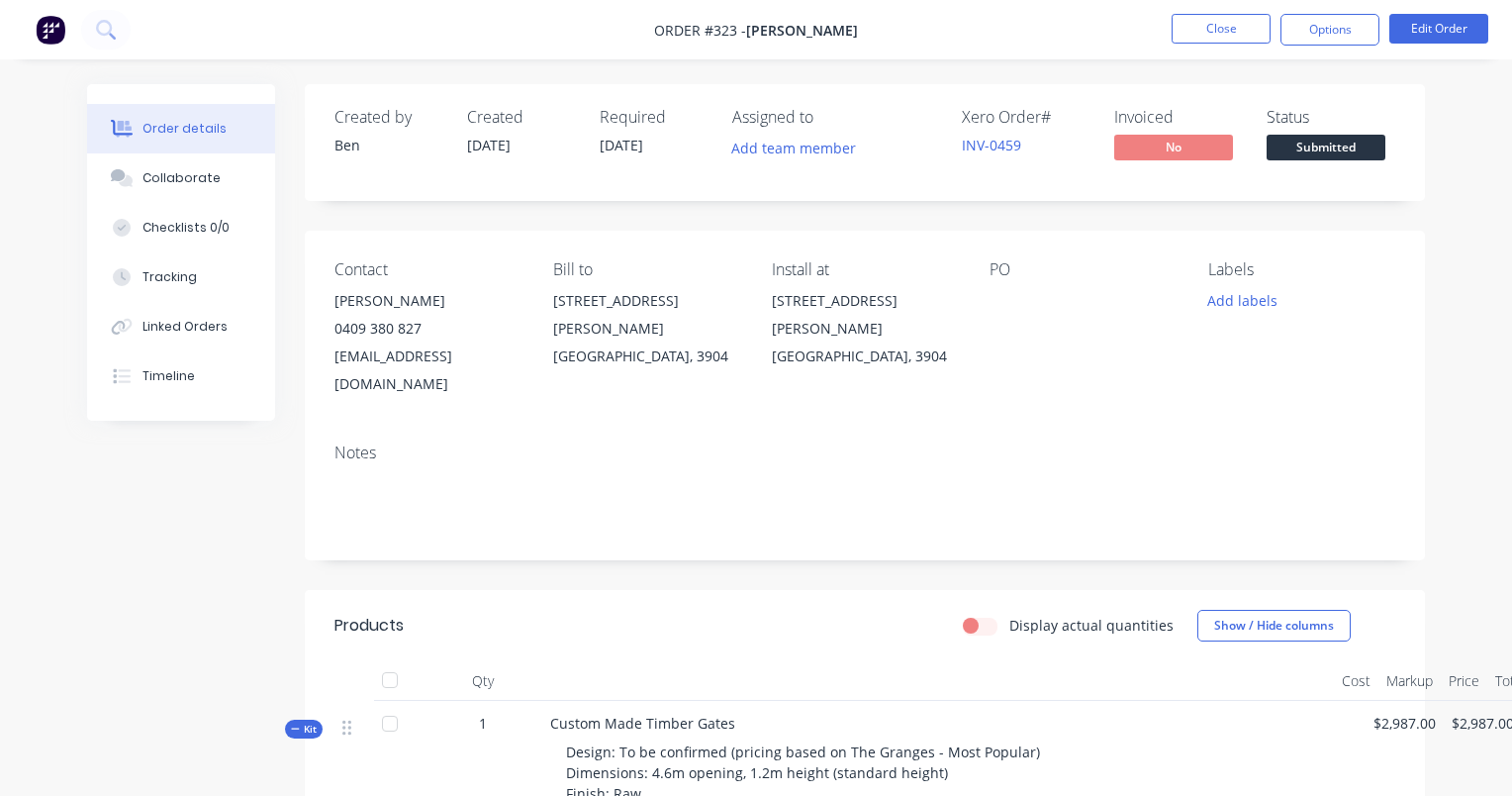 scroll, scrollTop: 0, scrollLeft: 0, axis: both 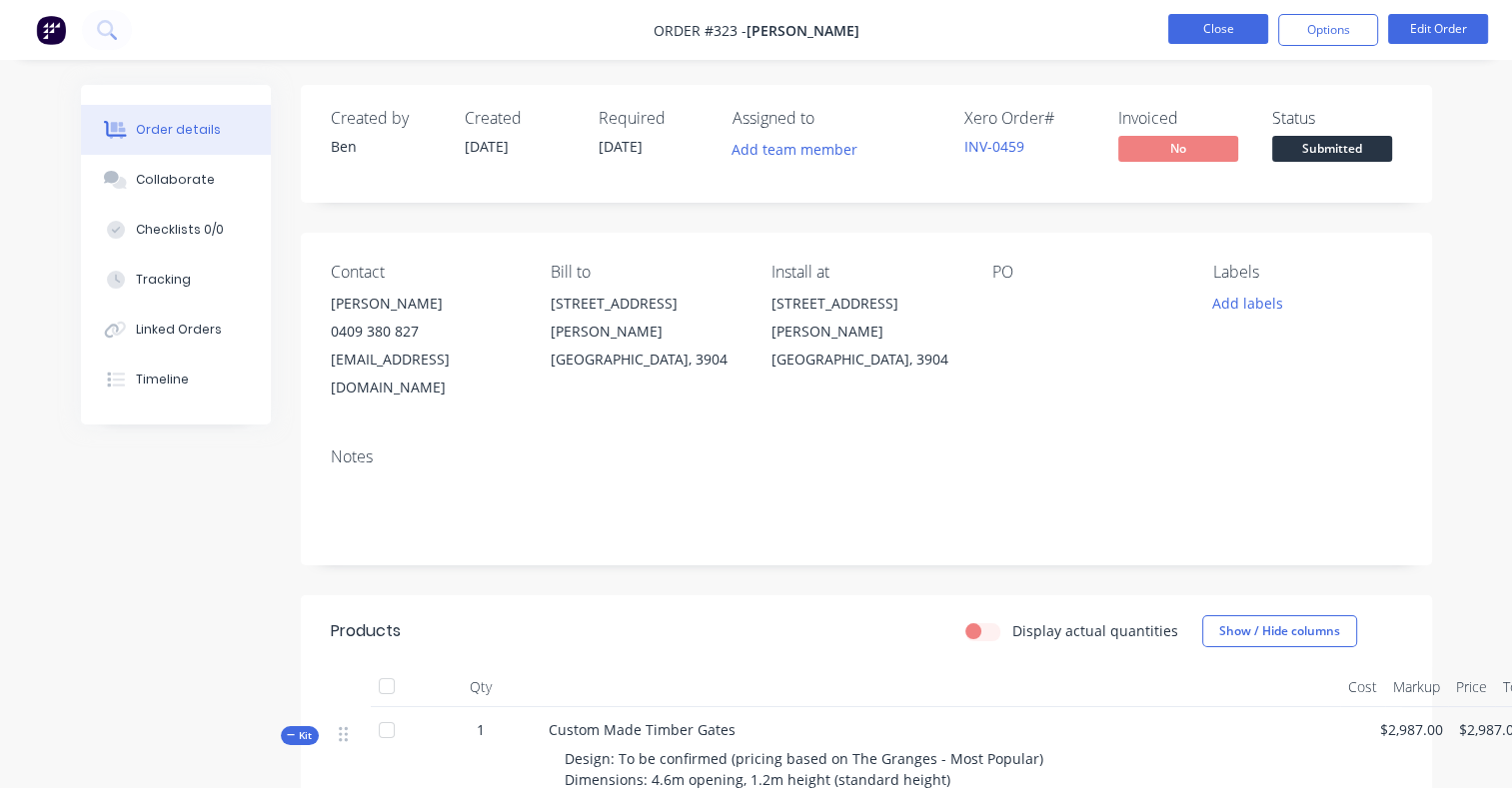 click on "Close" at bounding box center (1218, 29) 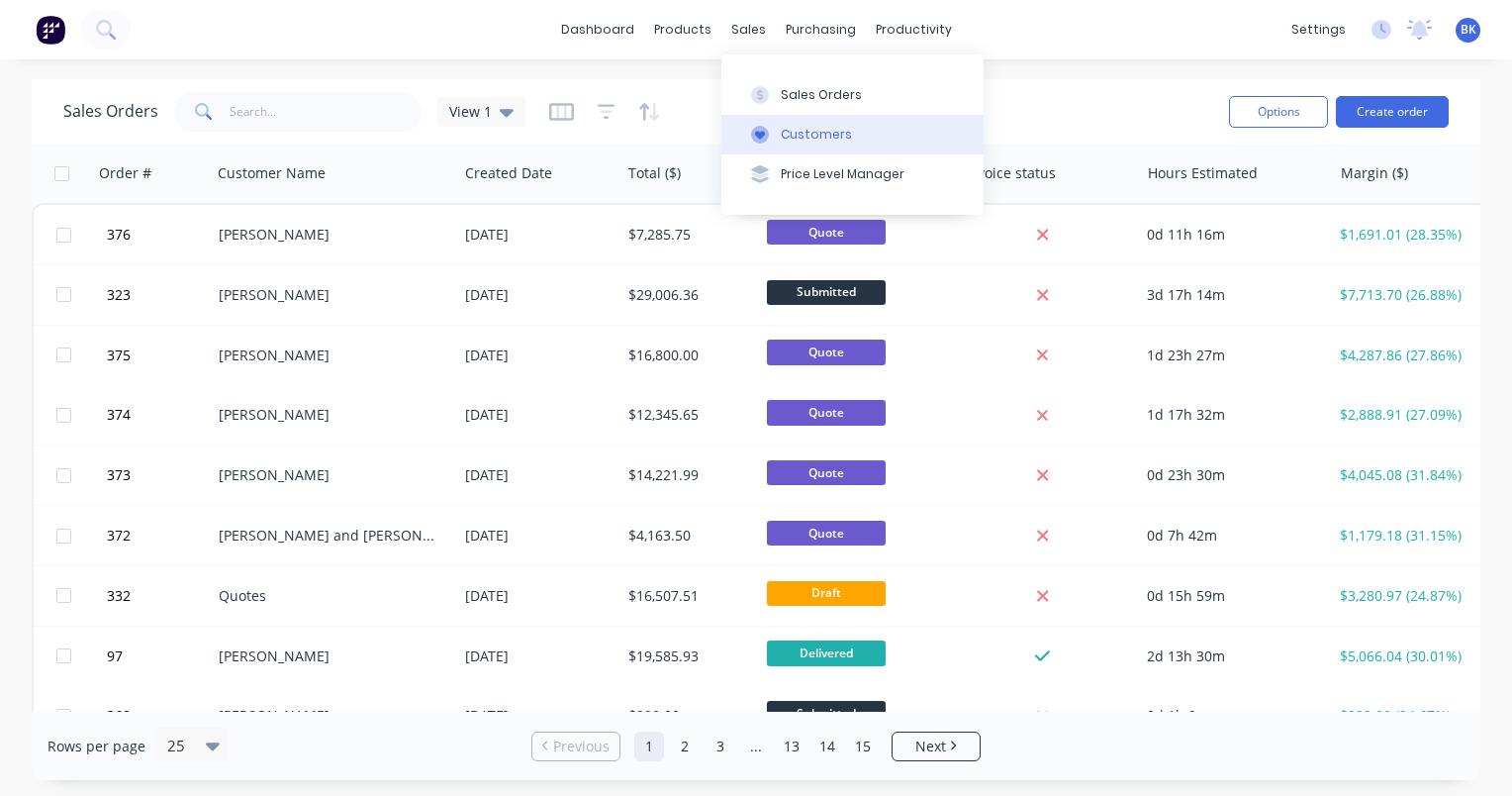 click at bounding box center (760, 135) 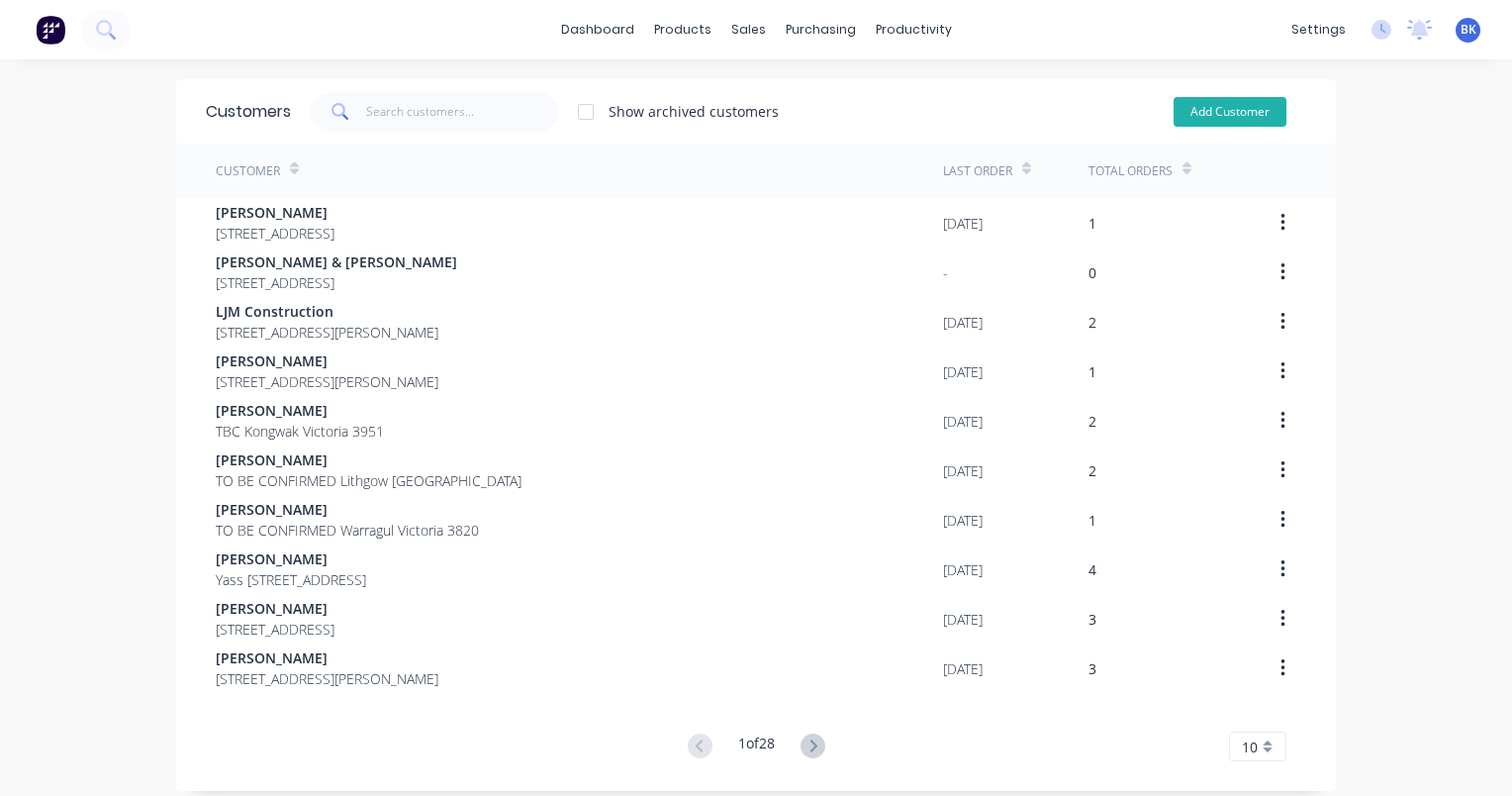 click on "Add Customer" at bounding box center (1230, 112) 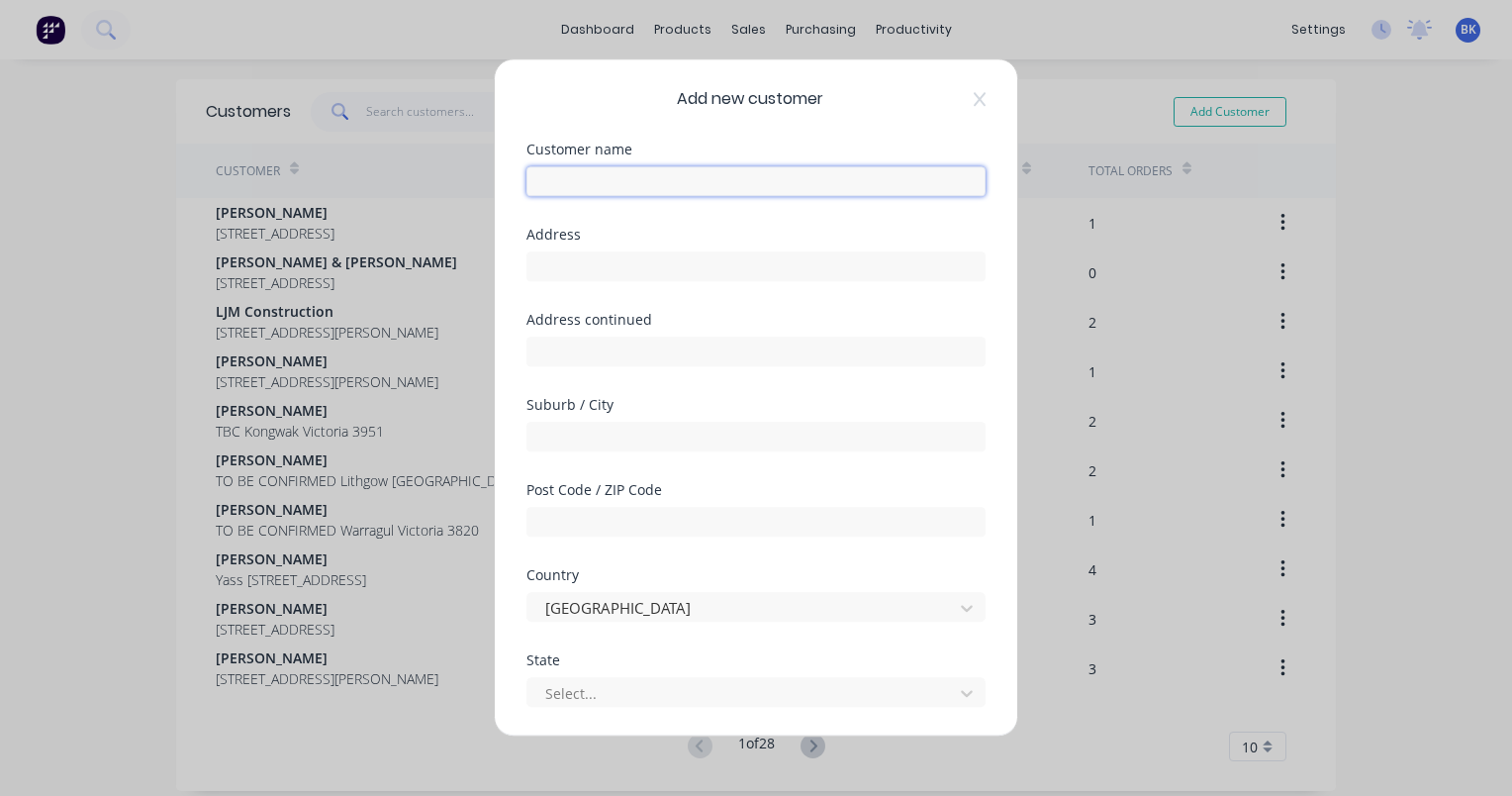 click at bounding box center (756, 181) 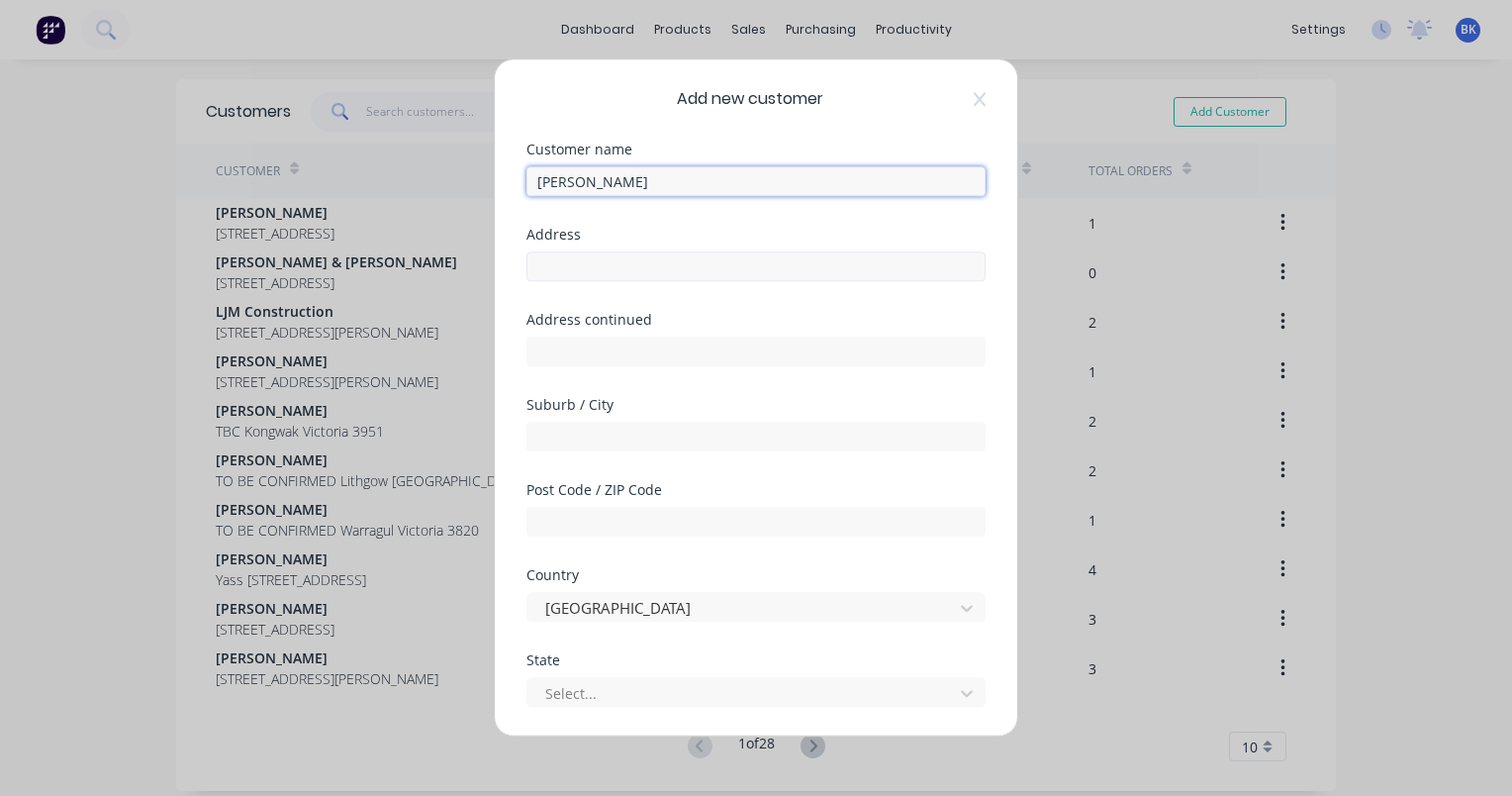 type on "[PERSON_NAME]" 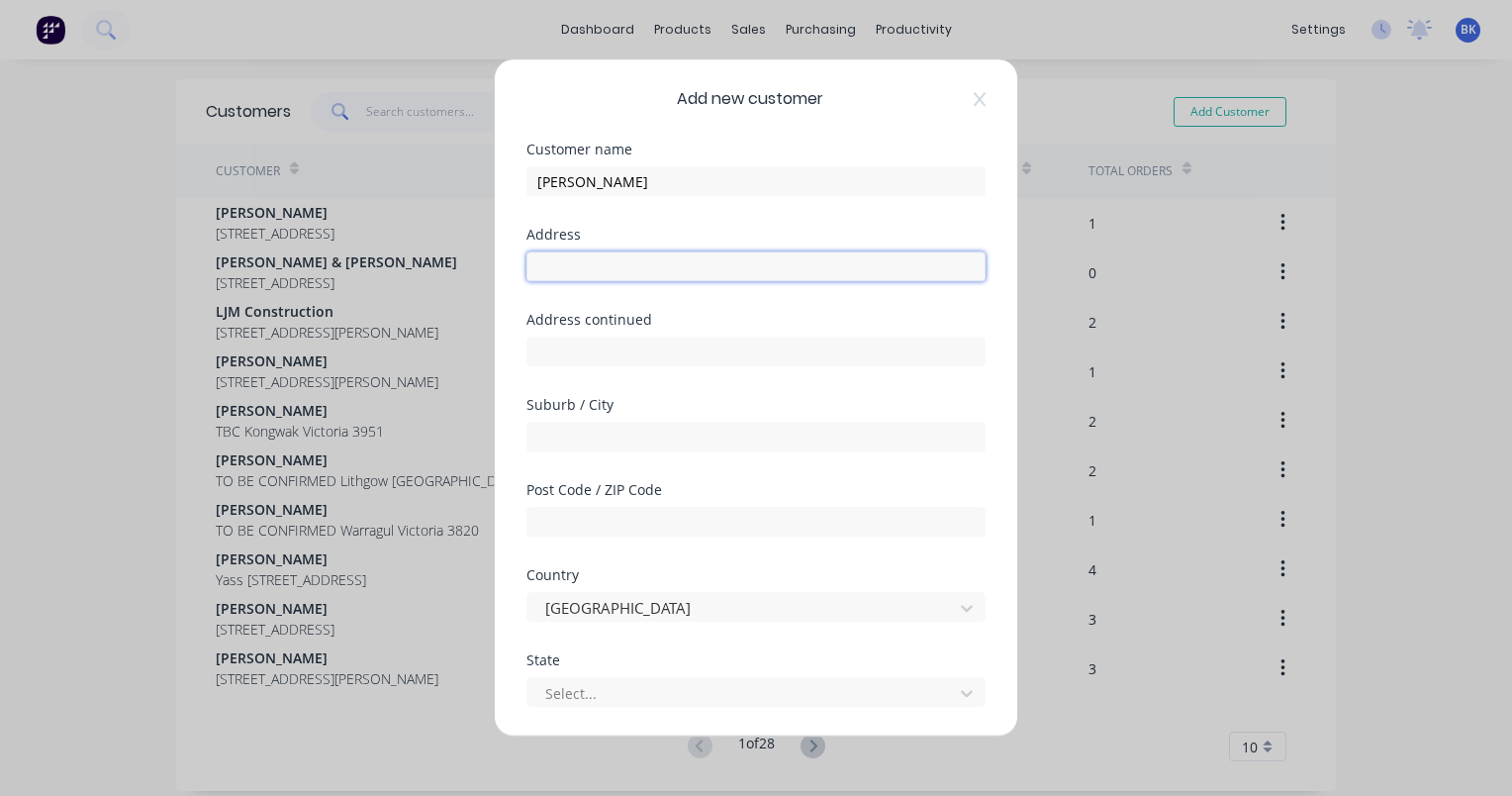click at bounding box center [756, 266] 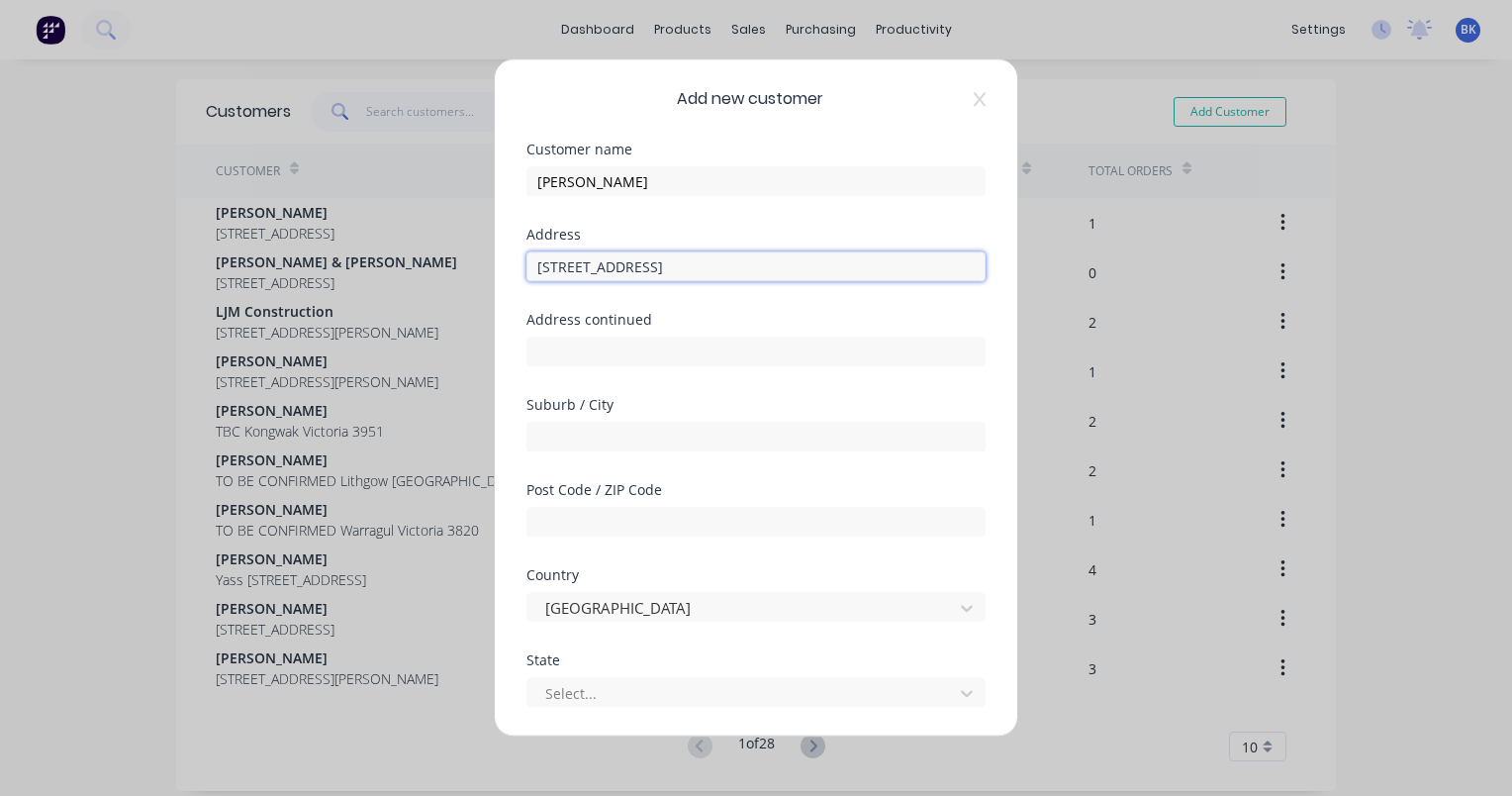 click on "[STREET_ADDRESS]" at bounding box center (756, 266) 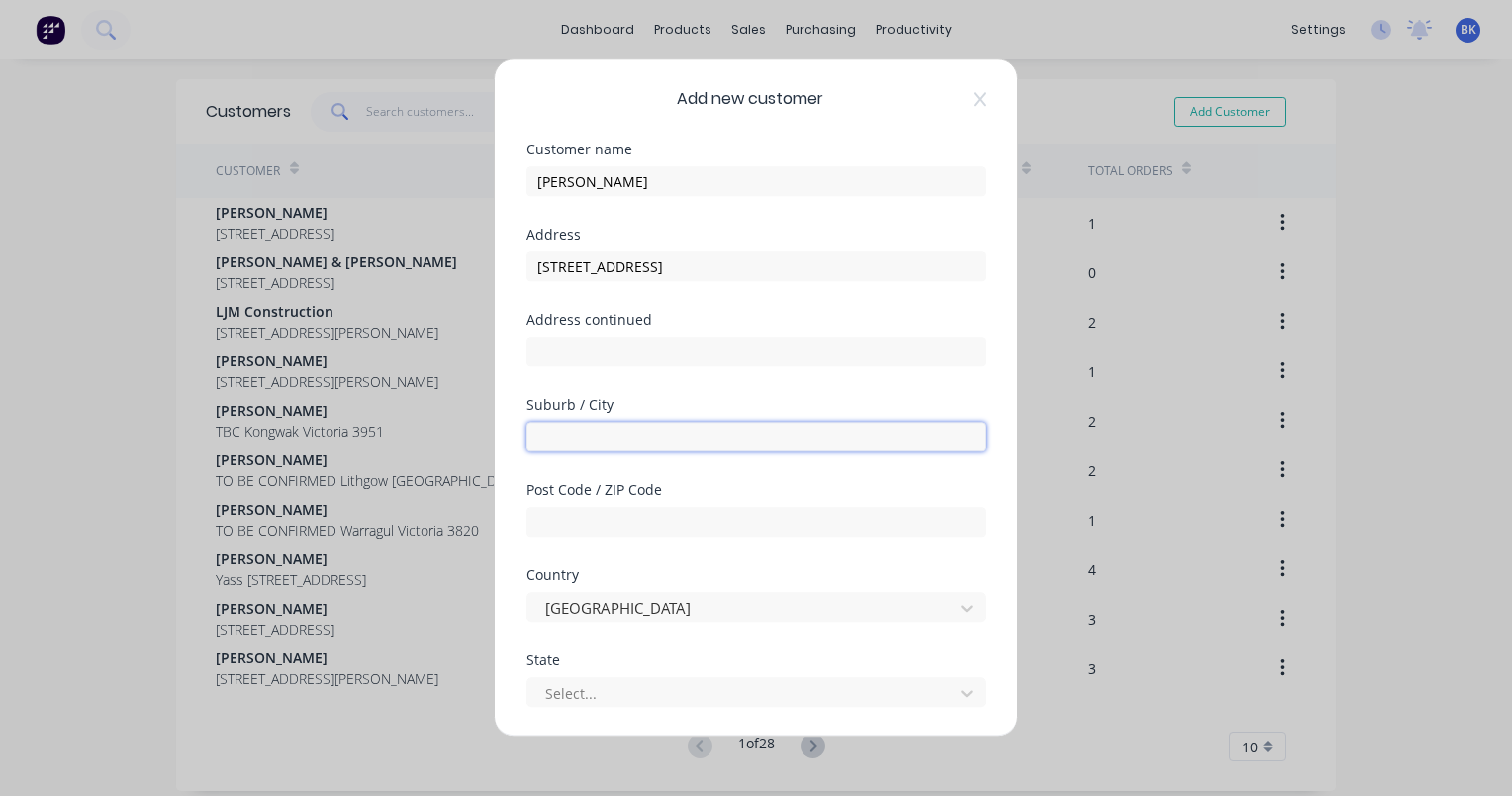 click at bounding box center [756, 437] 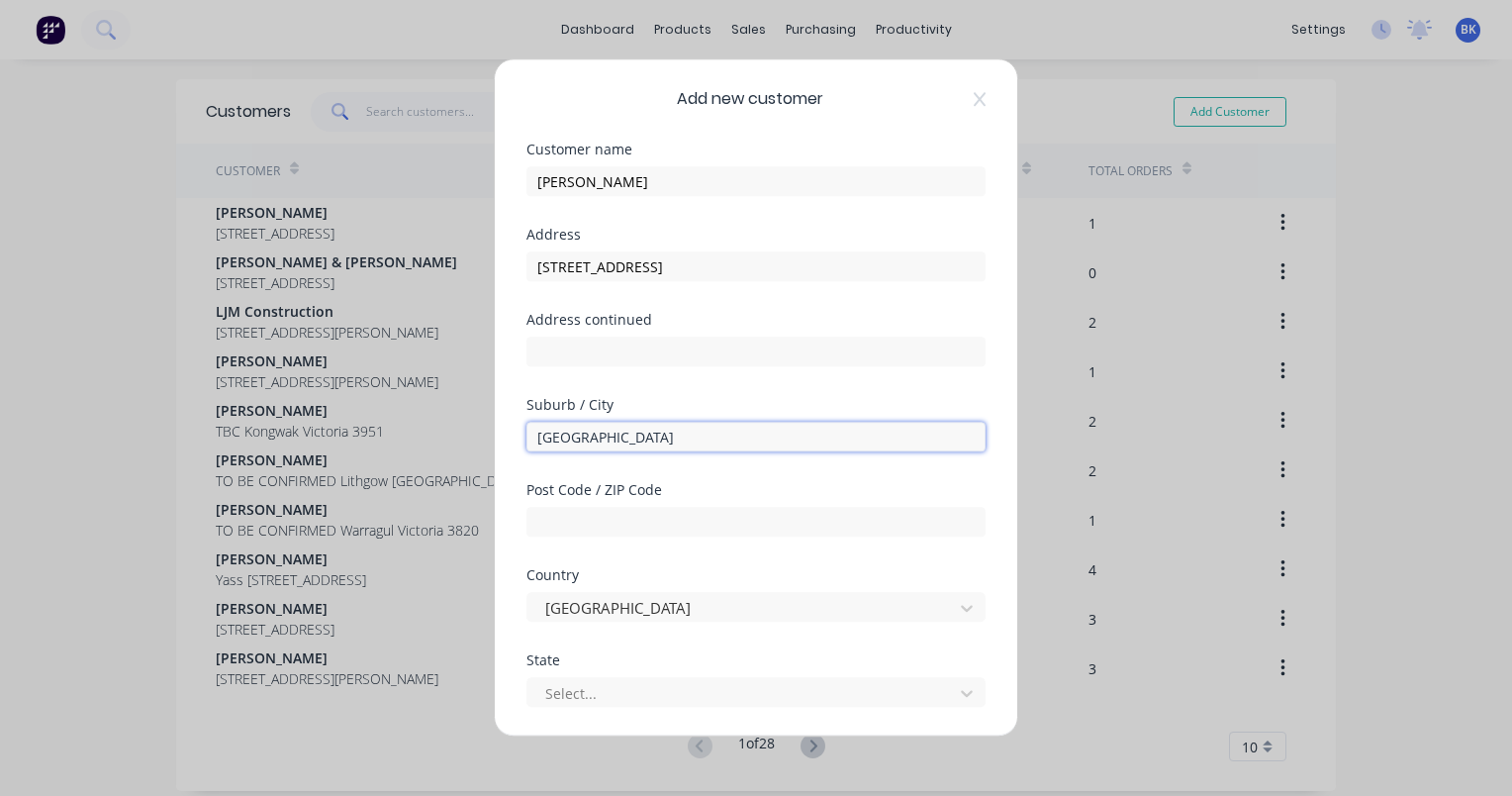 click on "[GEOGRAPHIC_DATA]" at bounding box center [756, 437] 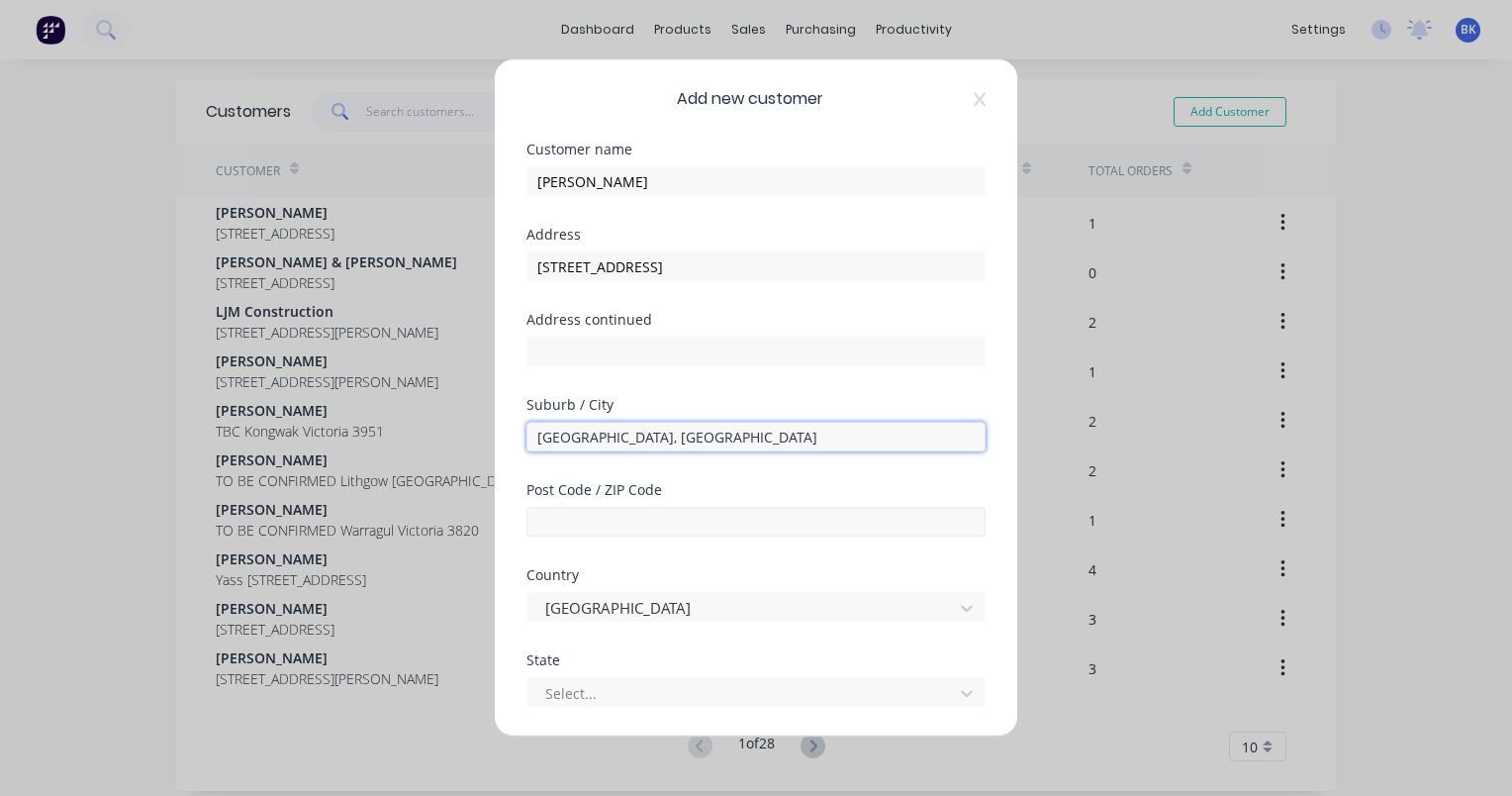type on "[GEOGRAPHIC_DATA], [GEOGRAPHIC_DATA]" 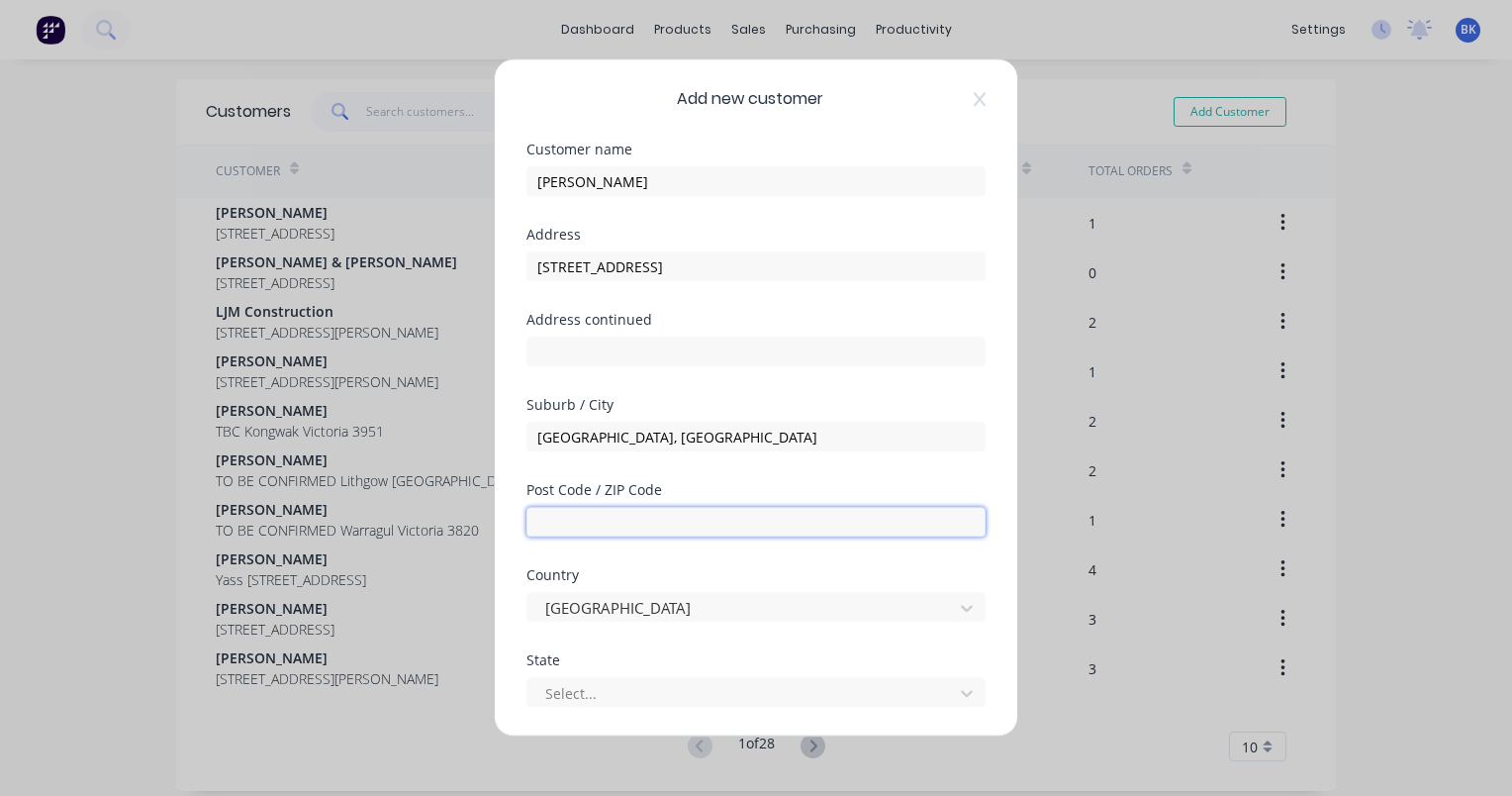 click at bounding box center [756, 522] 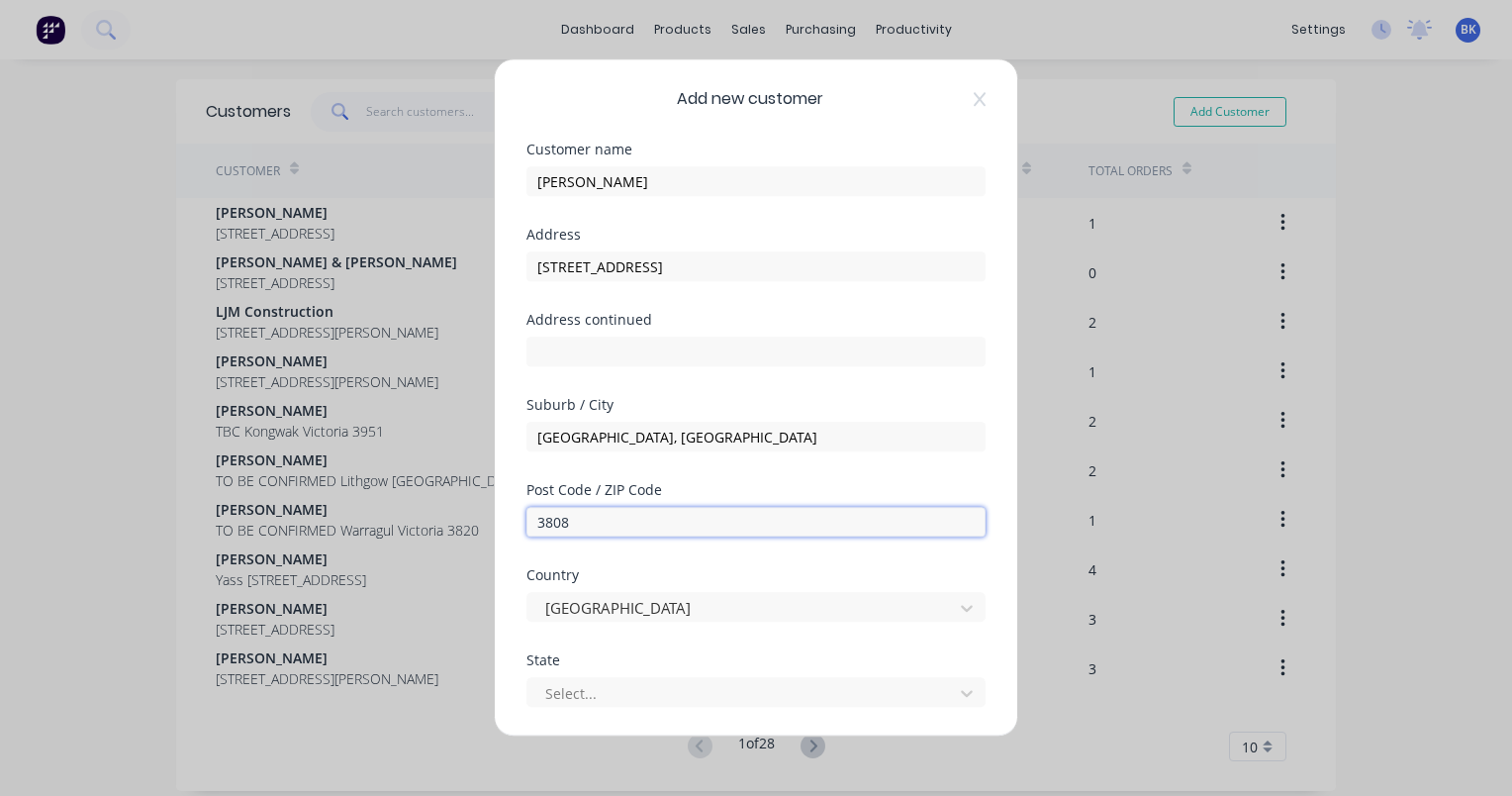 type on "3808" 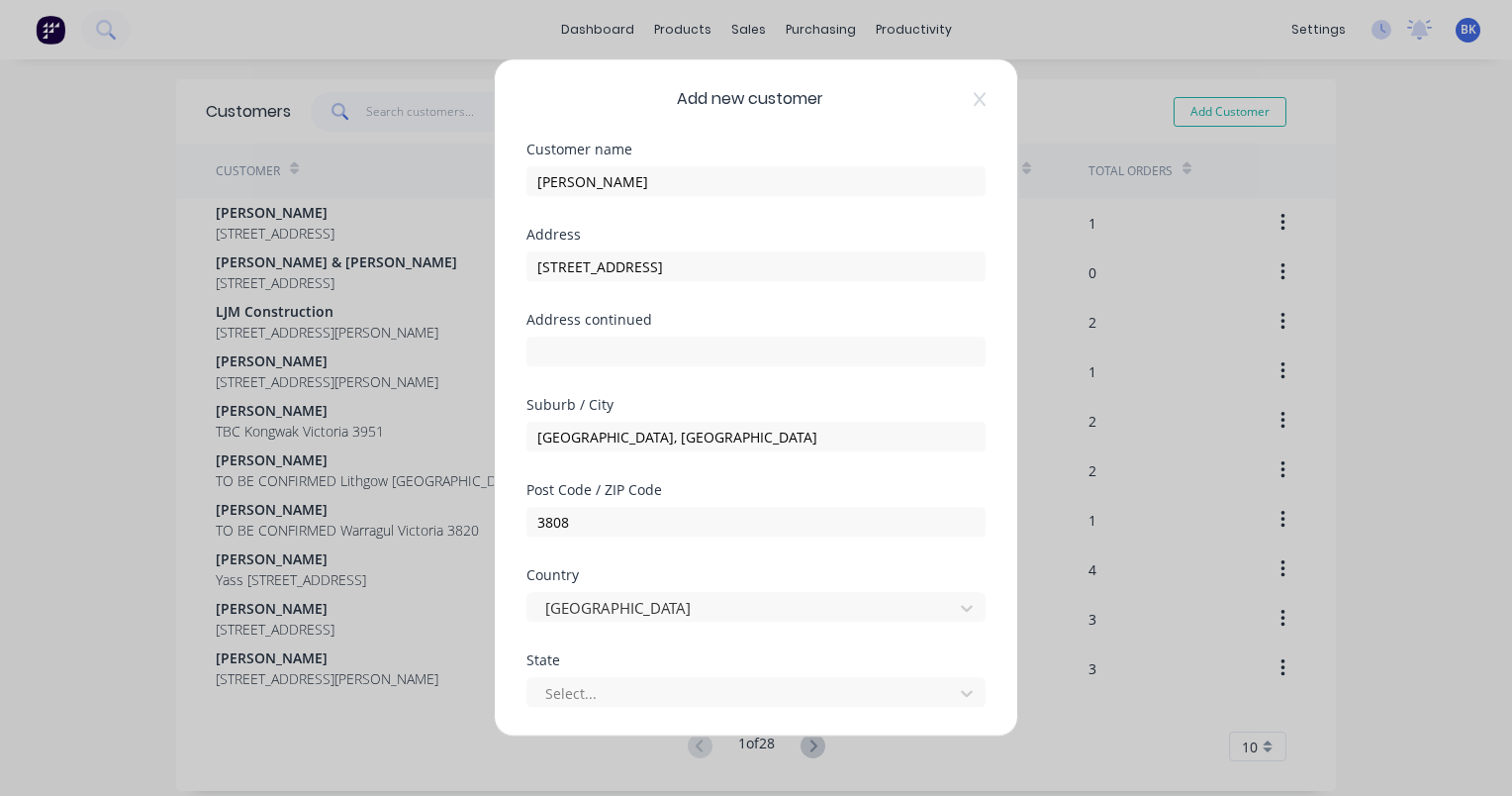 click on "Country [GEOGRAPHIC_DATA]" at bounding box center (756, 611) 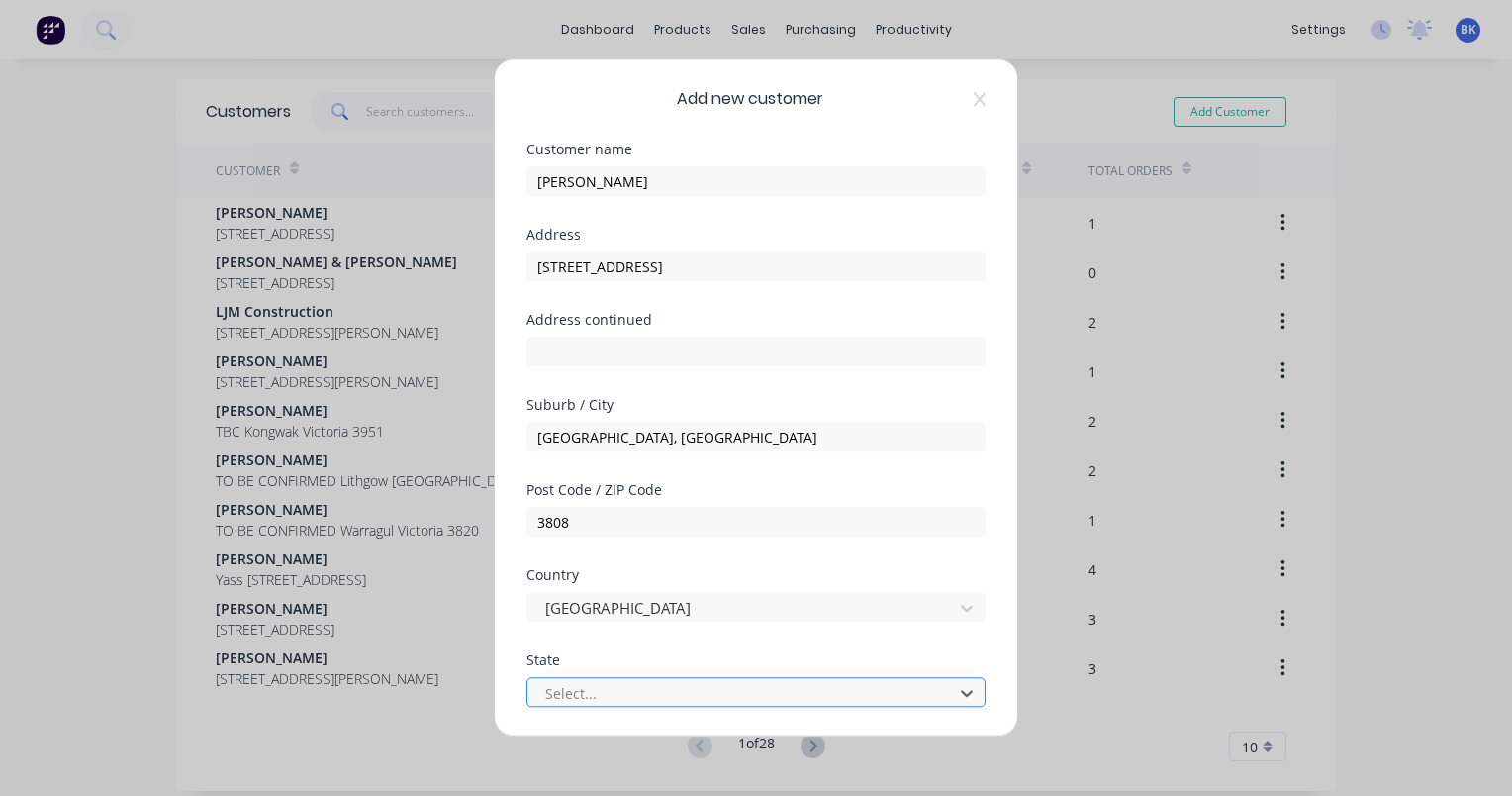 scroll, scrollTop: 0, scrollLeft: 0, axis: both 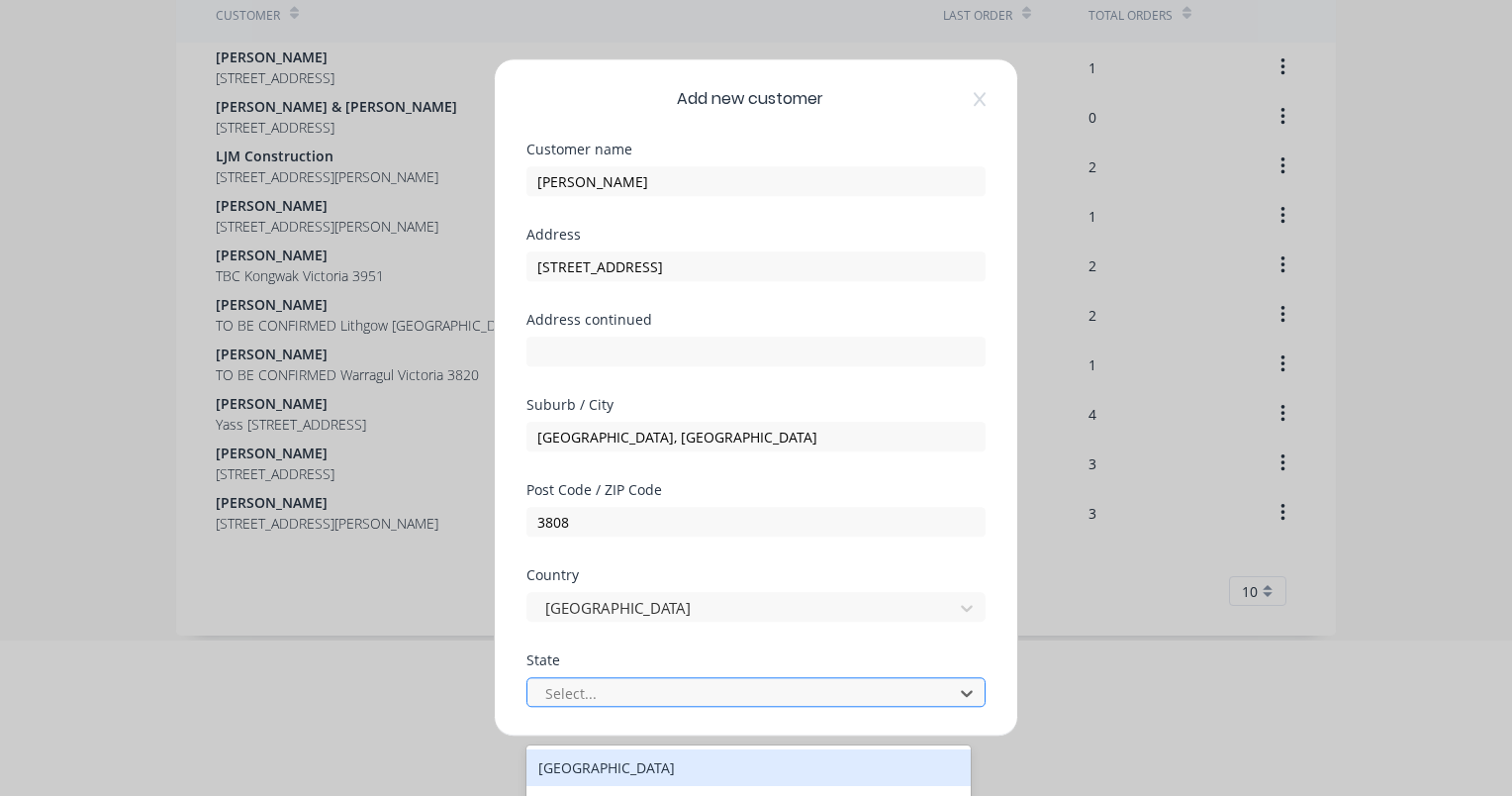 click at bounding box center [743, 693] 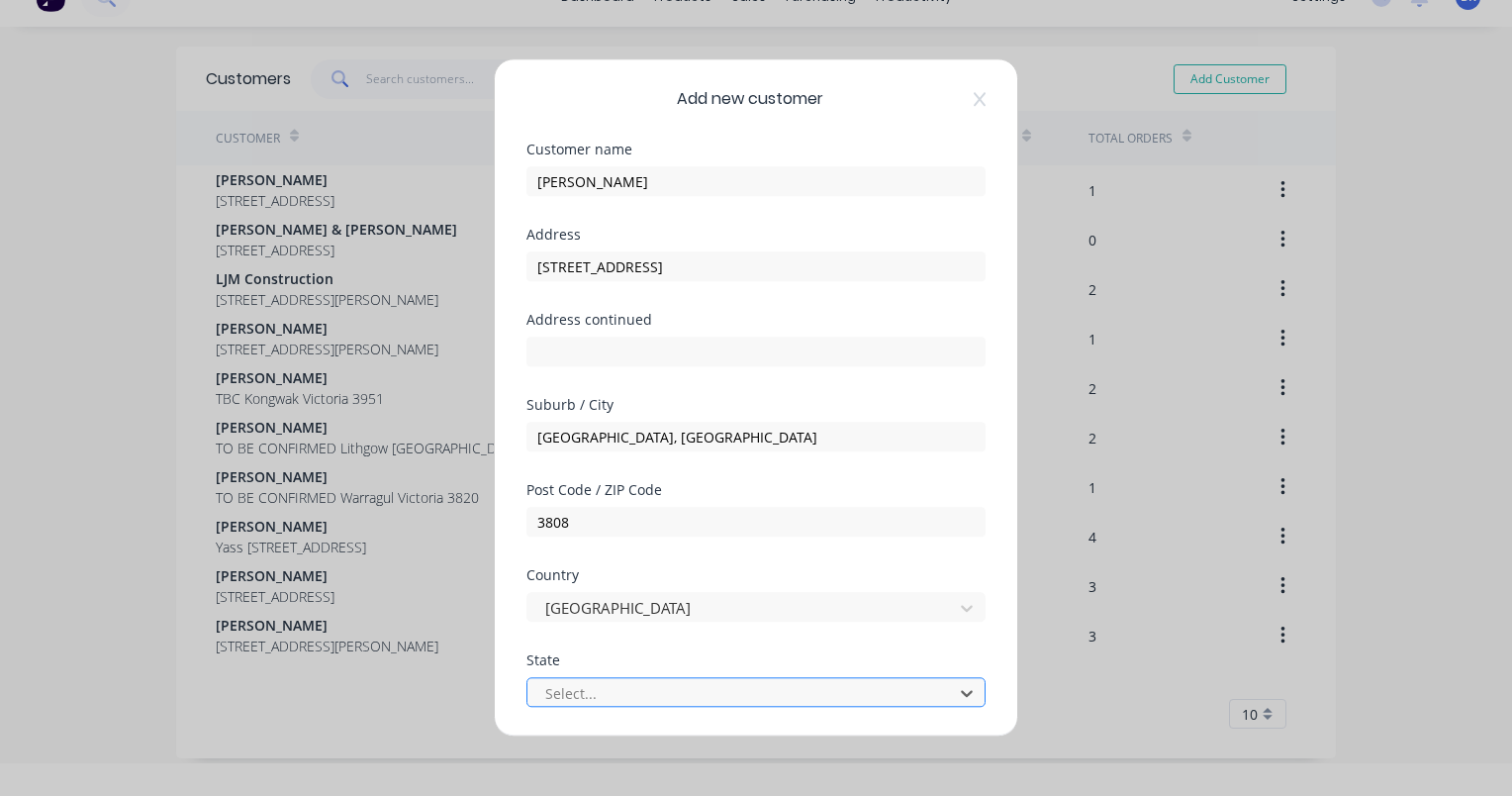 type on "v" 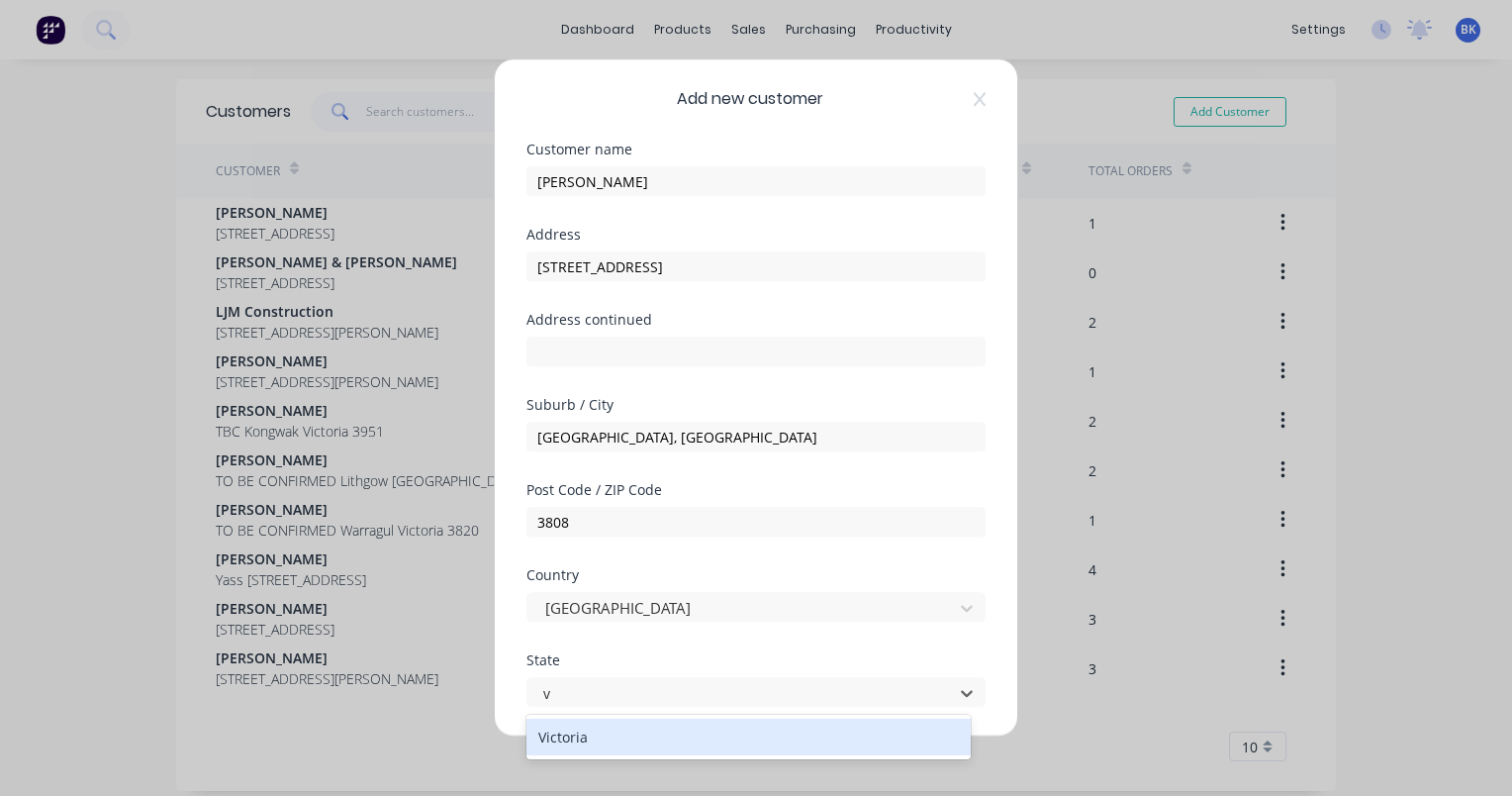click on "Victoria" at bounding box center (748, 737) 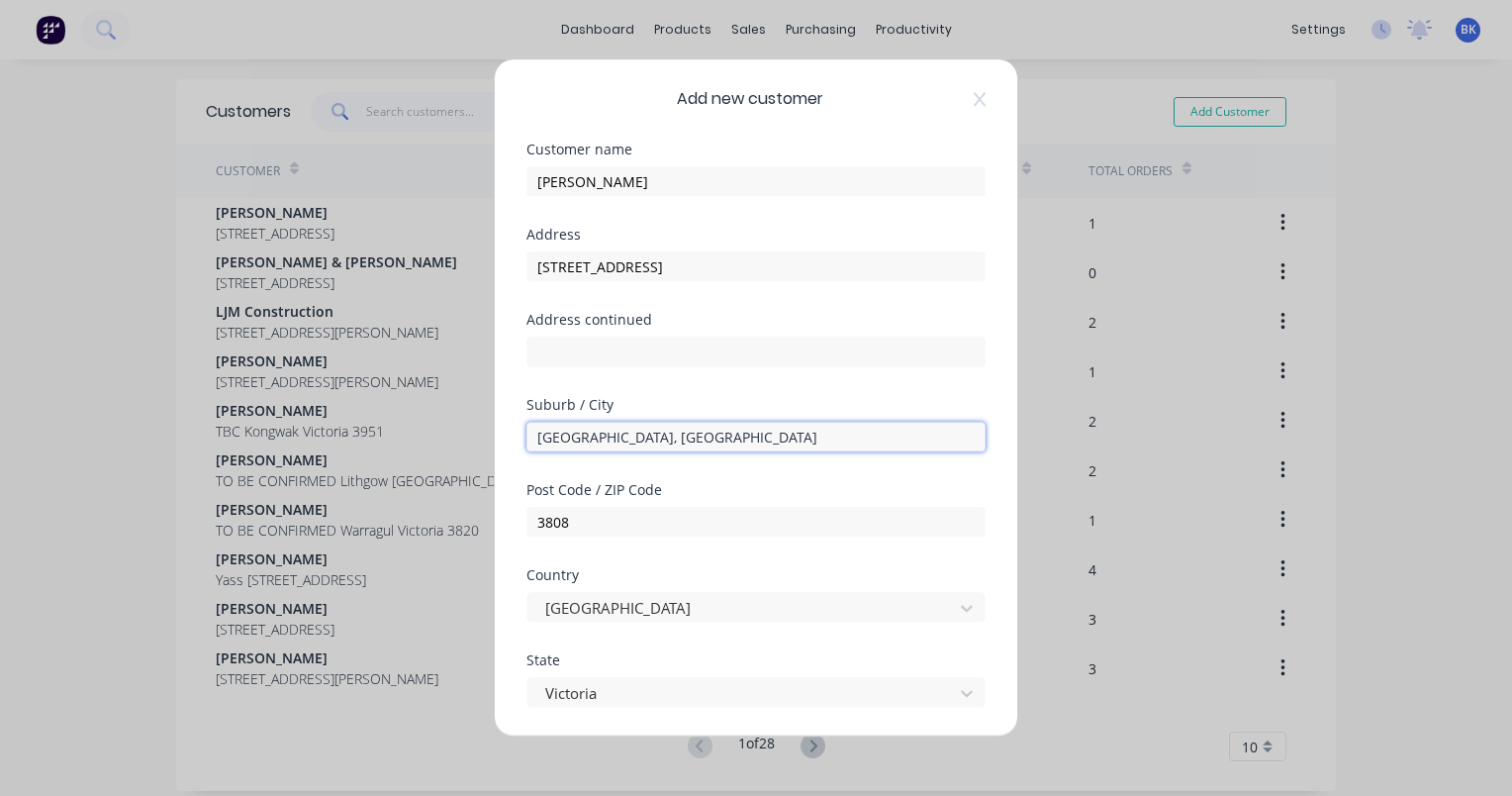 click on "[GEOGRAPHIC_DATA], [GEOGRAPHIC_DATA]" at bounding box center [756, 437] 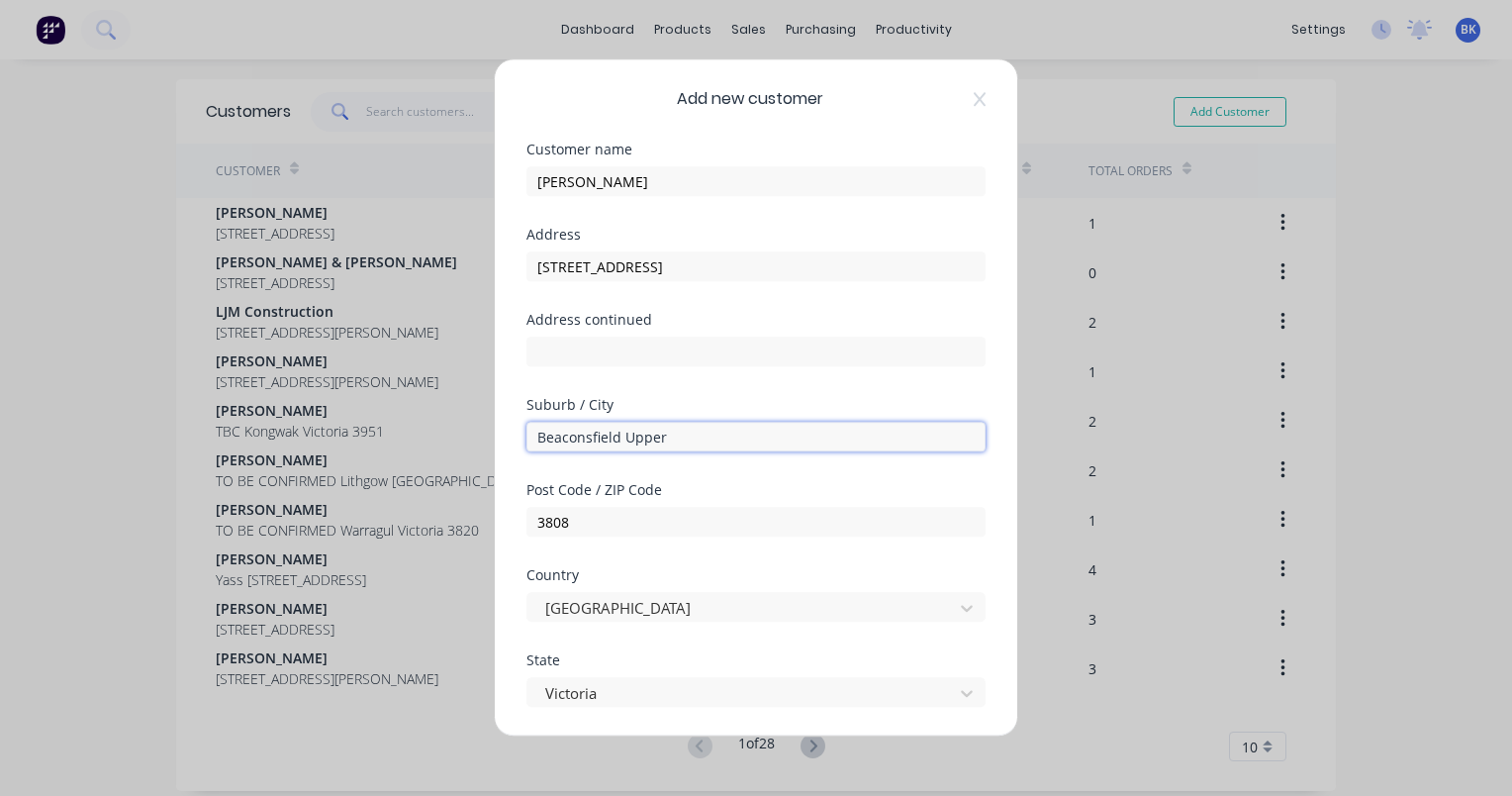 type on "Beaconsfield Upper" 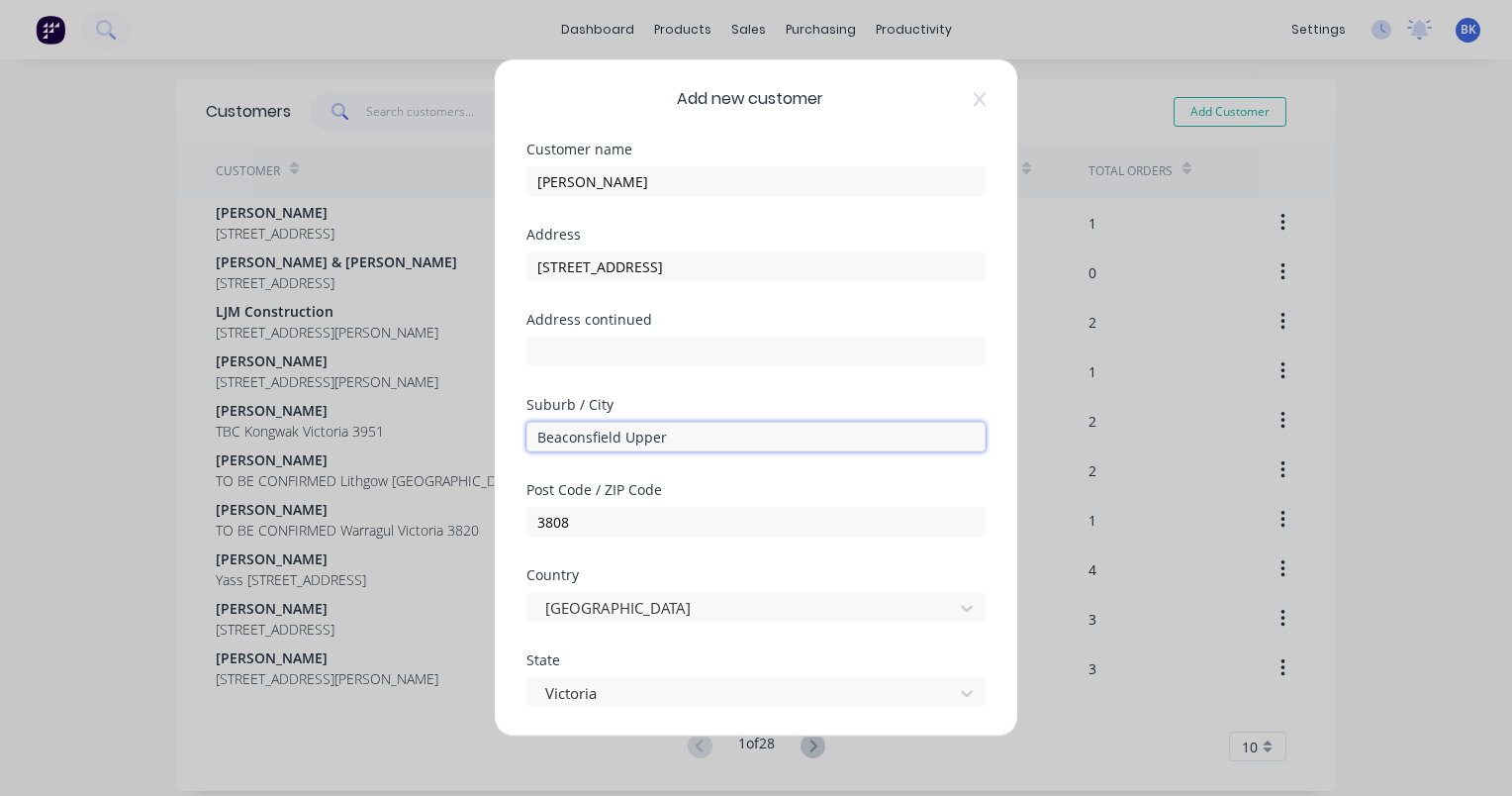 scroll, scrollTop: 106, scrollLeft: 0, axis: vertical 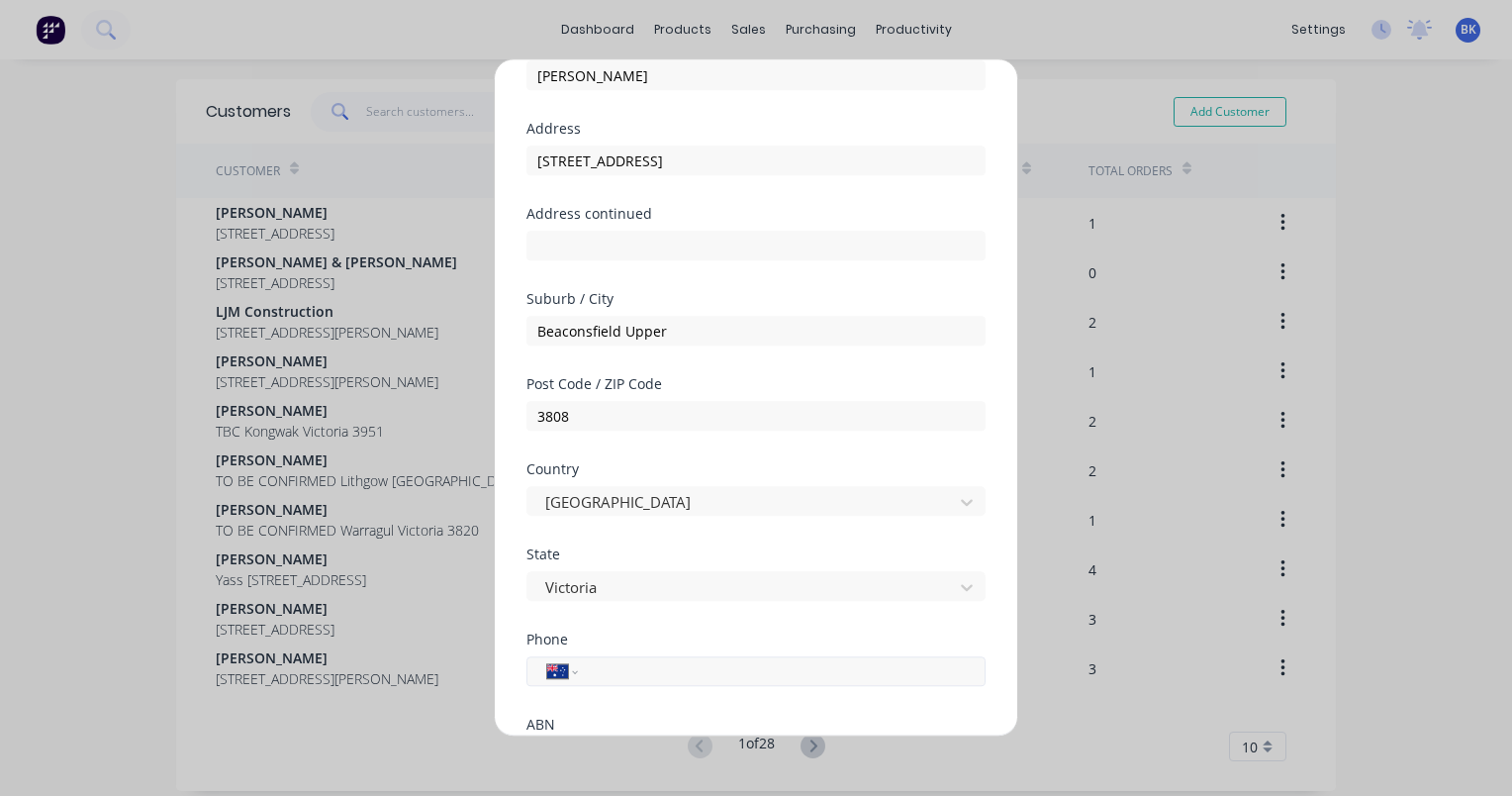click at bounding box center (778, 671) 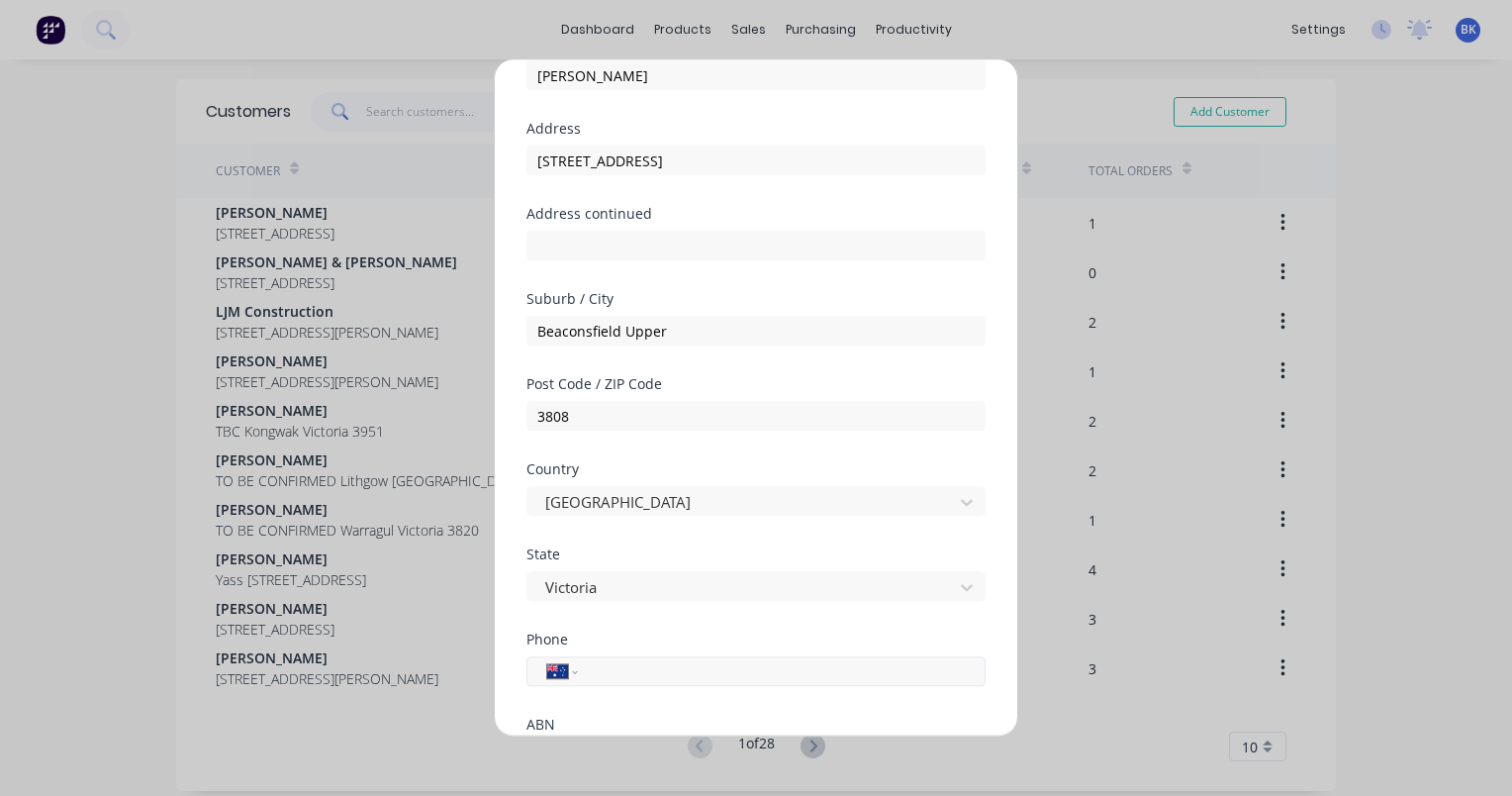 paste on "0403 339 183" 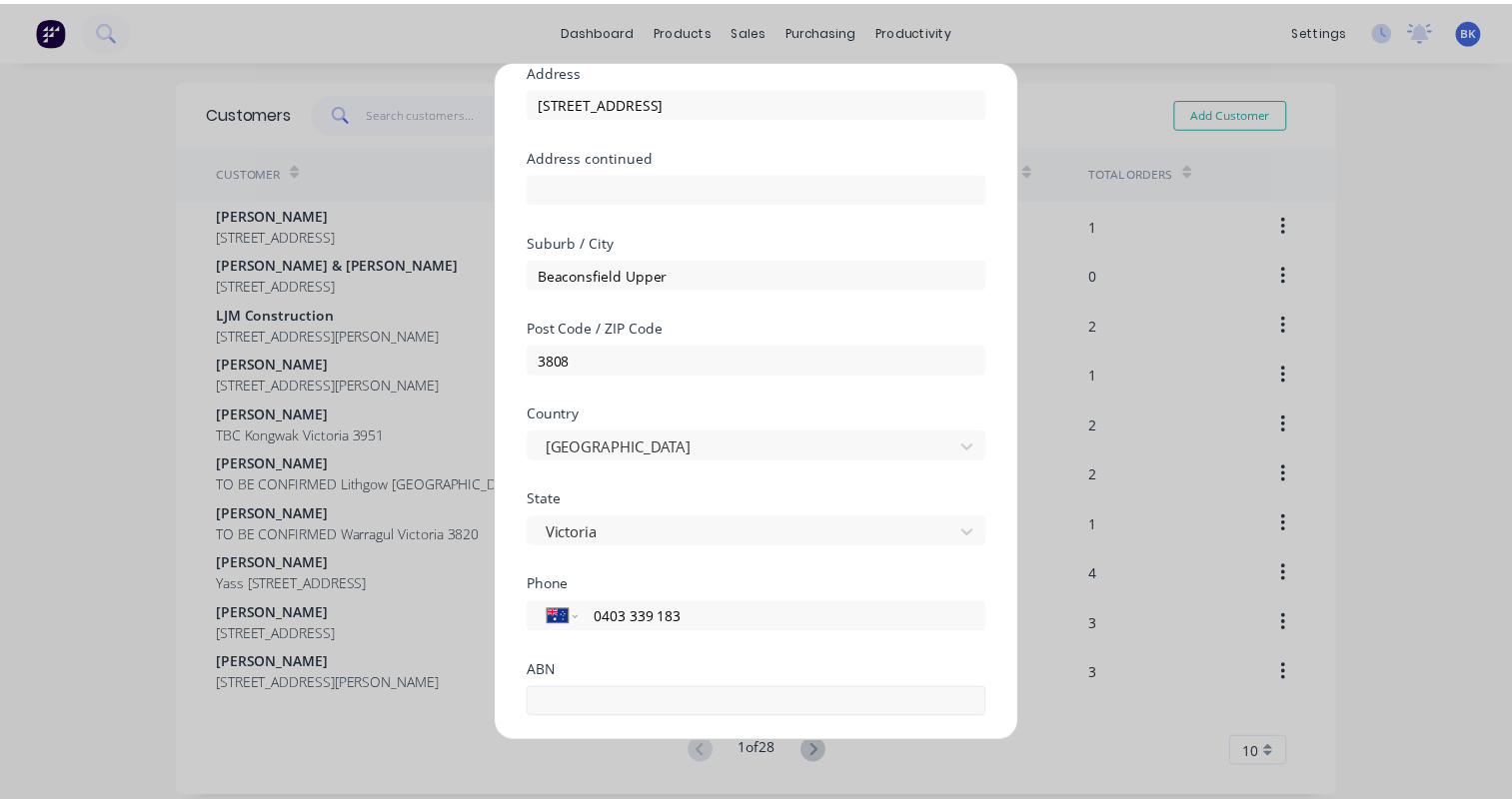 scroll, scrollTop: 248, scrollLeft: 0, axis: vertical 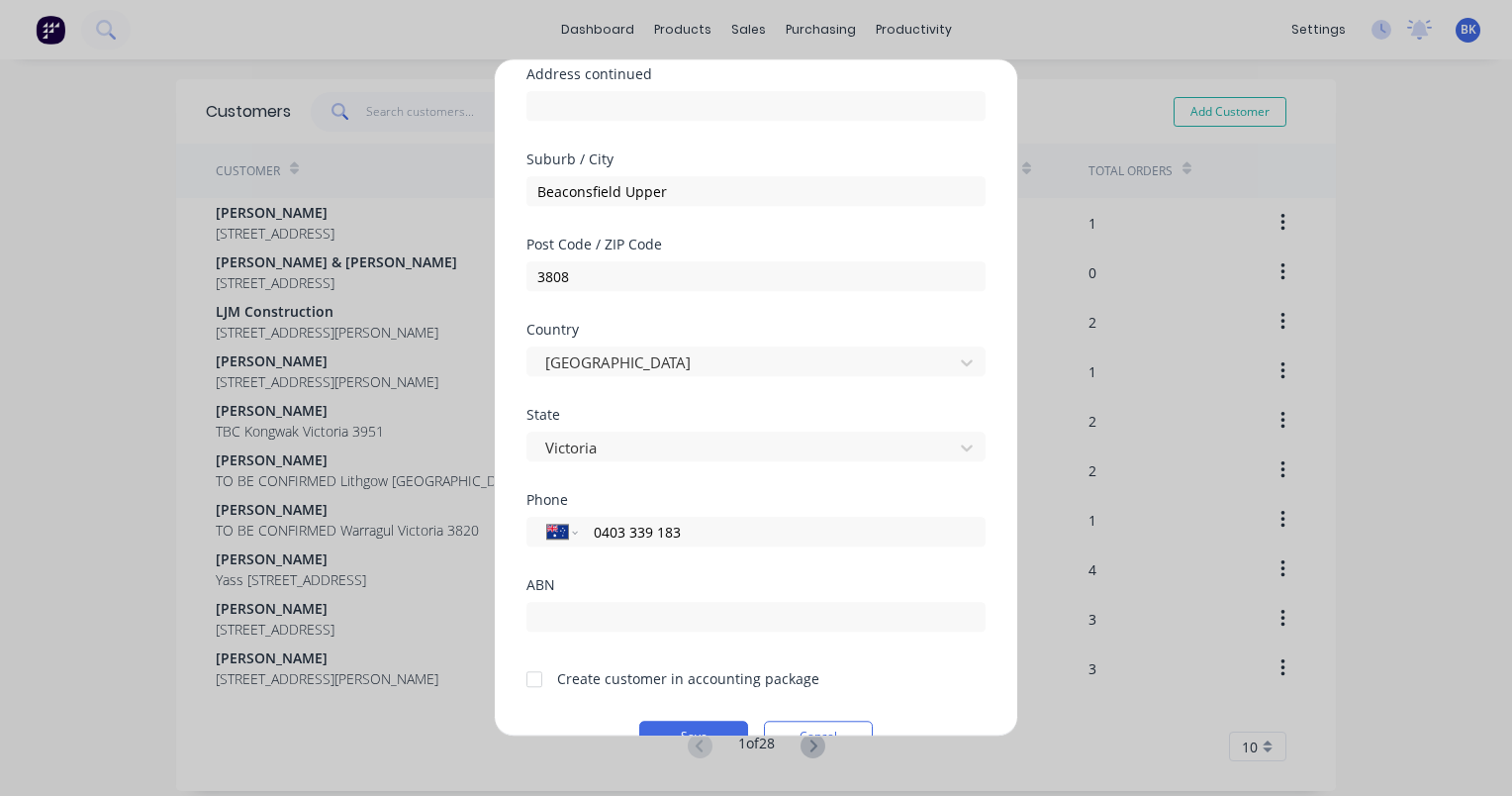 type on "0403 339 183" 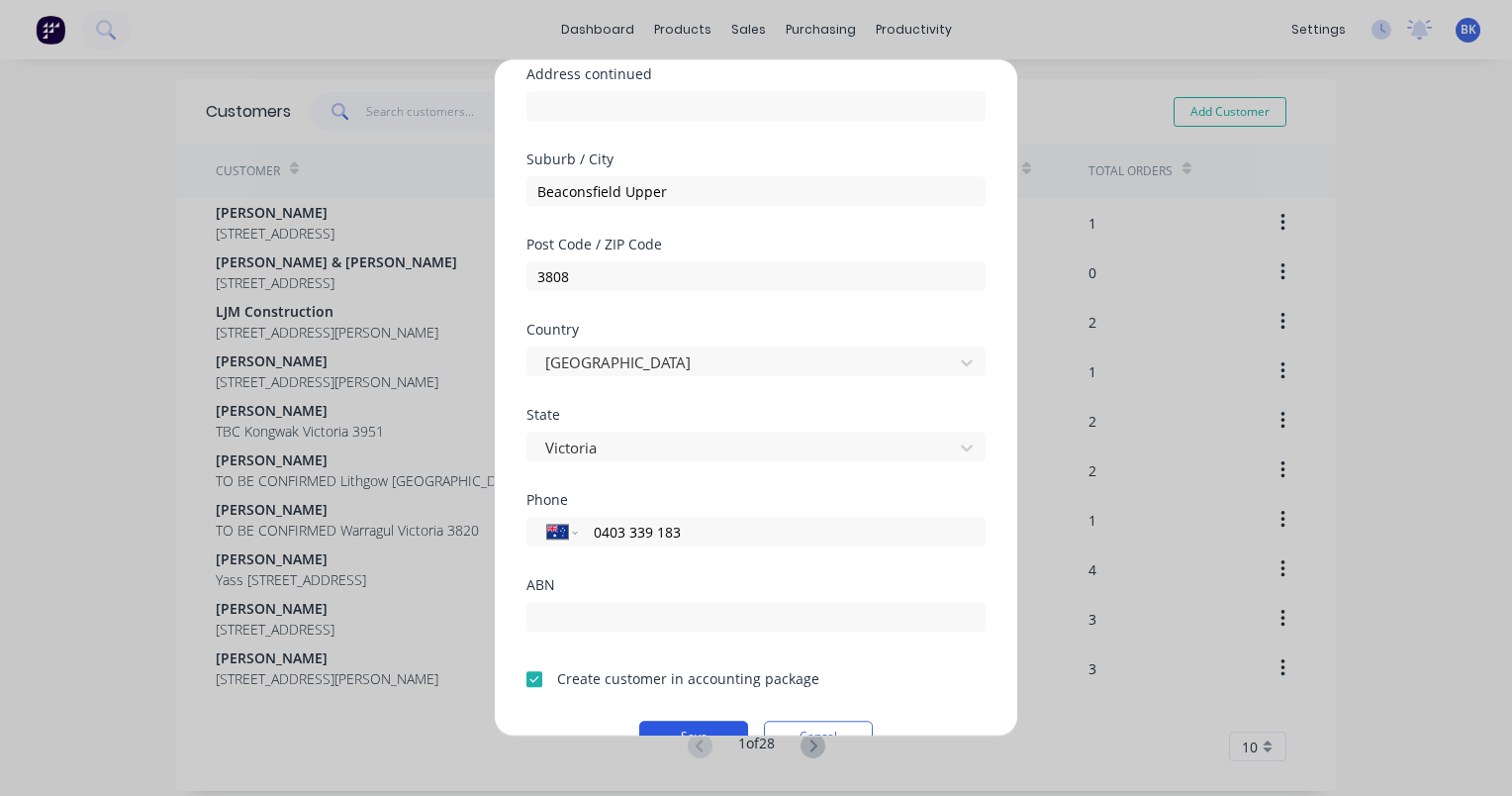 click on "Save" at bounding box center (694, 737) 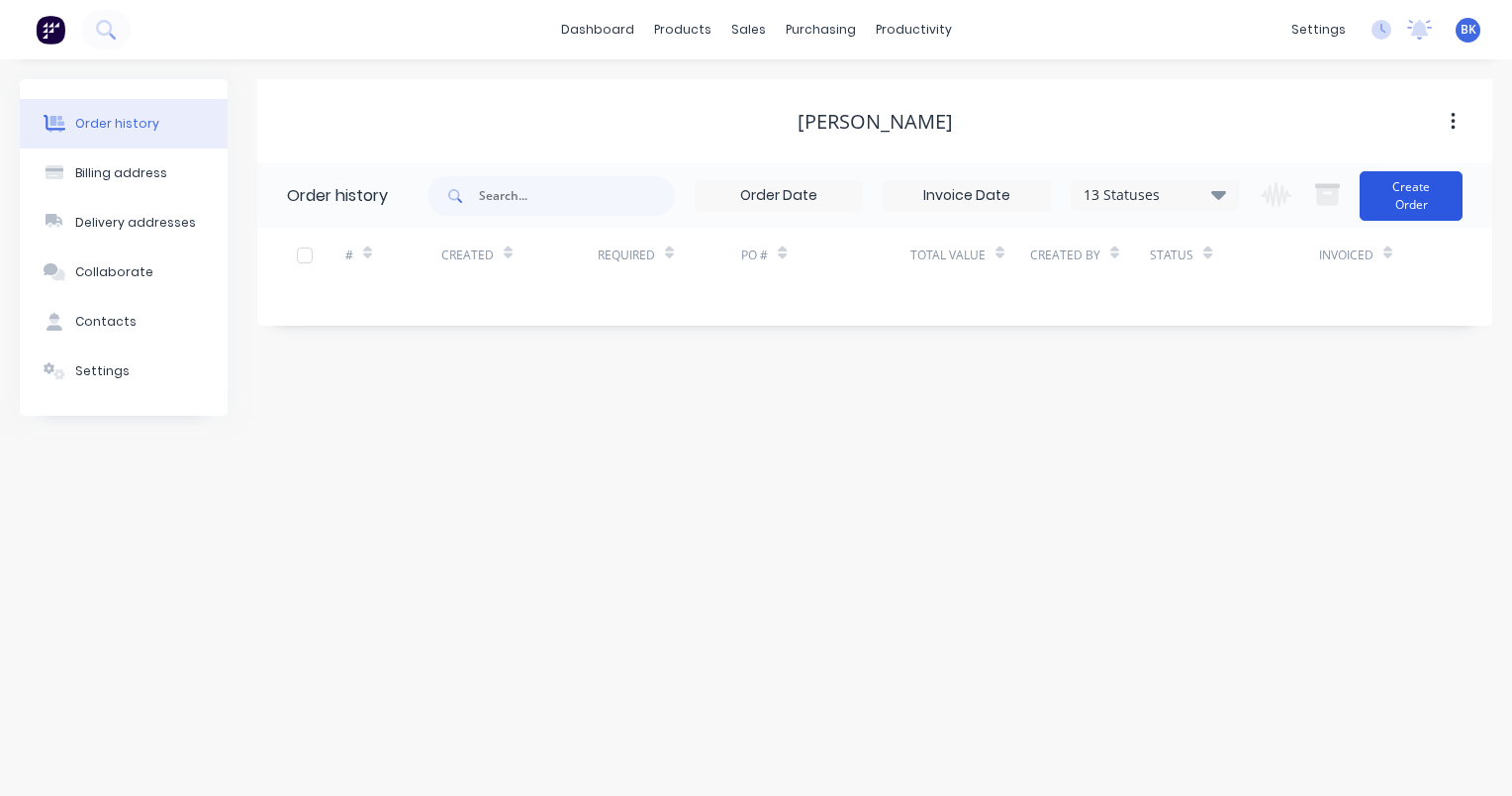click on "Create Order" at bounding box center [1411, 196] 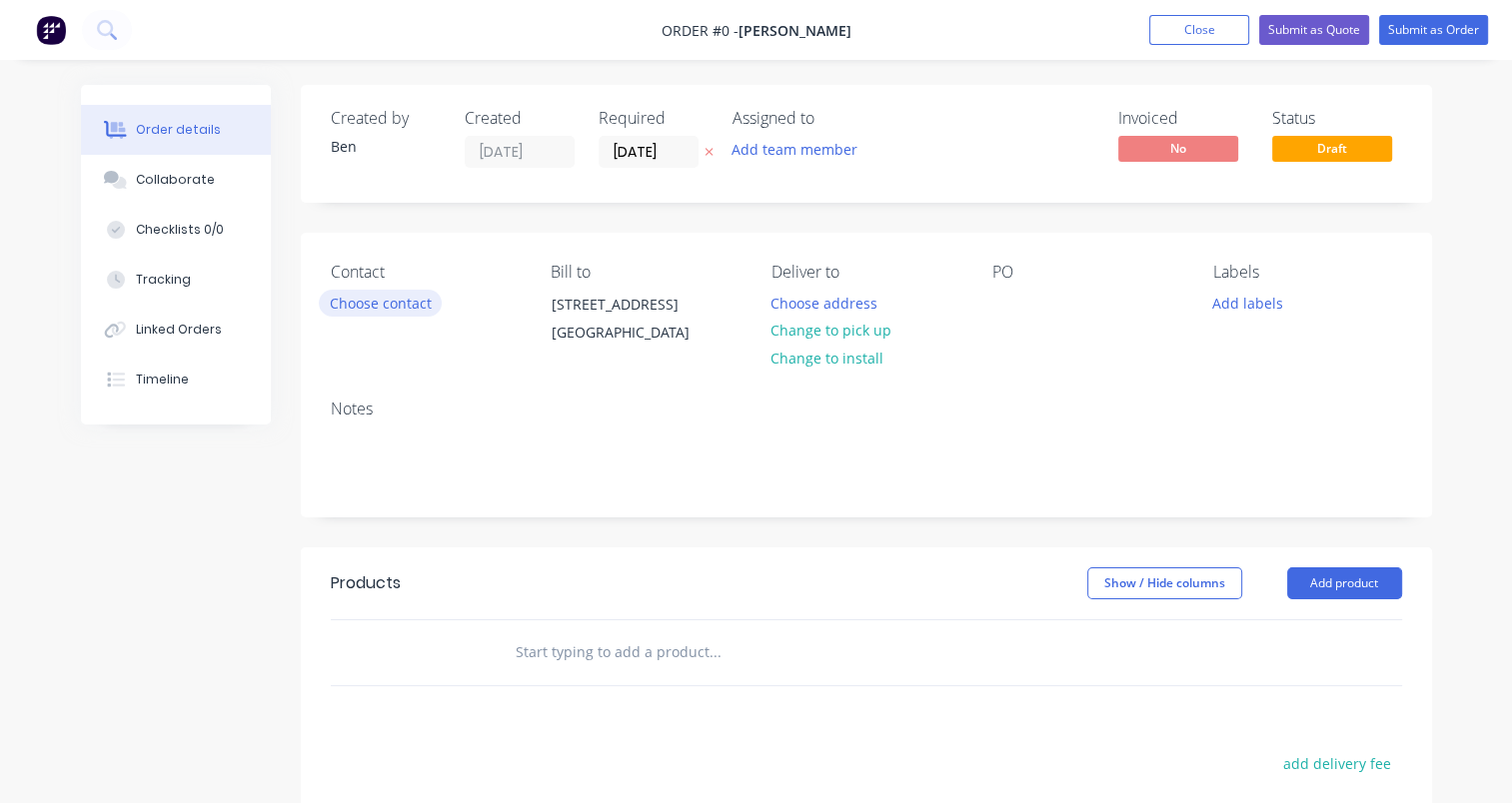 click on "Choose contact" at bounding box center [380, 303] 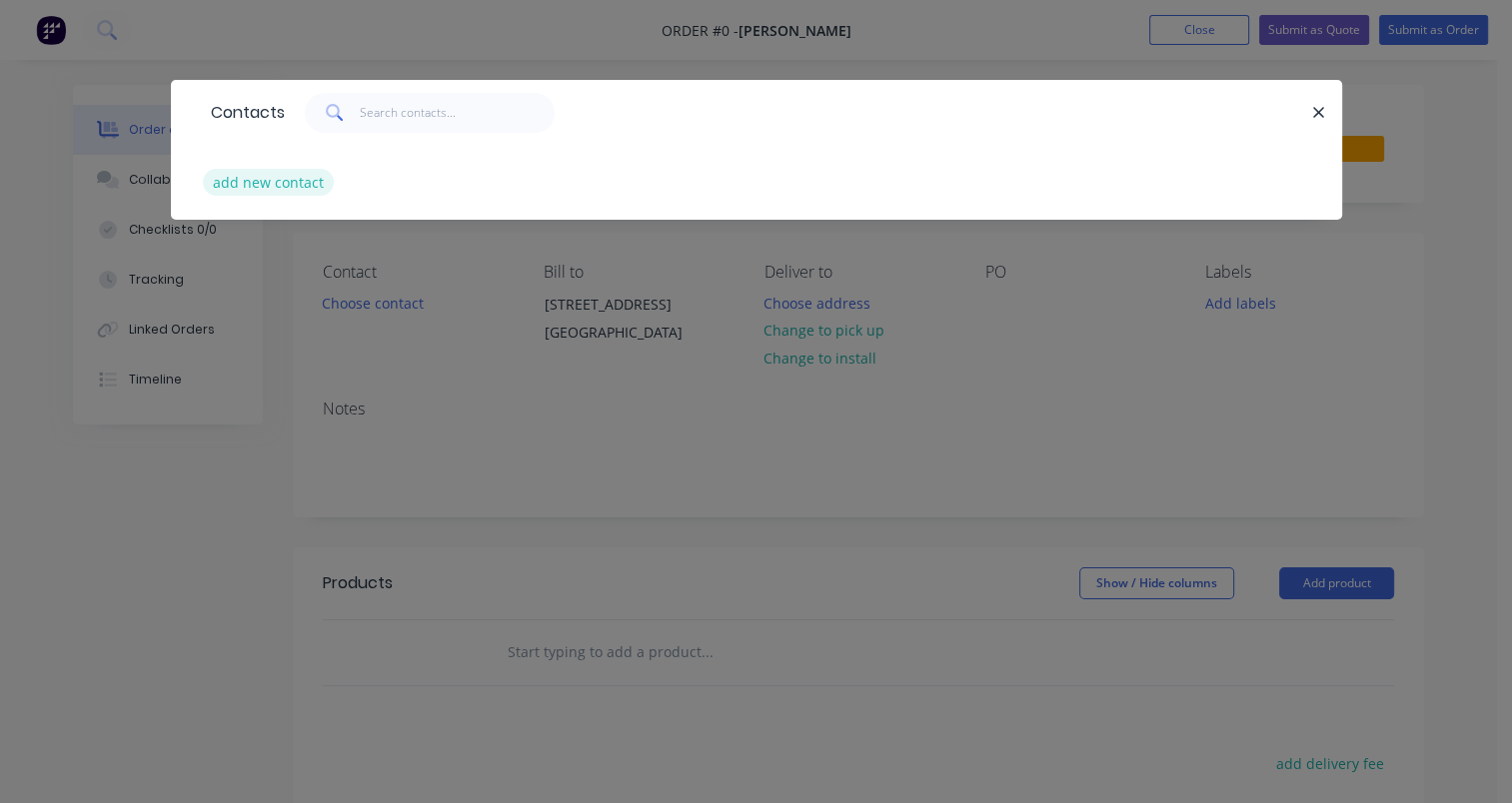 click on "add new contact" at bounding box center [269, 182] 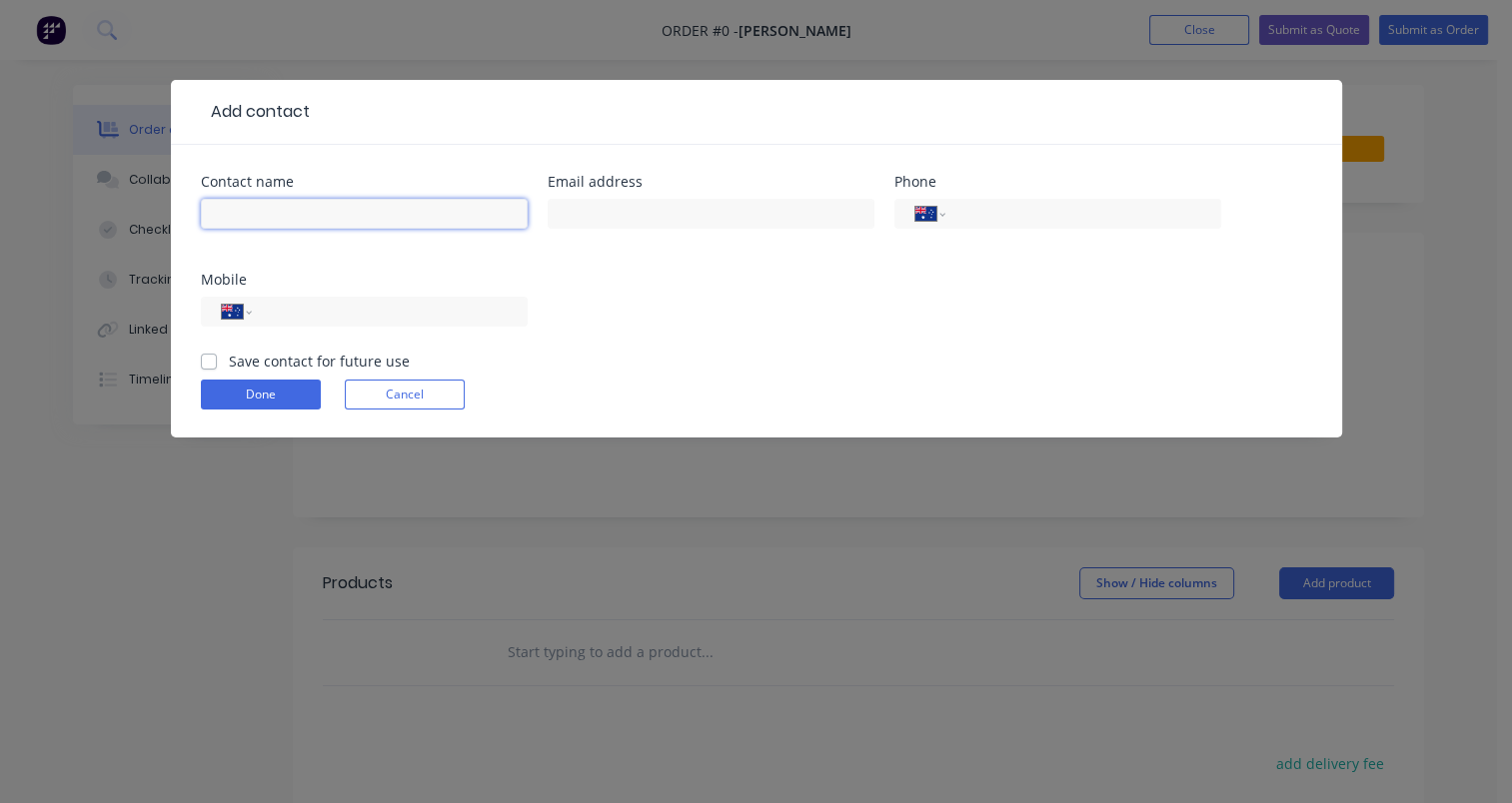click at bounding box center [364, 214] 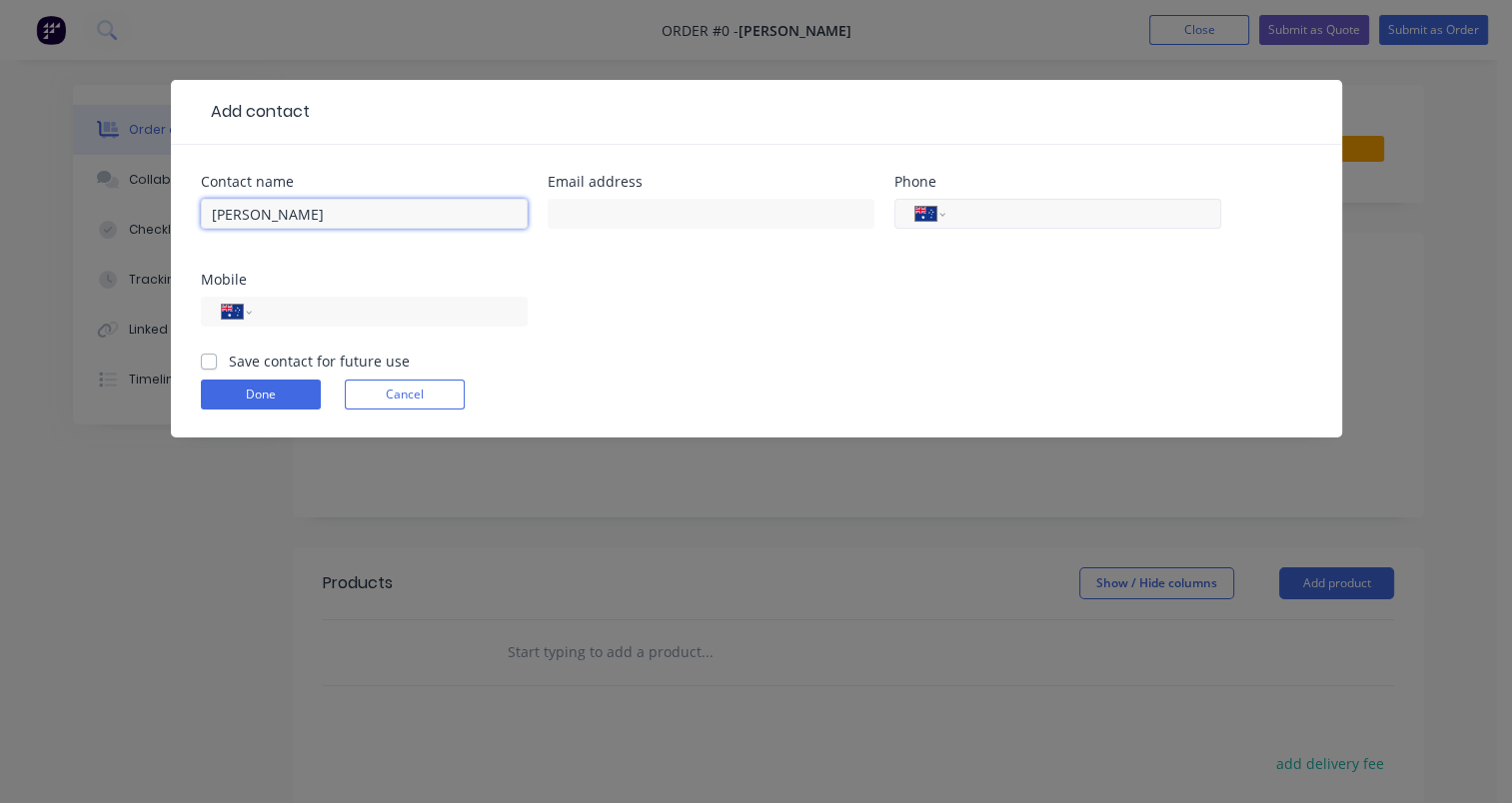 type on "[PERSON_NAME]" 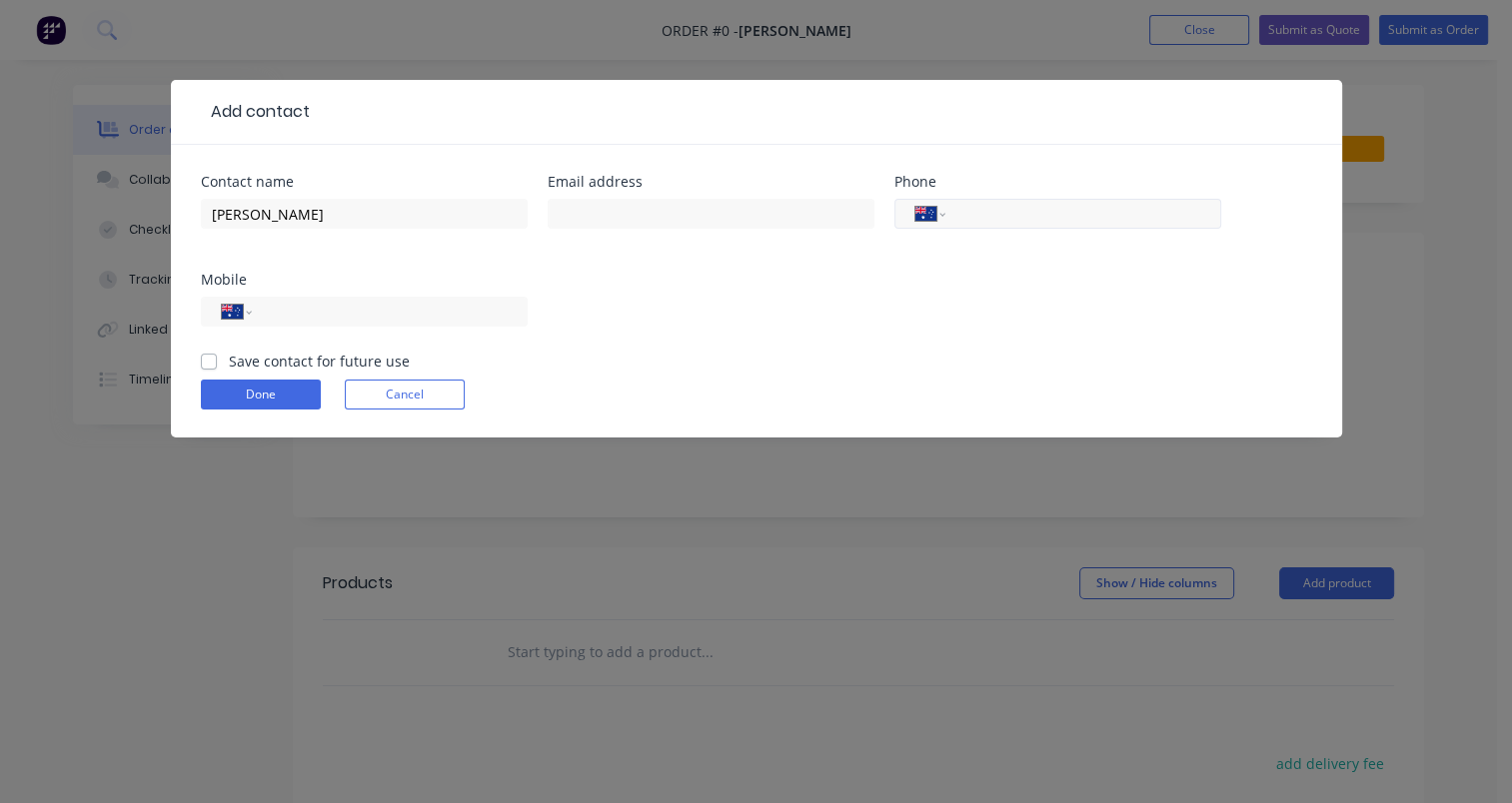 click at bounding box center (1079, 214) 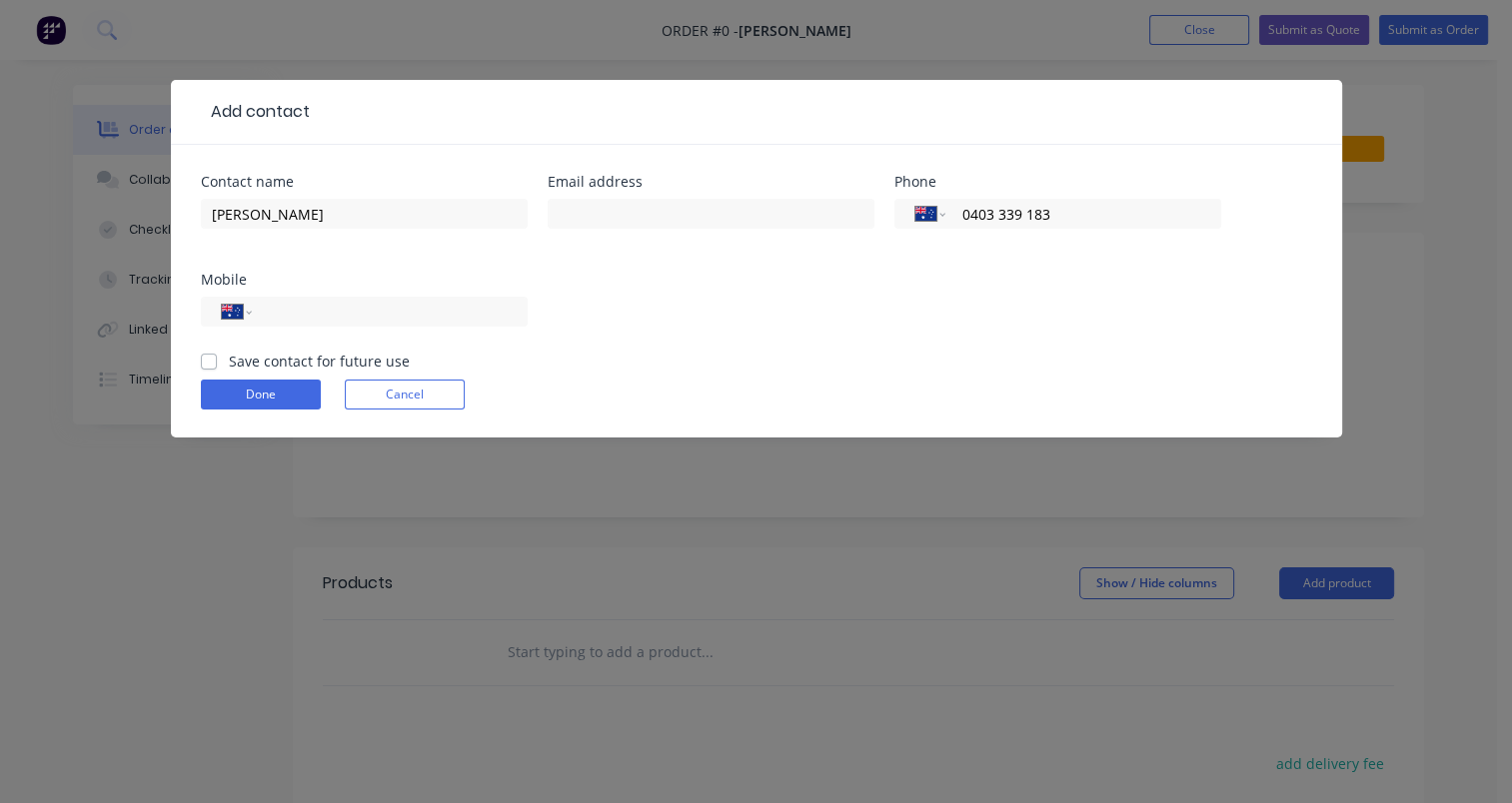 type on "0403 339 183" 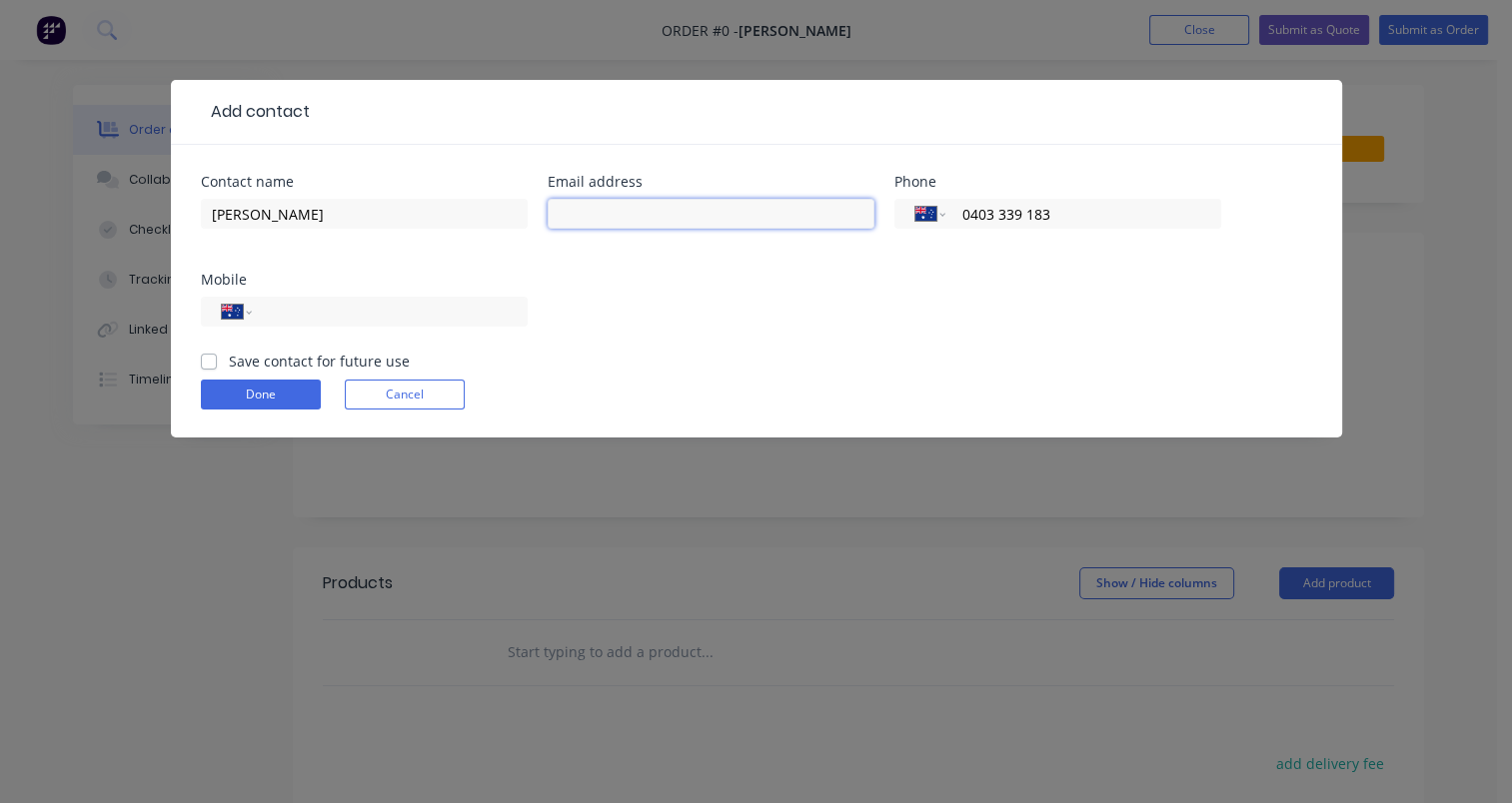 click at bounding box center [711, 214] 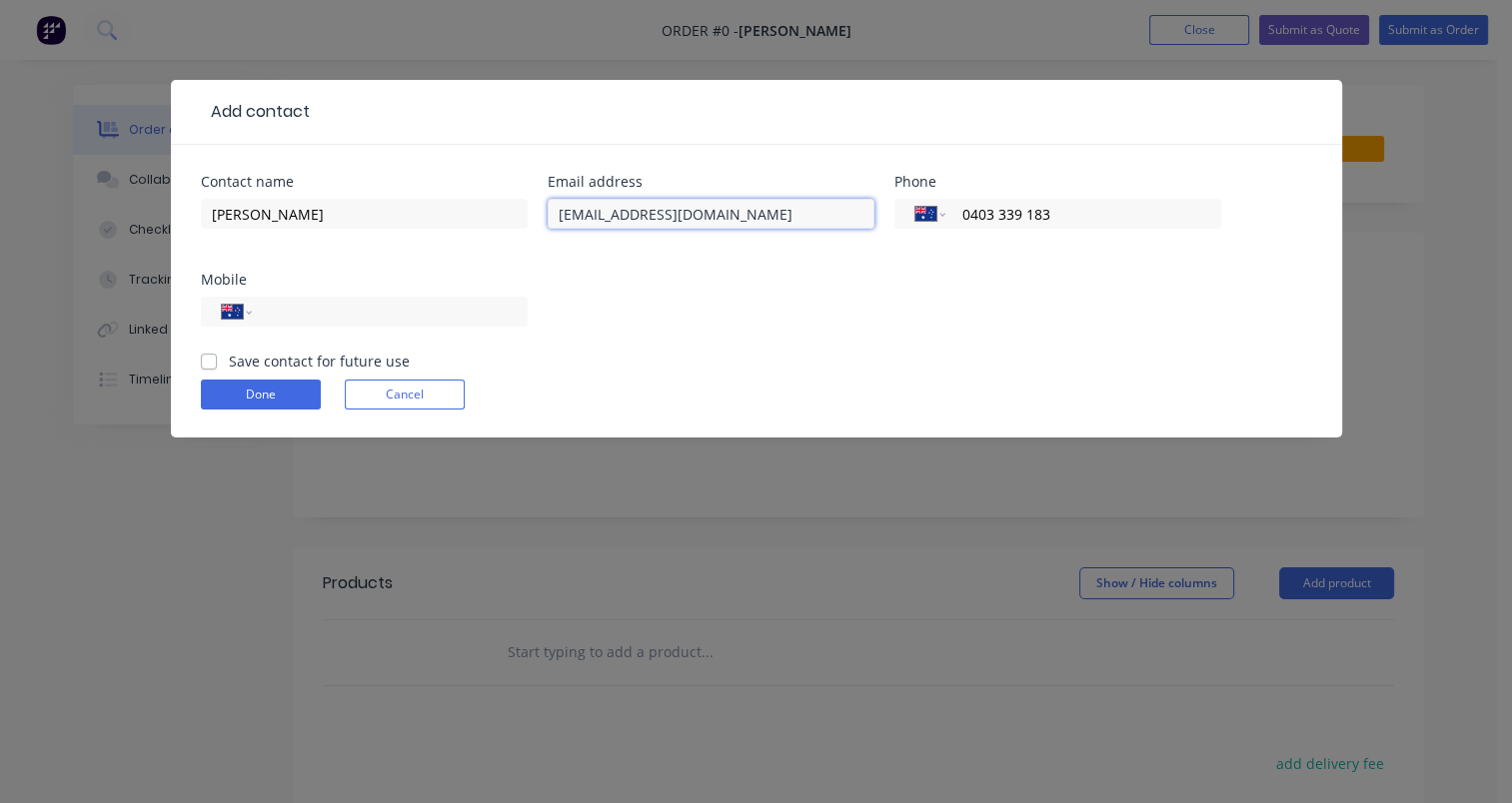type on "[EMAIL_ADDRESS][DOMAIN_NAME]" 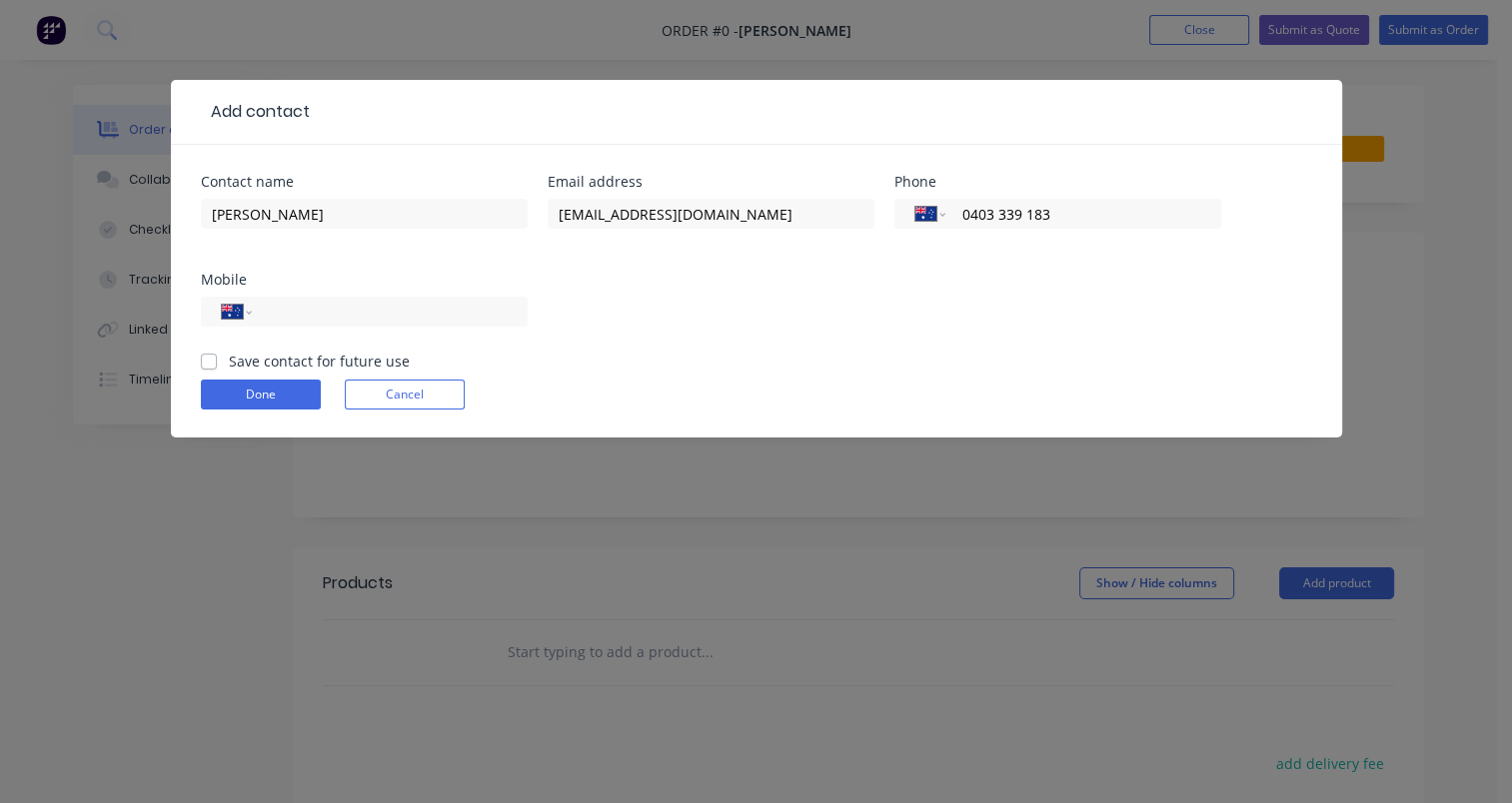 click on "Save contact for future use" at bounding box center [319, 361] 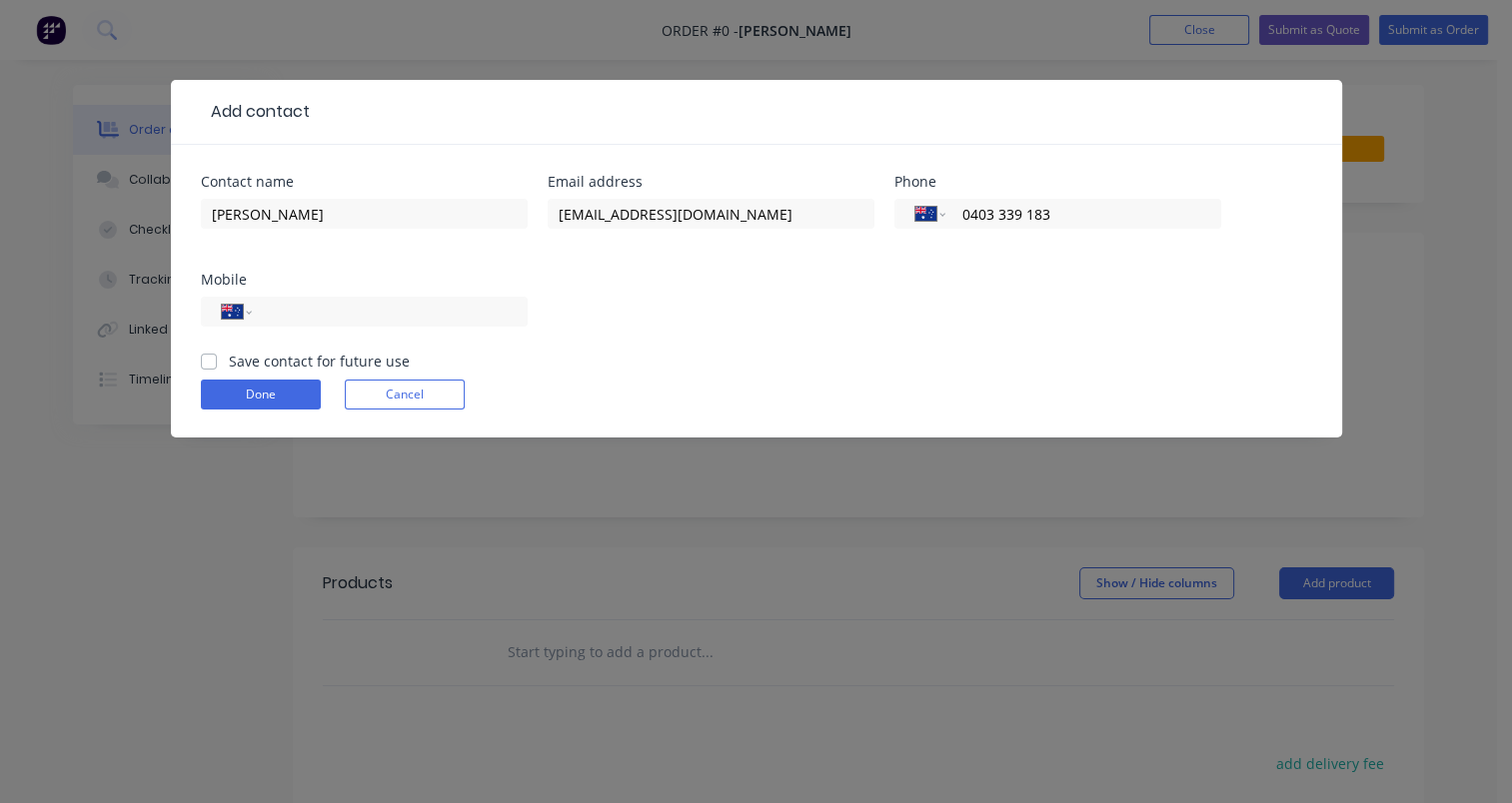 click on "Save contact for future use" at bounding box center (209, 360) 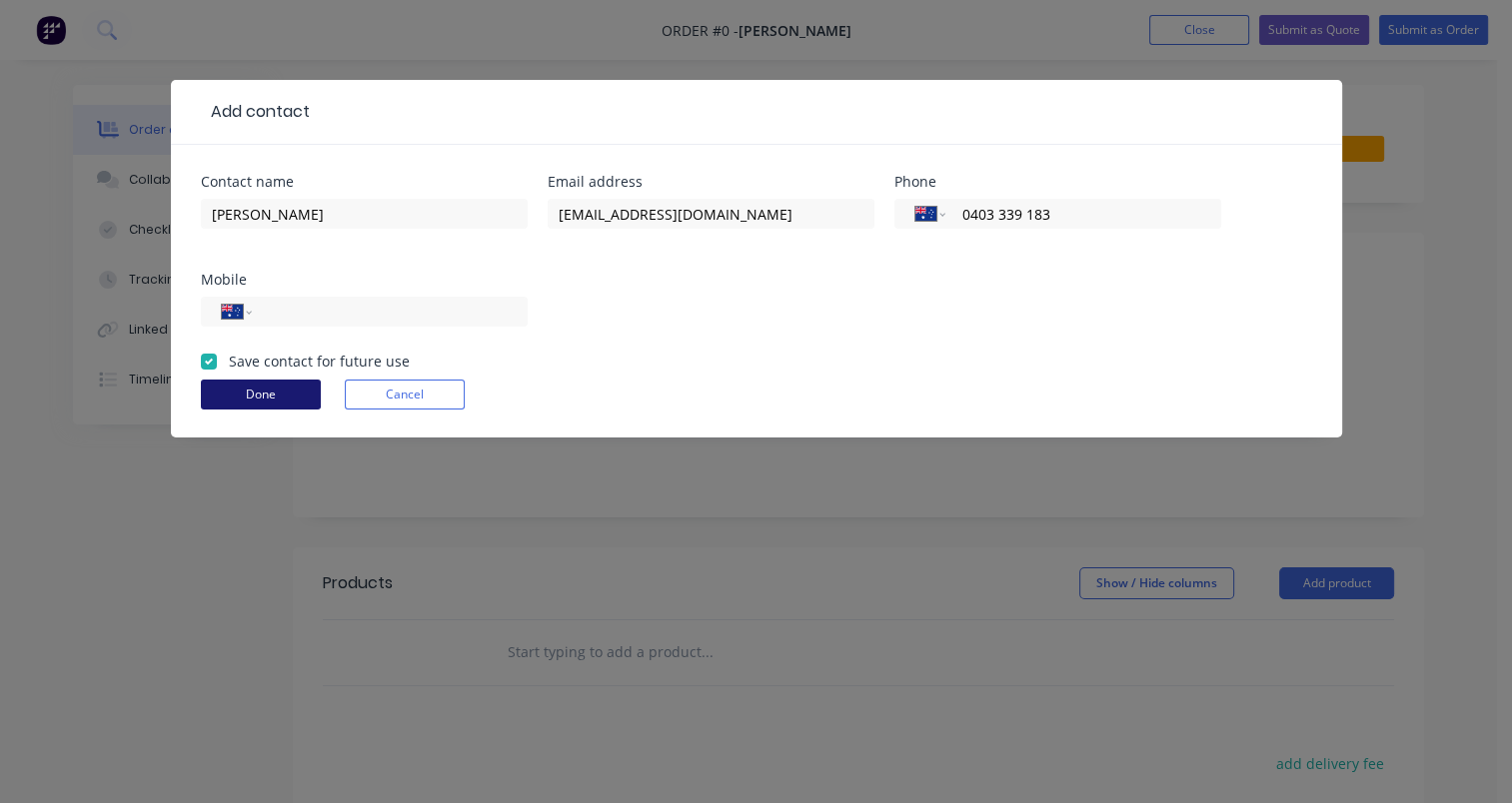 click on "Done" at bounding box center (261, 395) 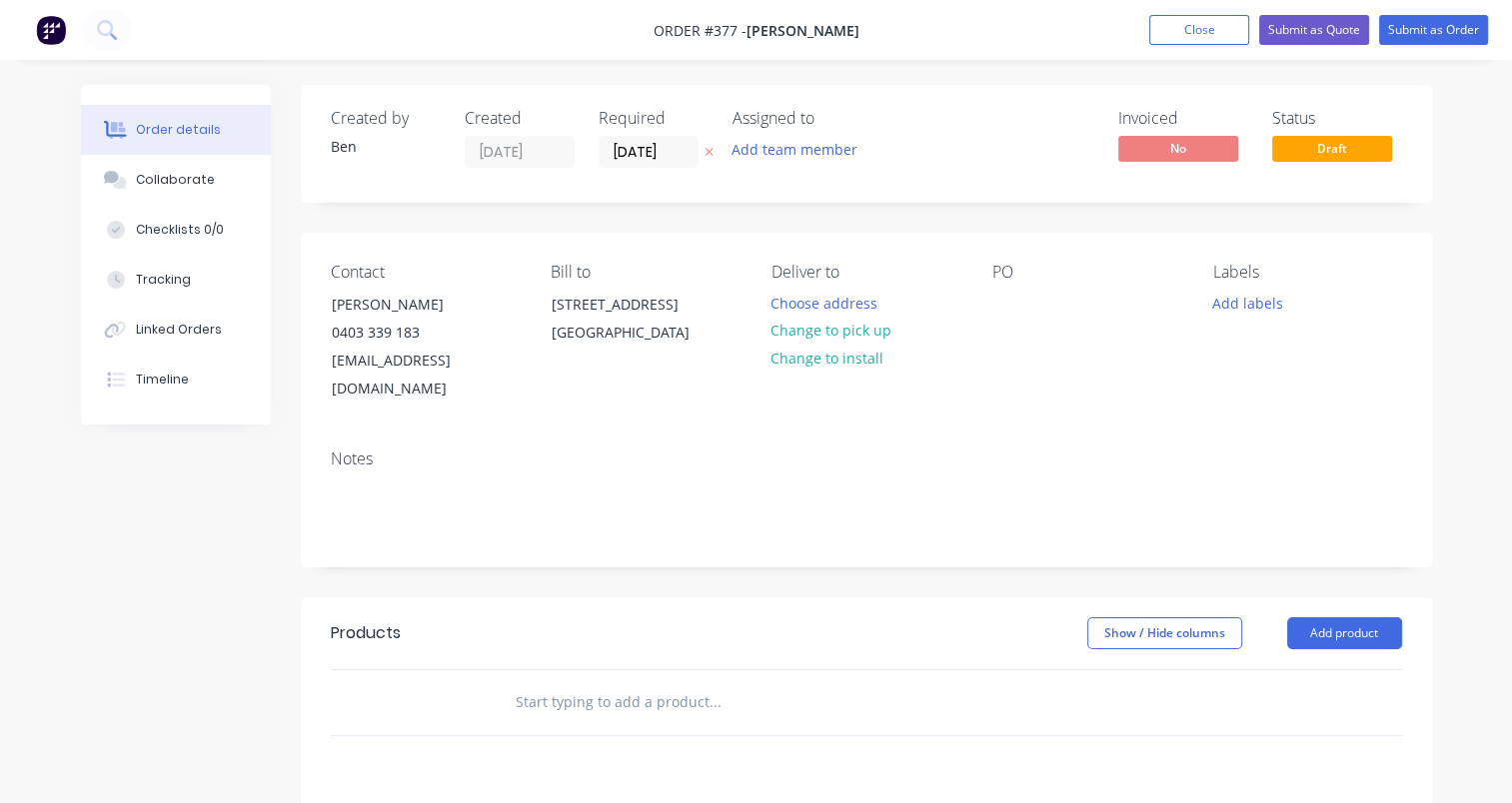 click at bounding box center [715, 702] 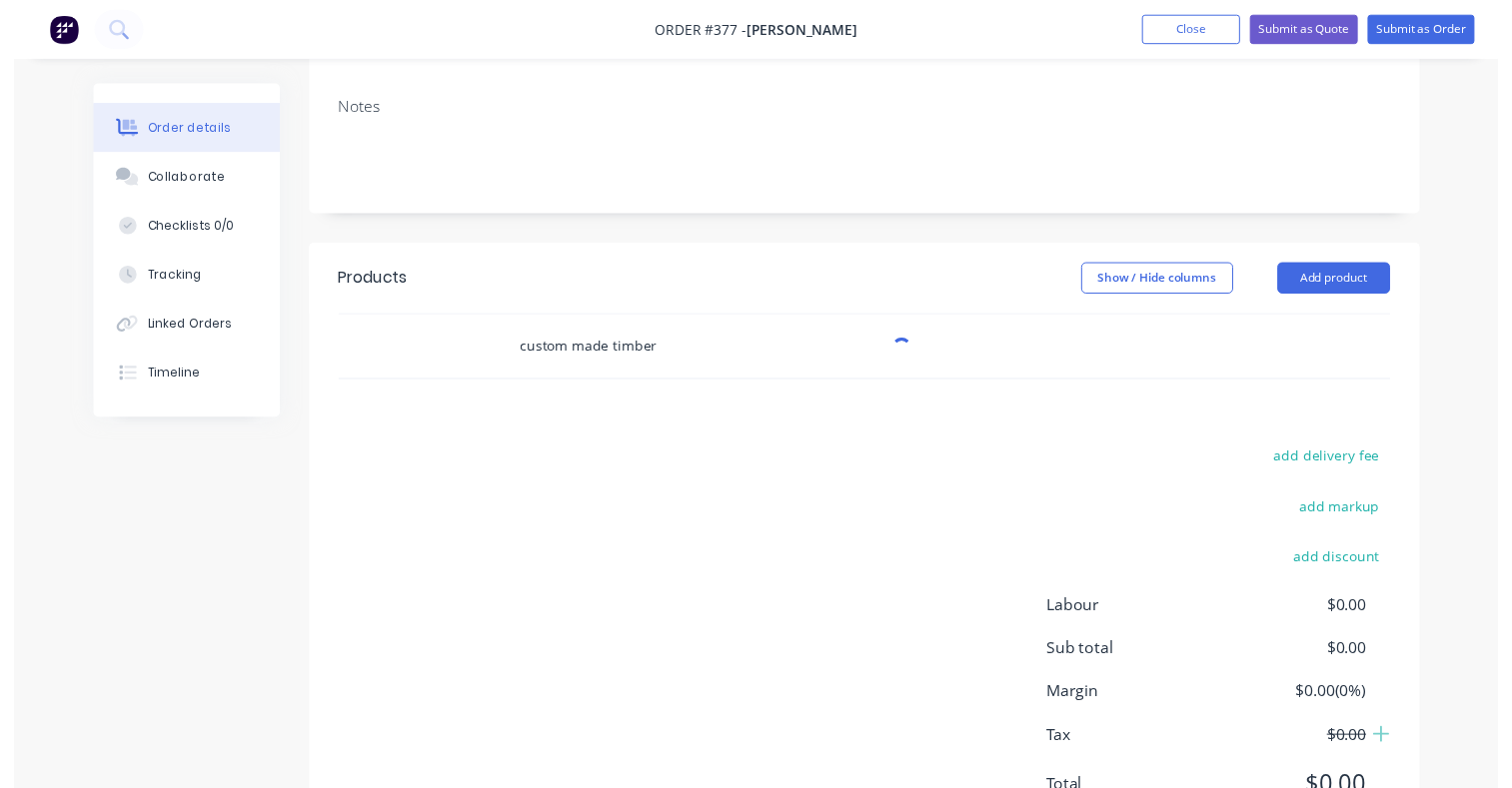scroll, scrollTop: 356, scrollLeft: 0, axis: vertical 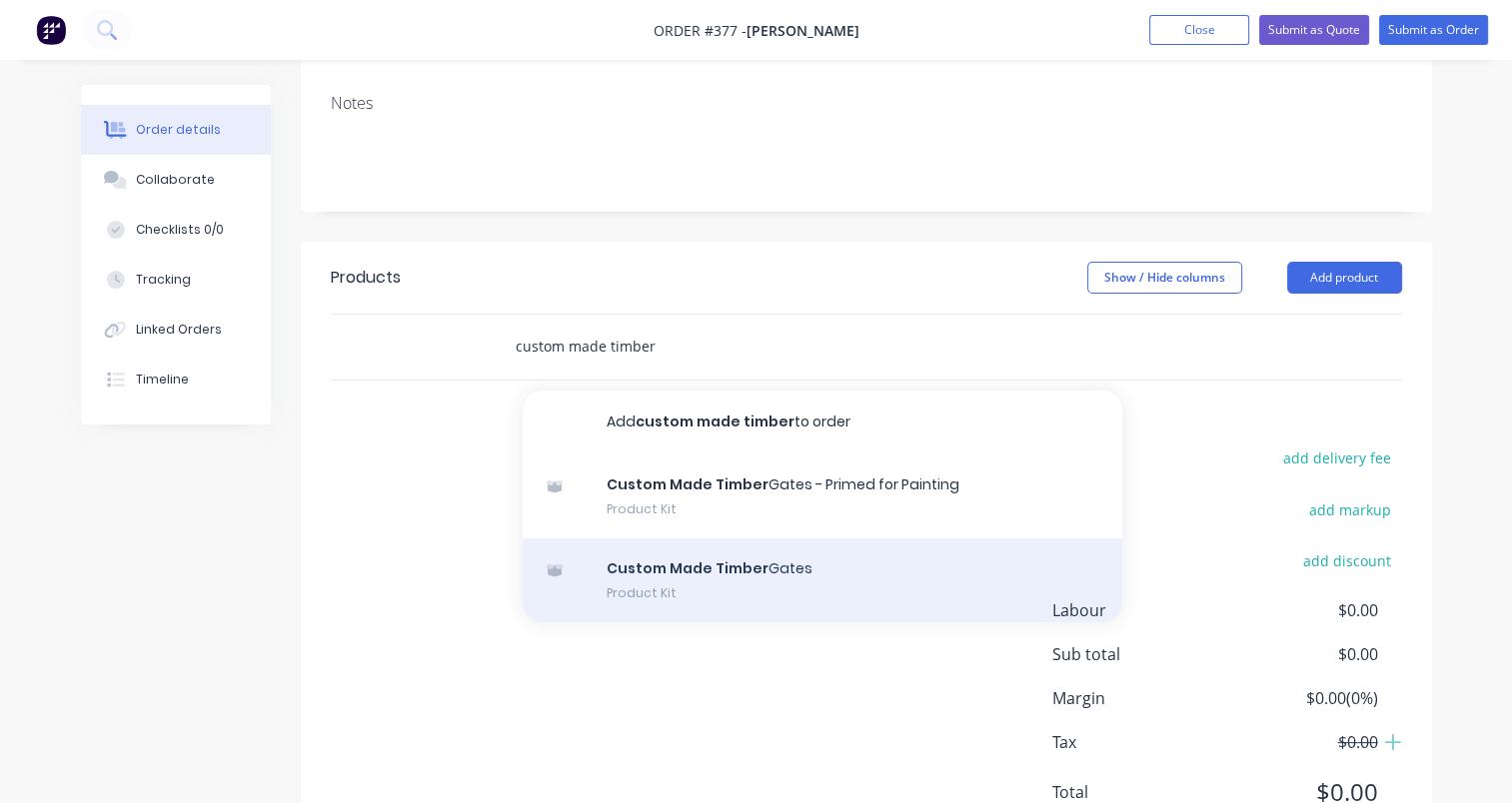 type on "custom made timber" 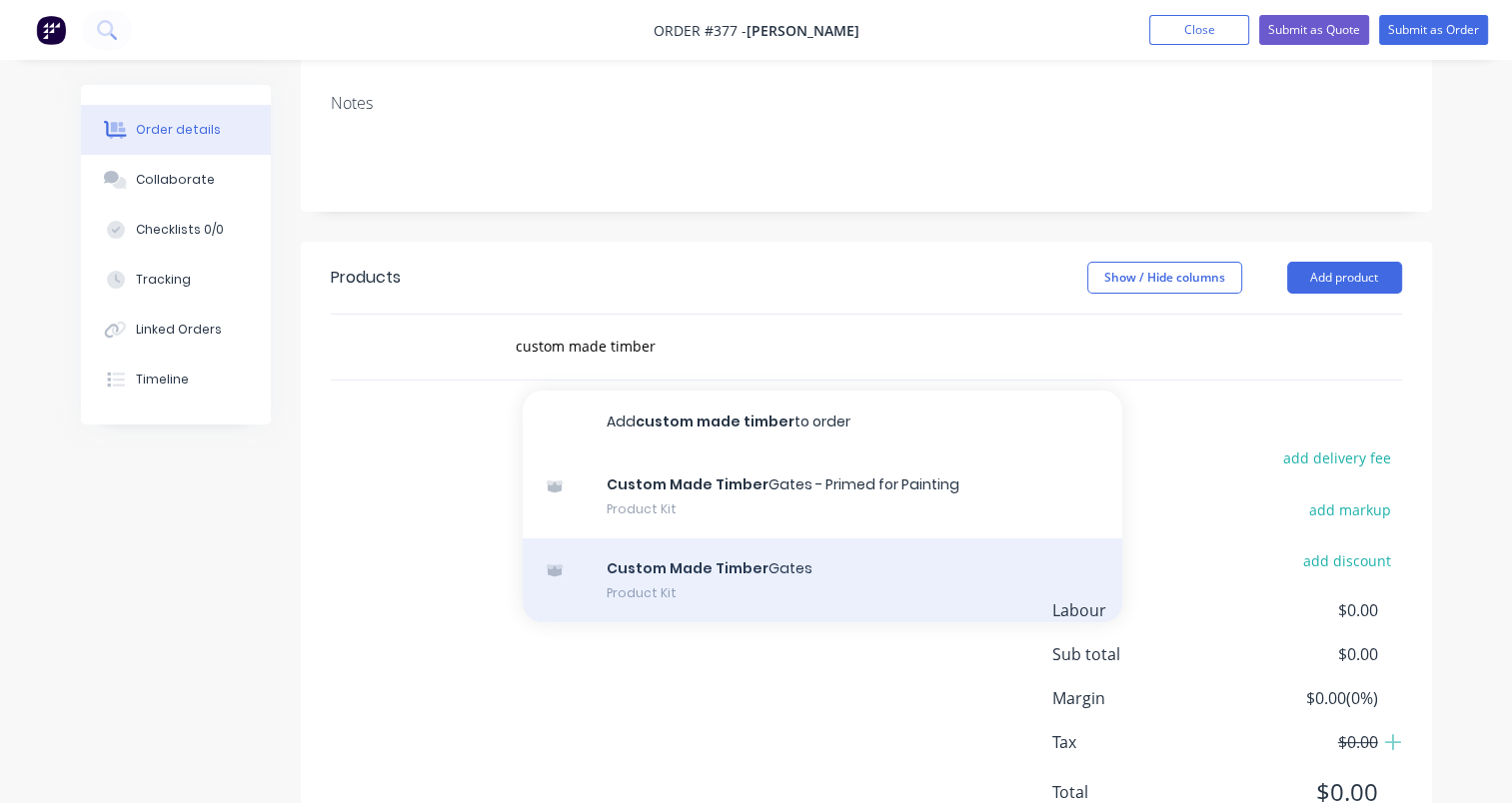 click on "Custom Made Timber  Gates Product Kit" at bounding box center (822, 580) 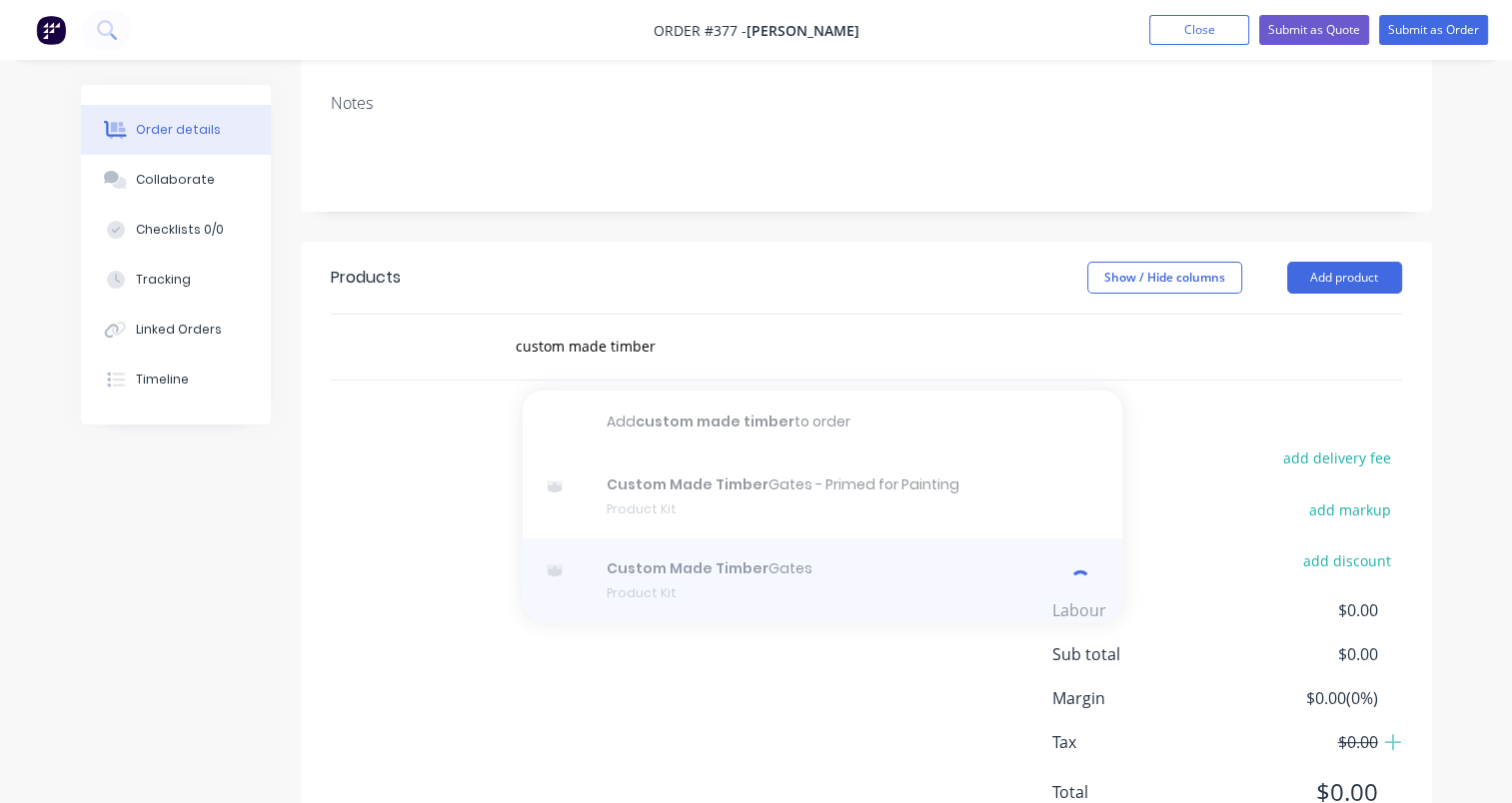 type 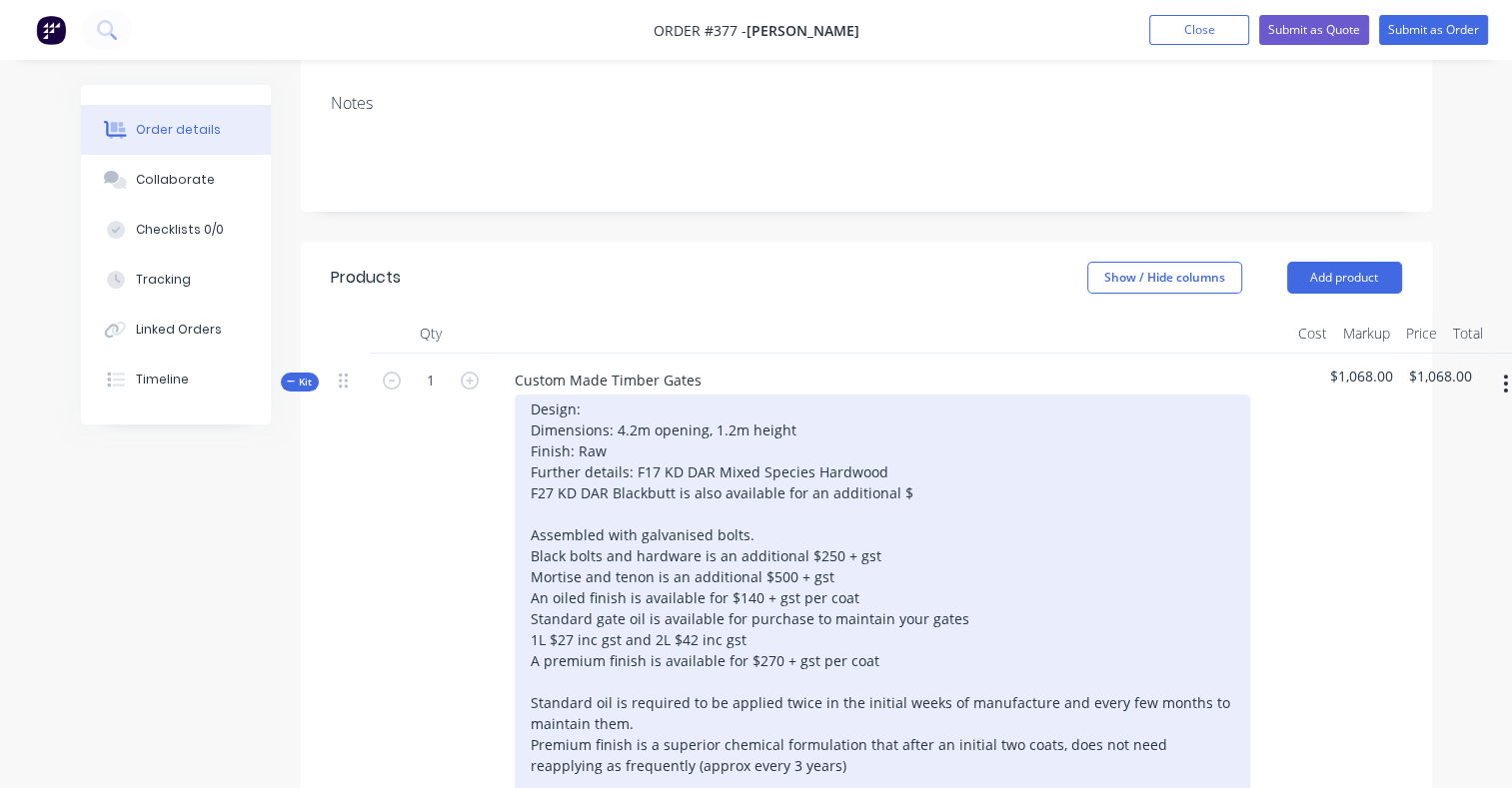 click on "Design:
Dimensions: 4.2m opening, 1.2m height
Finish: Raw
Further details: F17 KD DAR Mixed Species Hardwood
F27 KD DAR Blackbutt is also available for an additional $
Assembled with galvanised bolts.
Black bolts and hardware is an additional $250 + gst
Mortise and tenon is an additional $500 + gst
An oiled finish is available for $140 + gst per coat
Standard gate oil is available for purchase to maintain your gates
1L $27 inc gst and 2L $42 inc gst
A premium finish is available for $270 + gst per coat
Standard oil is required to be applied twice in the initial weeks of manufacture and every few months to maintain them.
Premium finish is a superior chemical formulation that after an initial two coats, does not need reapplying as frequently (approx every 3 years)
If you choose to go ahead, we will provide workshop drawings for you to review and approve
(Or Workshop drawings are already attached)
*We do not recommend painting this timber, other species are available for a painted finish" at bounding box center (882, 639) 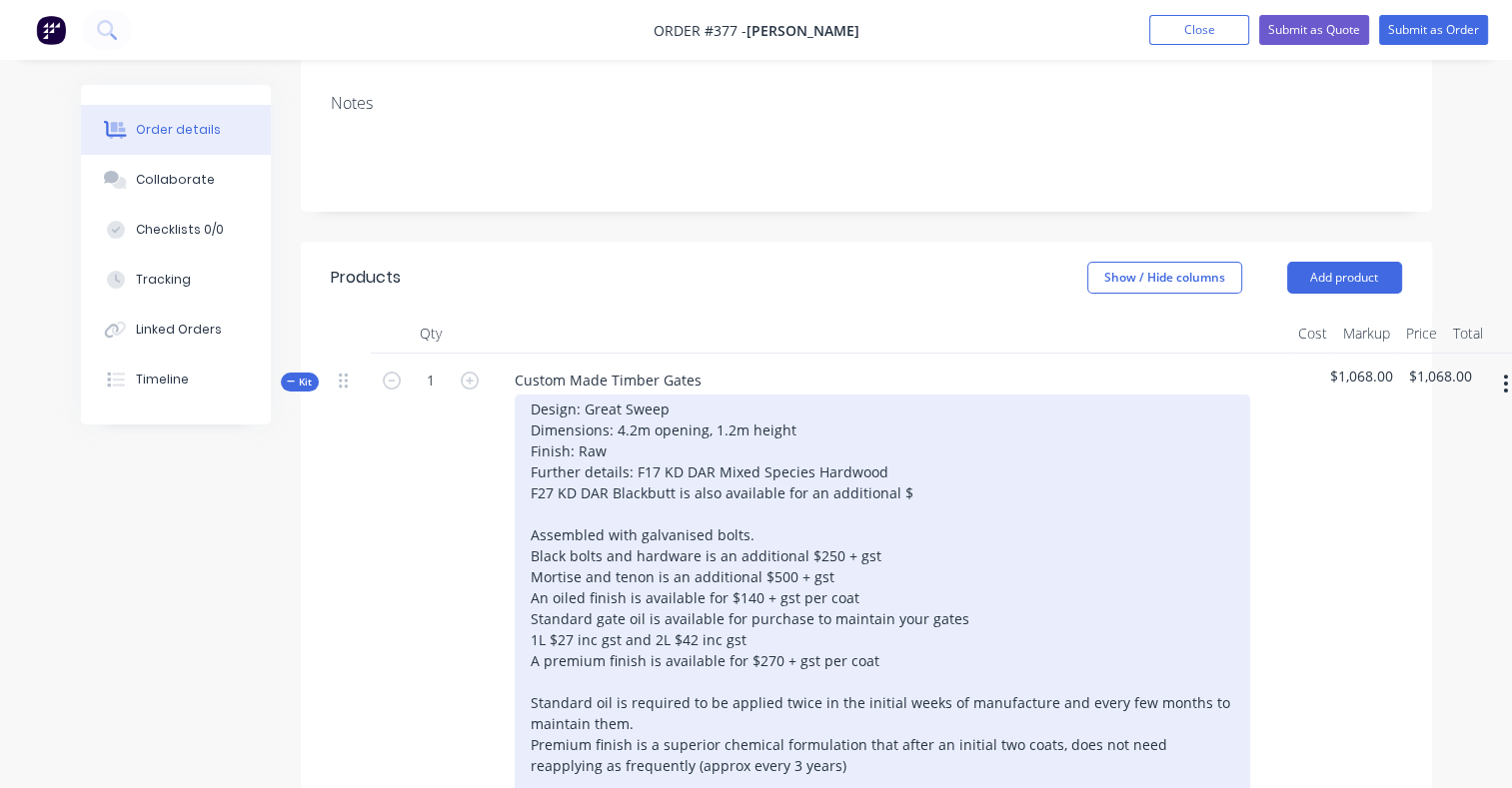 click on "Design: Great Sweep
Dimensions: 4.2m opening, 1.2m height
Finish: Raw
Further details: F17 KD DAR Mixed Species Hardwood
F27 KD DAR Blackbutt is also available for an additional $
Assembled with galvanised bolts.
Black bolts and hardware is an additional $250 + gst
Mortise and tenon is an additional $500 + gst
An oiled finish is available for $140 + gst per coat
Standard gate oil is available for purchase to maintain your gates
1L $27 inc gst and 2L $42 inc gst
A premium finish is available for $270 + gst per coat
Standard oil is required to be applied twice in the initial weeks of manufacture and every few months to maintain them.
Premium finish is a superior chemical formulation that after an initial two coats, does not need reapplying as frequently (approx every 3 years)
If you choose to go ahead, we will provide workshop drawings for you to review and approve
(Or Workshop drawings are already attached)
*We do not recommend painting this timber, other species are available for a painted finish" at bounding box center [882, 639] 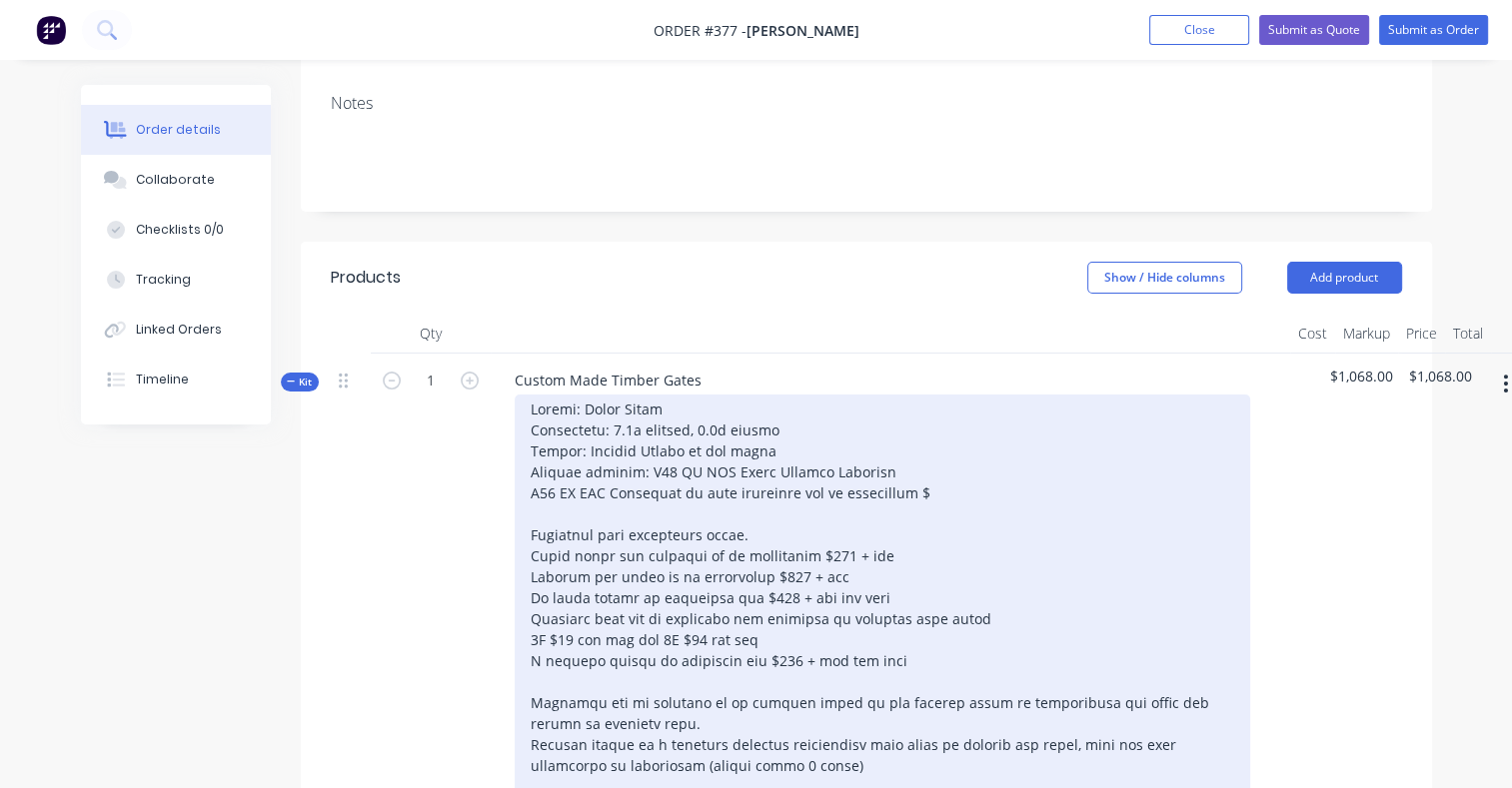 click at bounding box center (882, 639) 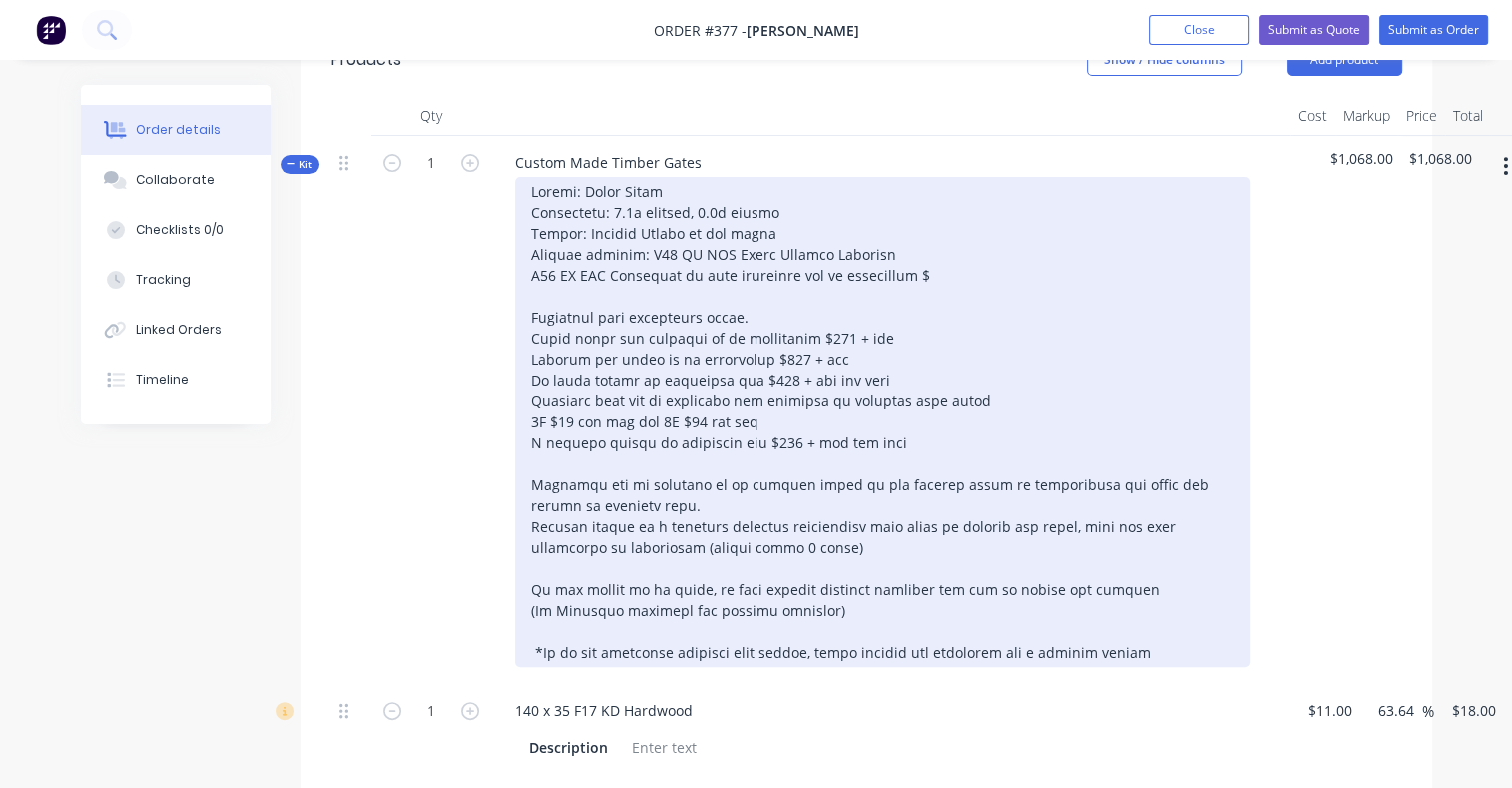 scroll, scrollTop: 610, scrollLeft: 0, axis: vertical 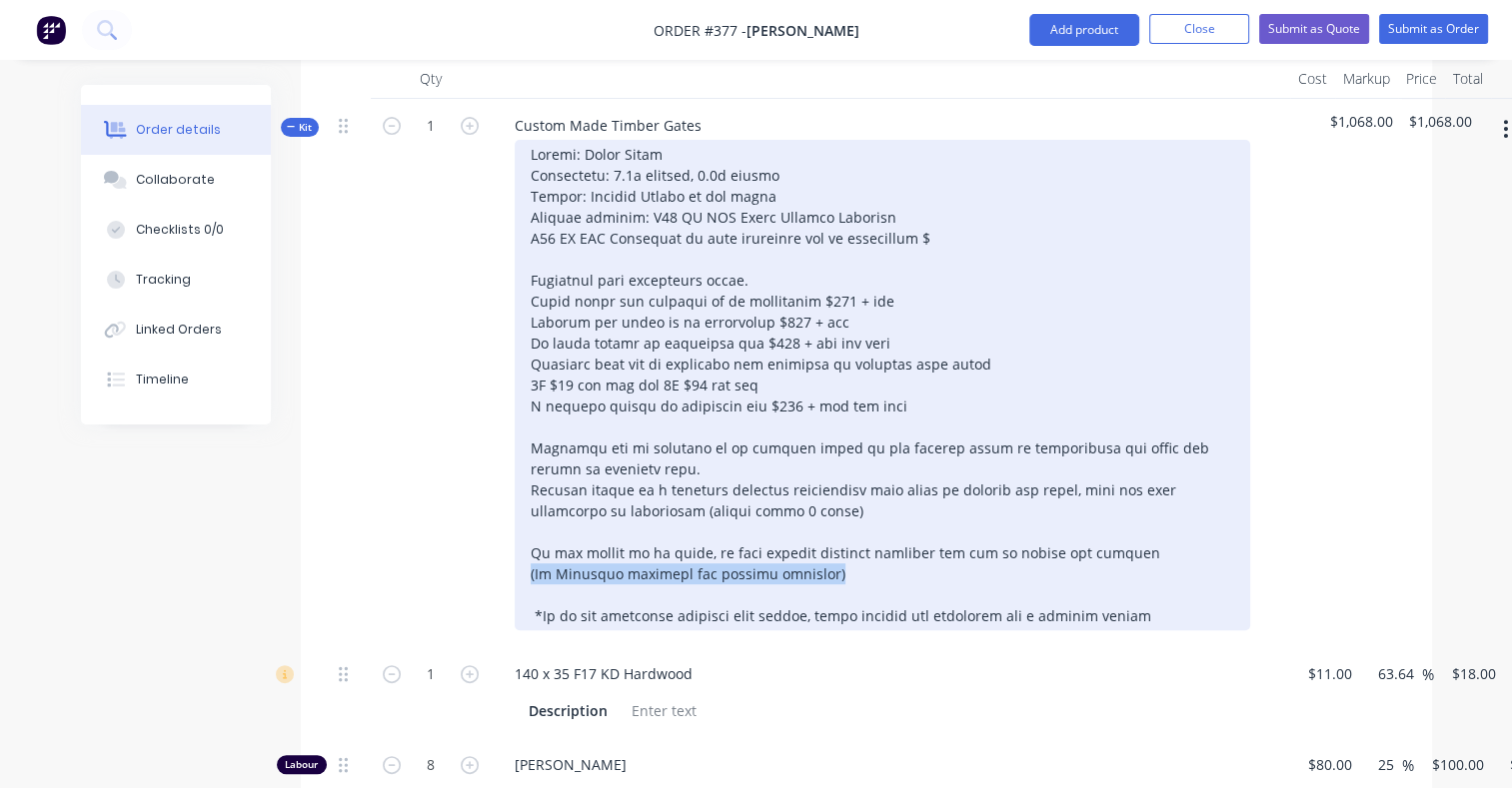 drag, startPoint x: 845, startPoint y: 547, endPoint x: 506, endPoint y: 543, distance: 339.0236 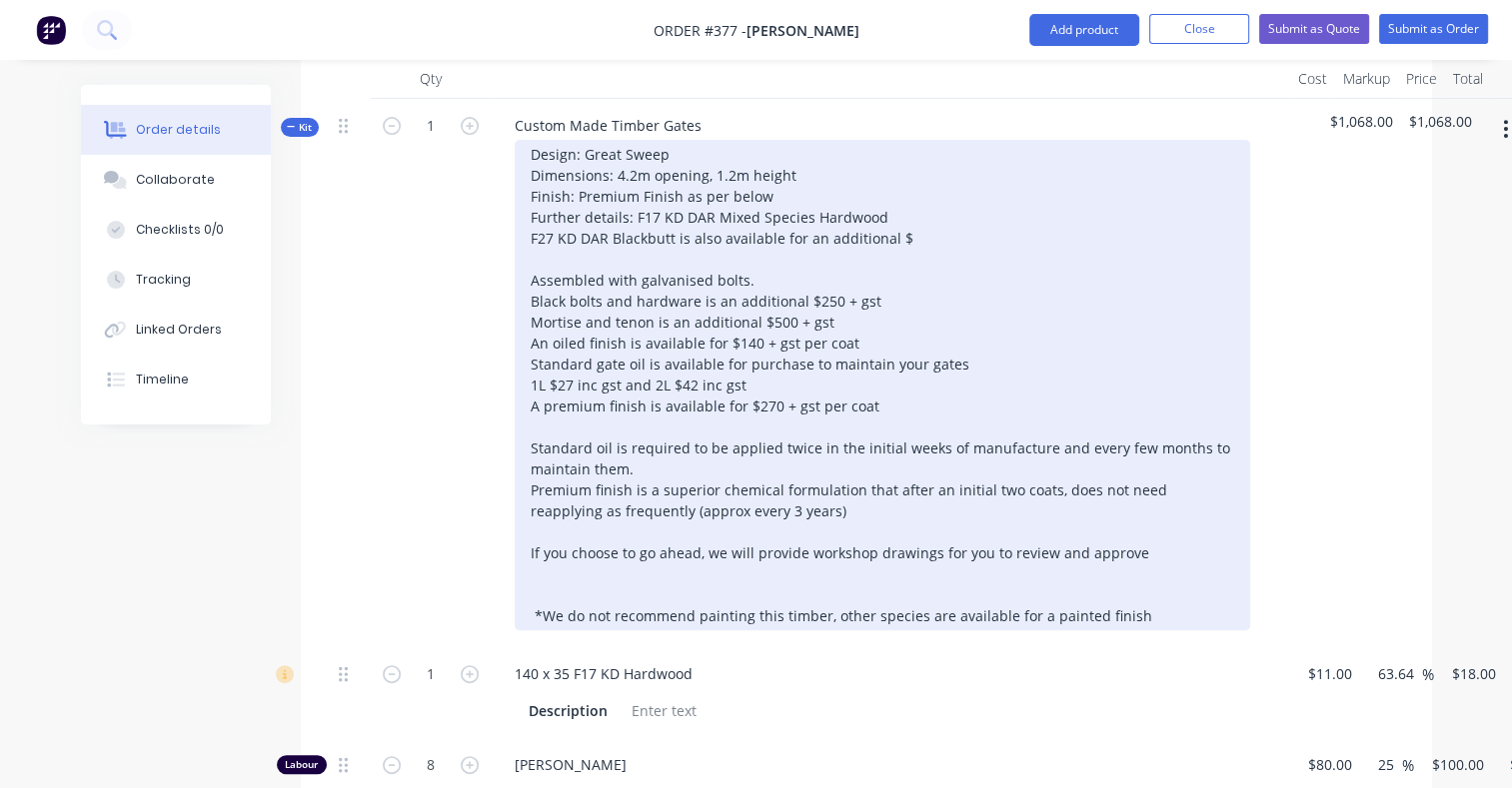 click on "Design: Great Sweep
Dimensions: 4.2m opening, 1.2m height
Finish: Premium Finish as per below
Further details: F17 KD DAR Mixed Species Hardwood
F27 KD DAR Blackbutt is also available for an additional $
Assembled with galvanised bolts.
Black bolts and hardware is an additional $250 + gst
Mortise and tenon is an additional $500 + gst
An oiled finish is available for $140 + gst per coat
Standard gate oil is available for purchase to maintain your gates
1L $27 inc gst and 2L $42 inc gst
A premium finish is available for $270 + gst per coat
Standard oil is required to be applied twice in the initial weeks of manufacture and every few months to maintain them.
Premium finish is a superior chemical formulation that after an initial two coats, does not need reapplying as frequently (approx every 3 years)
If you choose to go ahead, we will provide workshop drawings for you to review and approve
*We do not recommend painting this timber, other species are available for a painted finish" at bounding box center (882, 385) 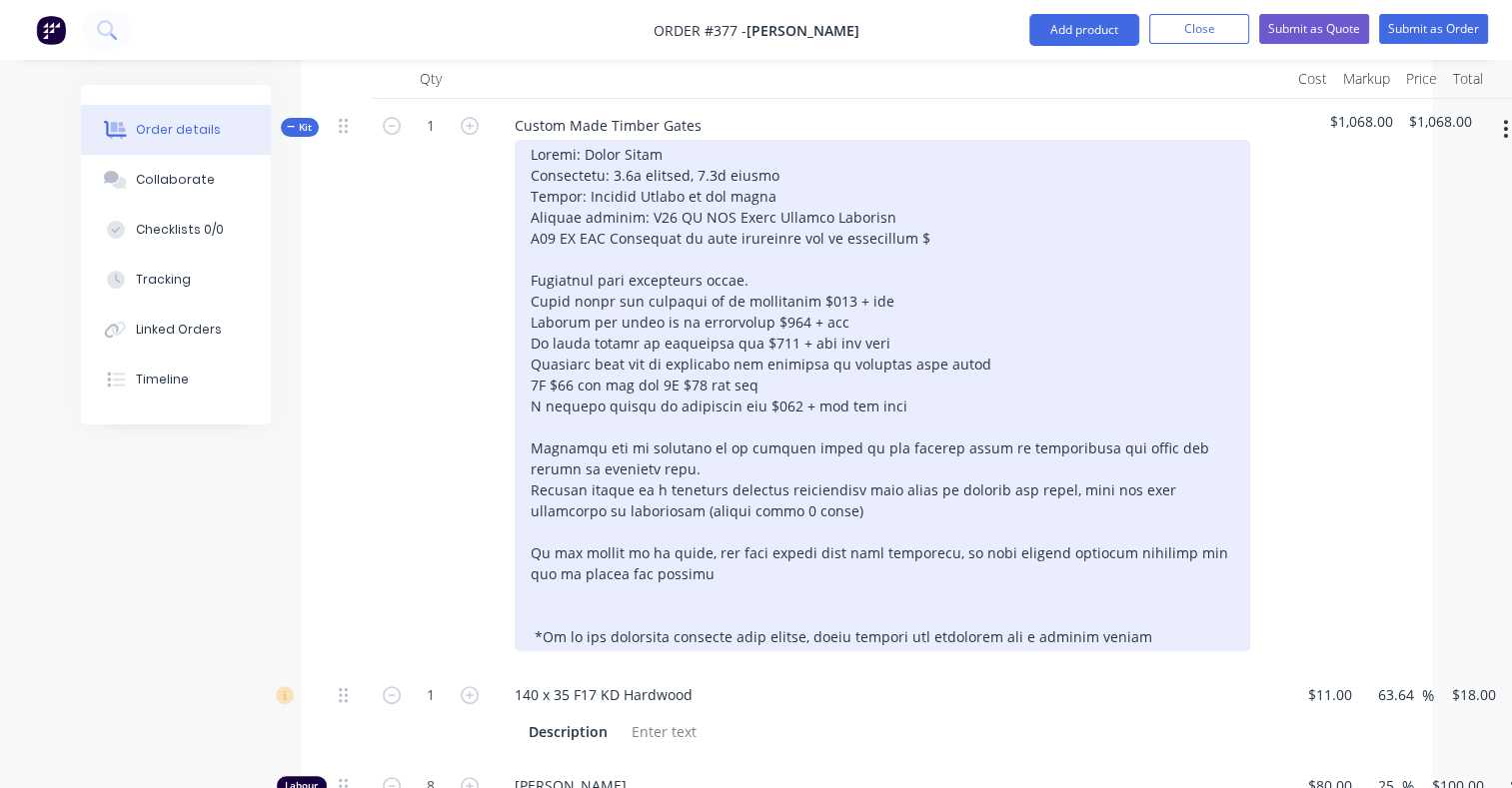 click at bounding box center [882, 395] 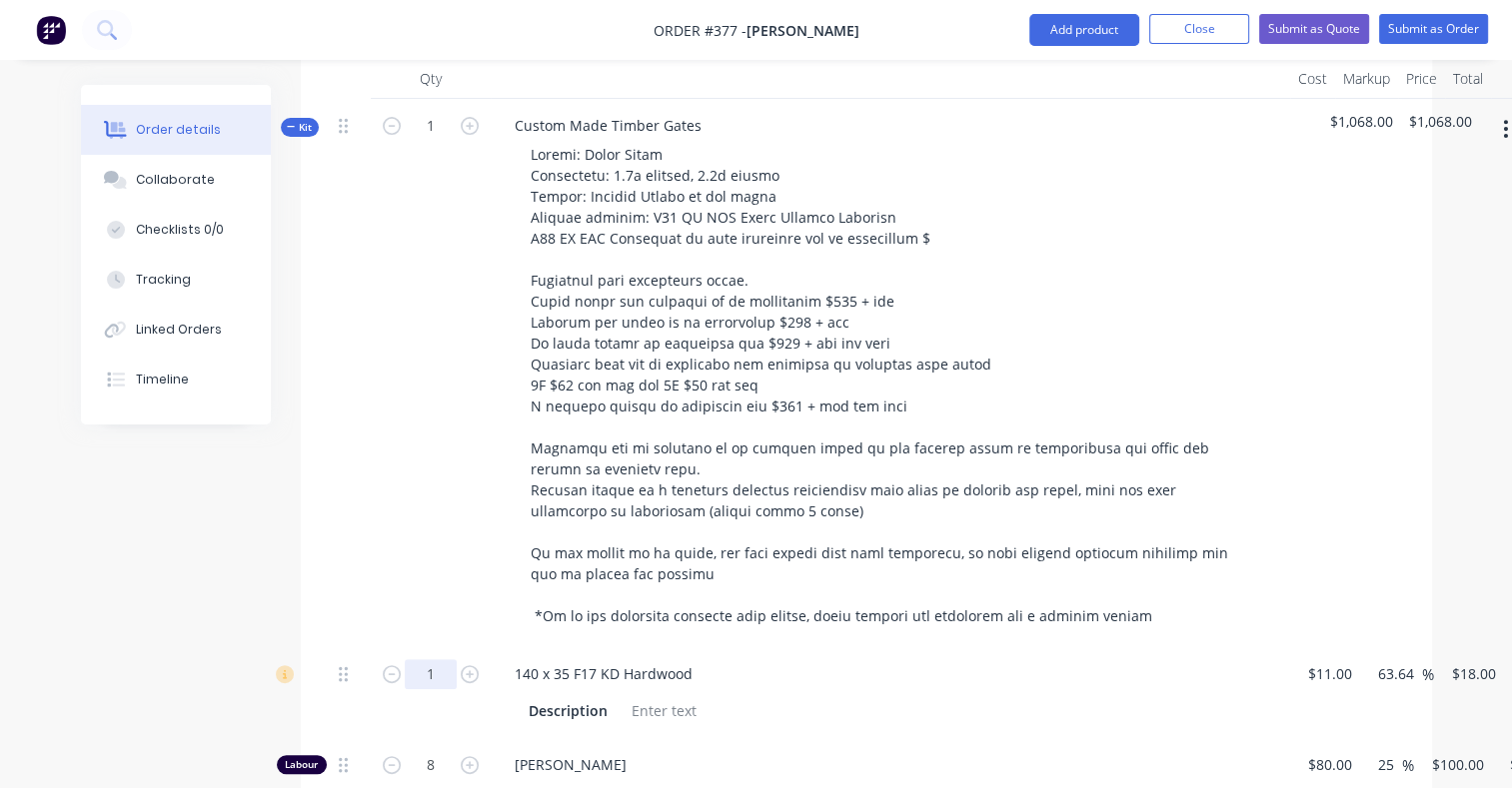 click on "1" at bounding box center [431, 674] 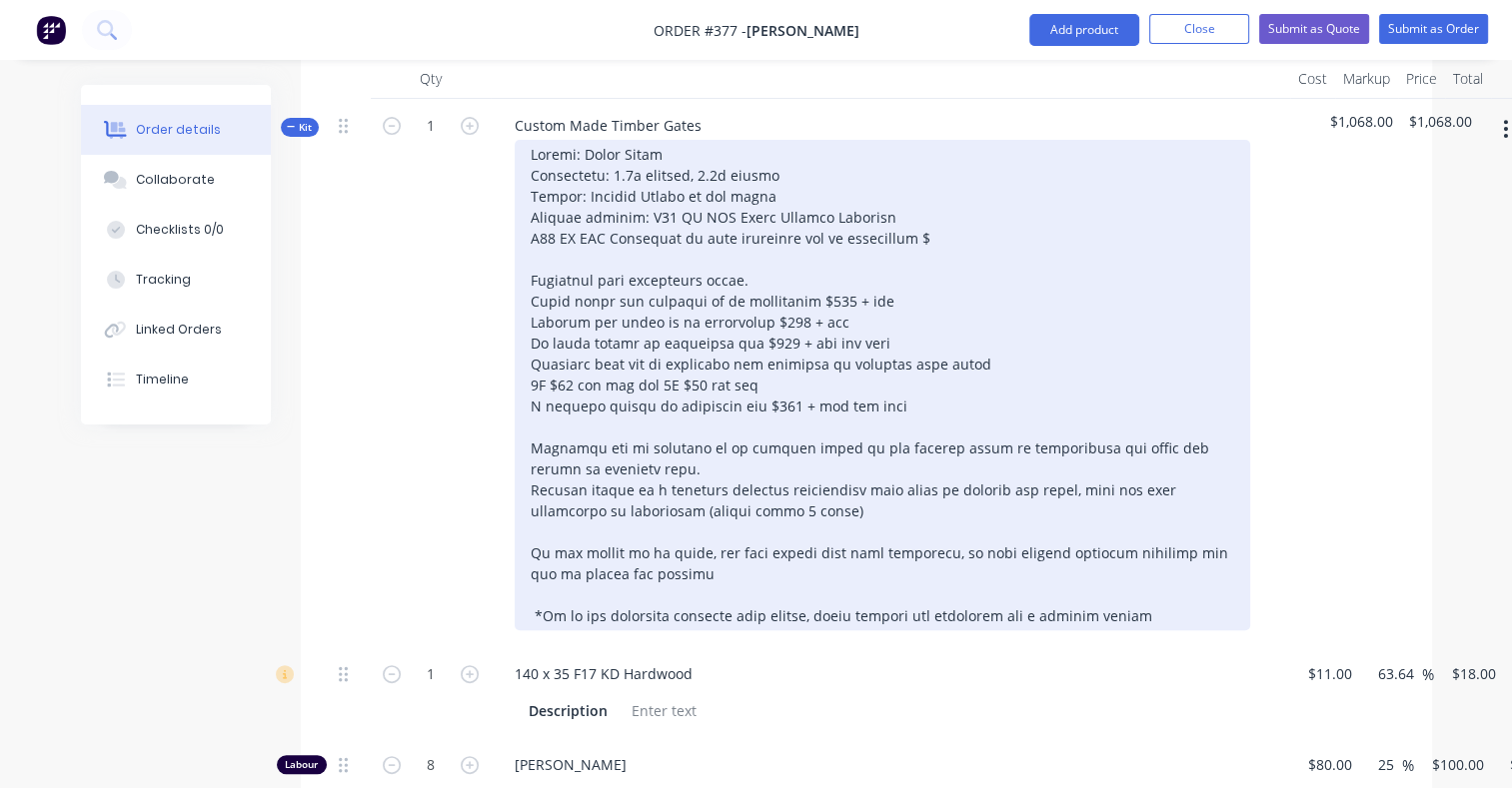 click at bounding box center [882, 385] 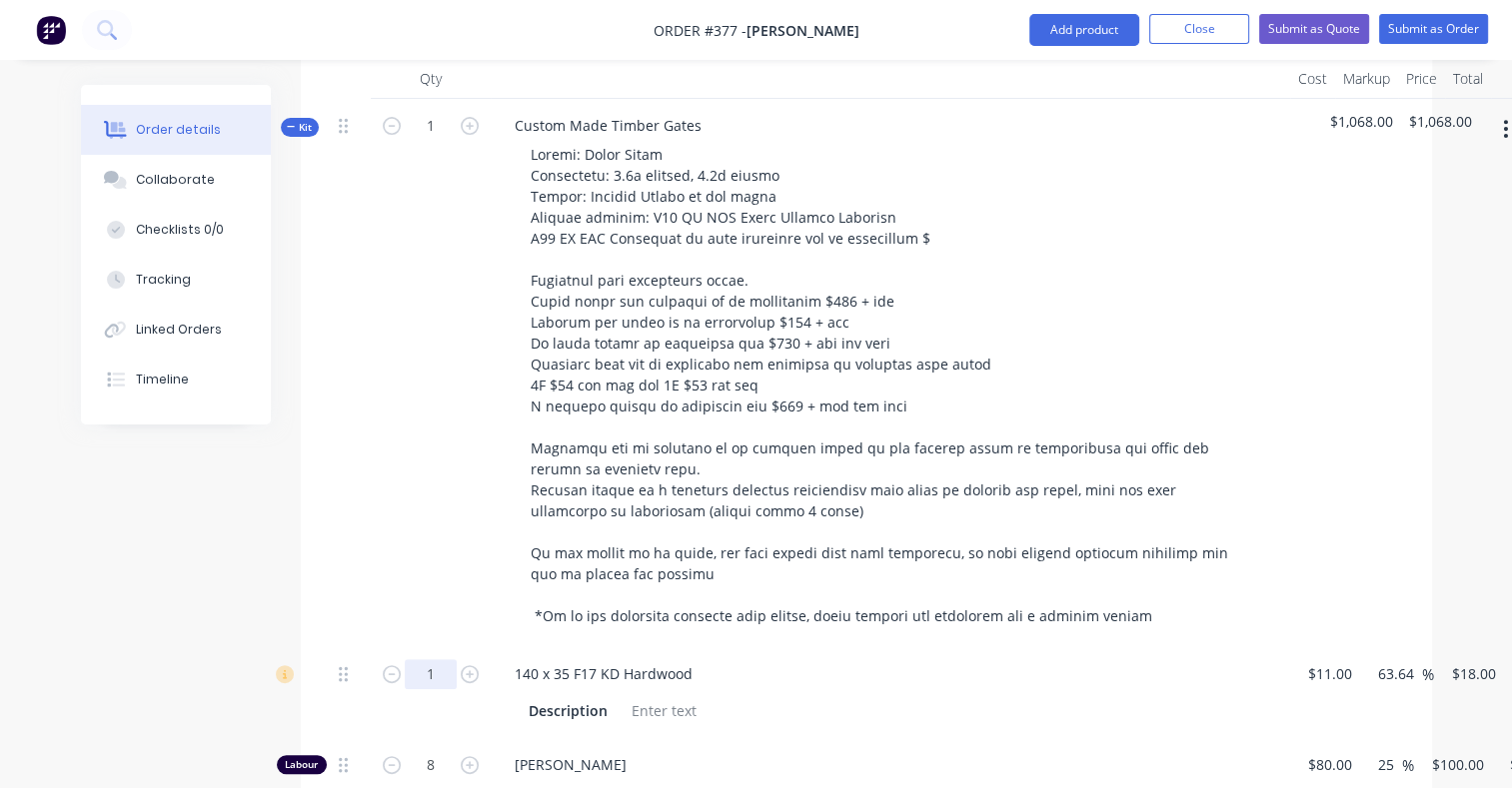 click on "1" at bounding box center [431, 674] 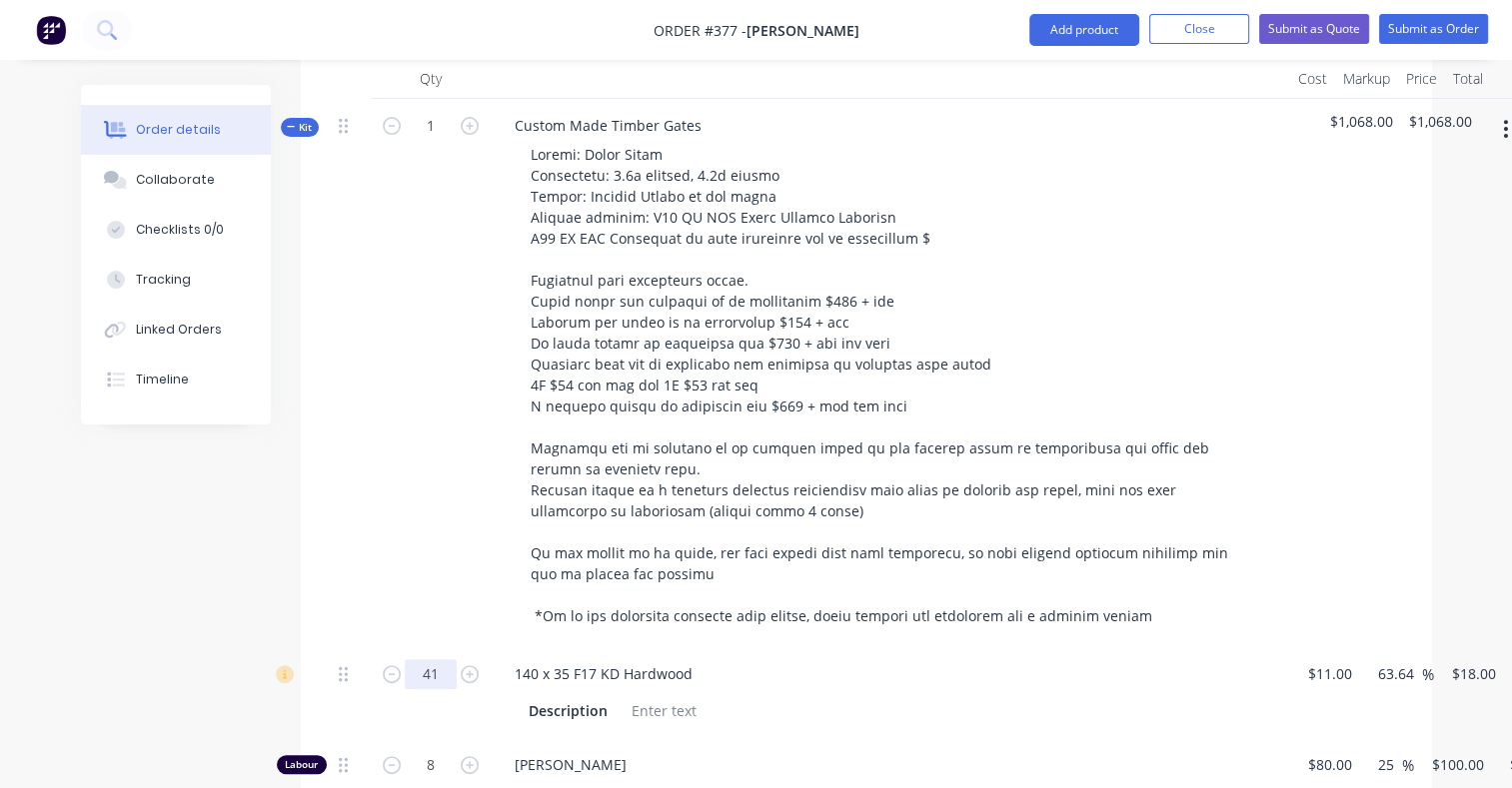type on "41" 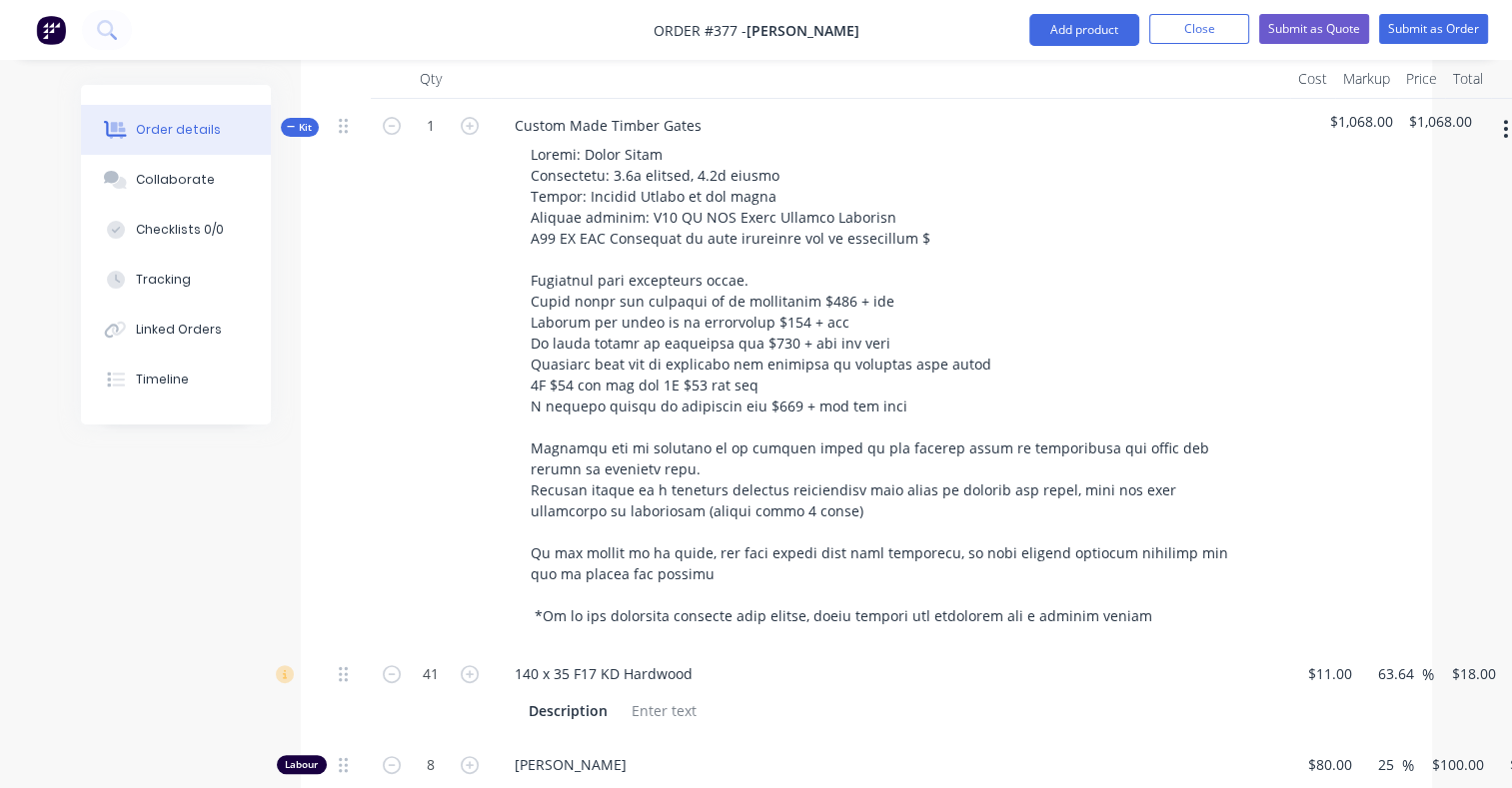 type on "$738.00" 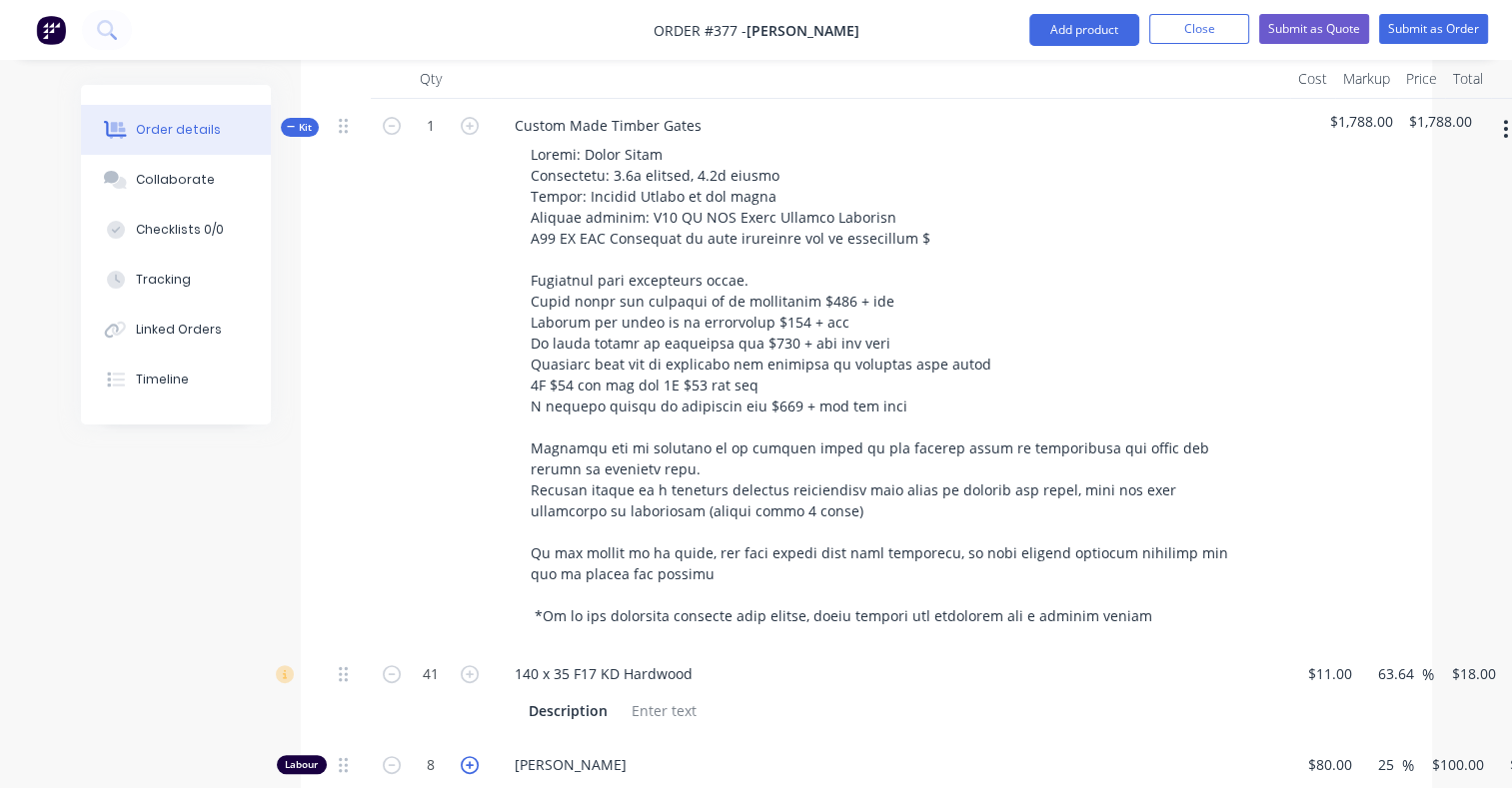 click 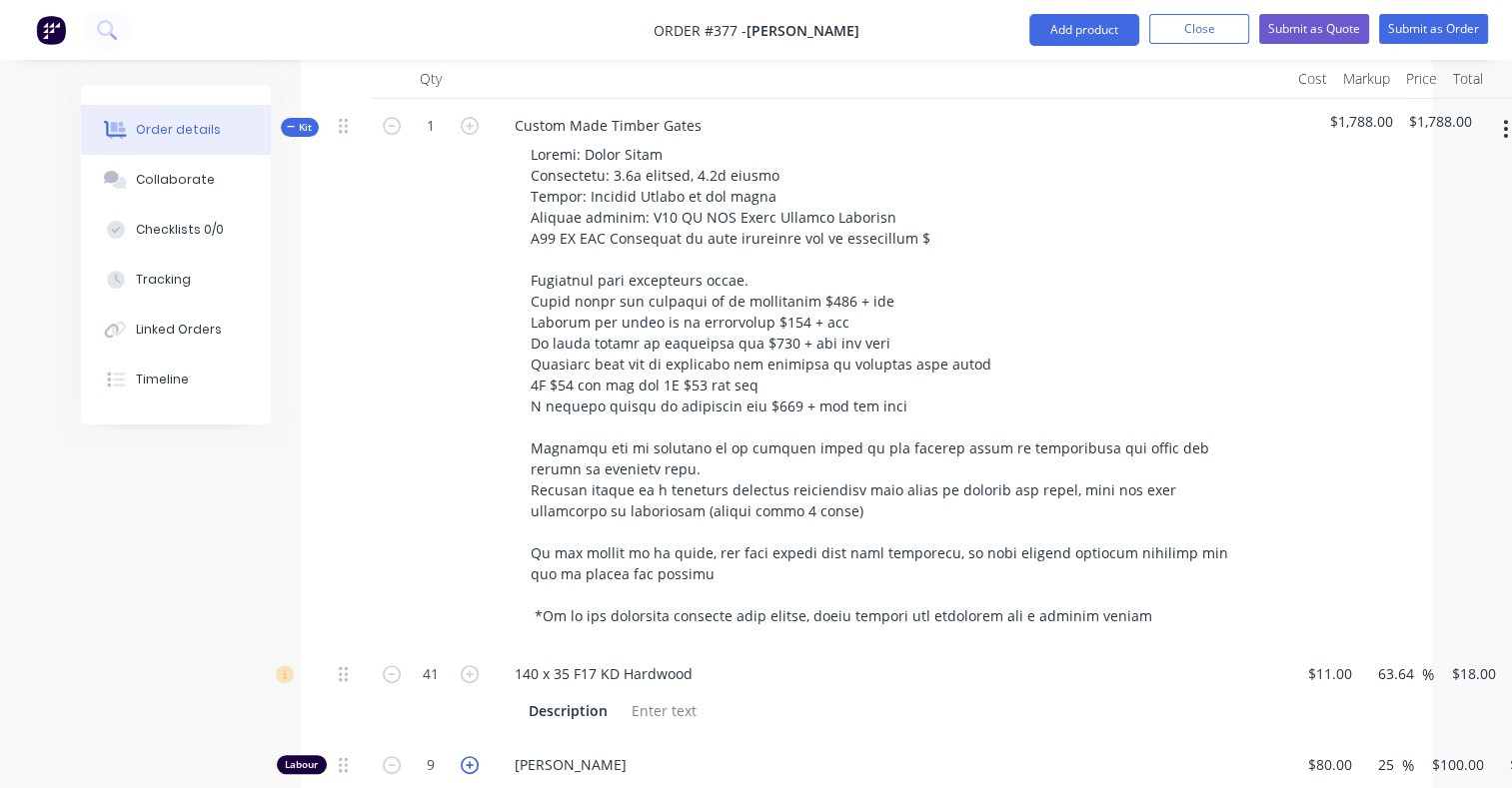 click 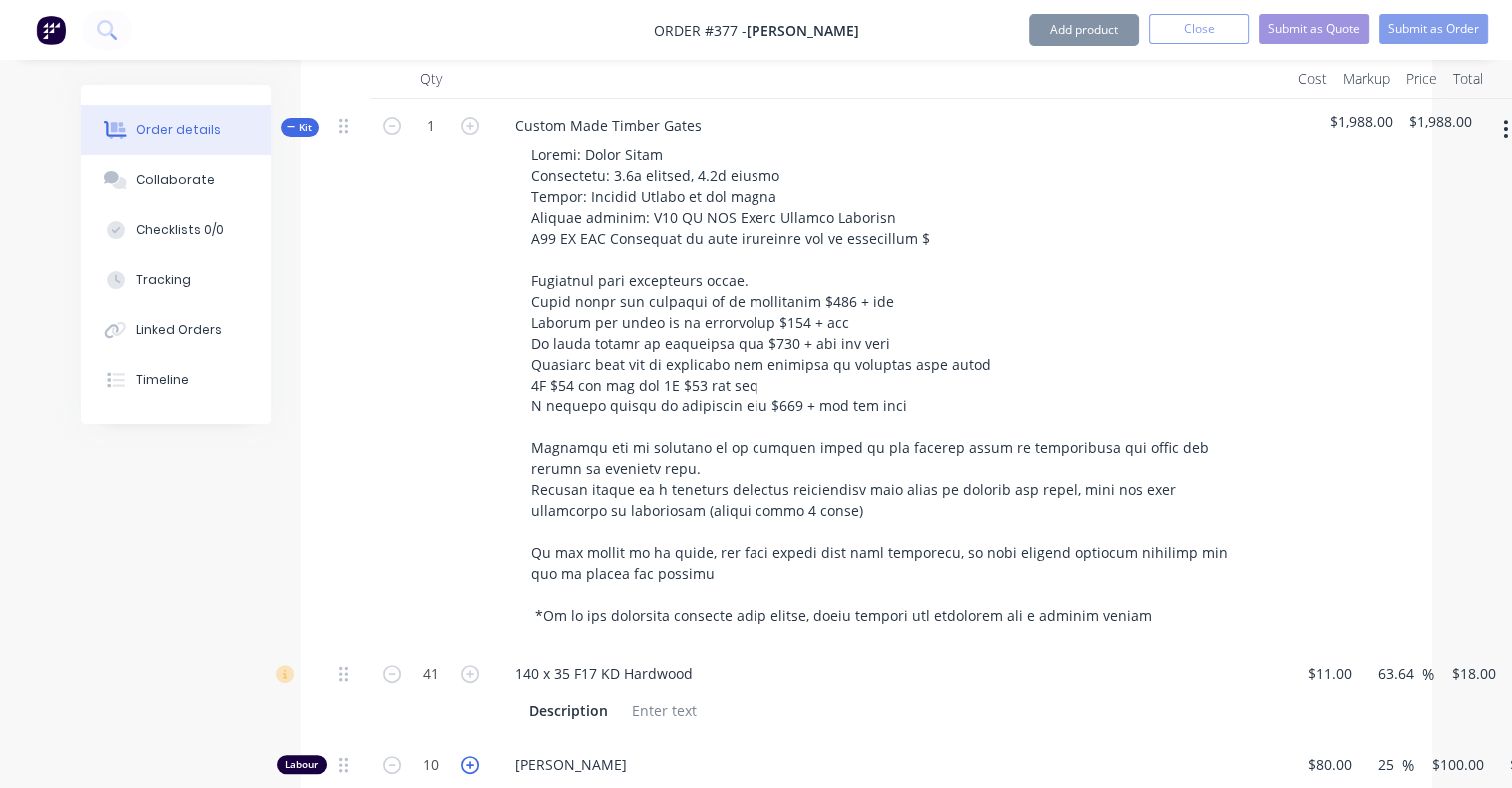 click 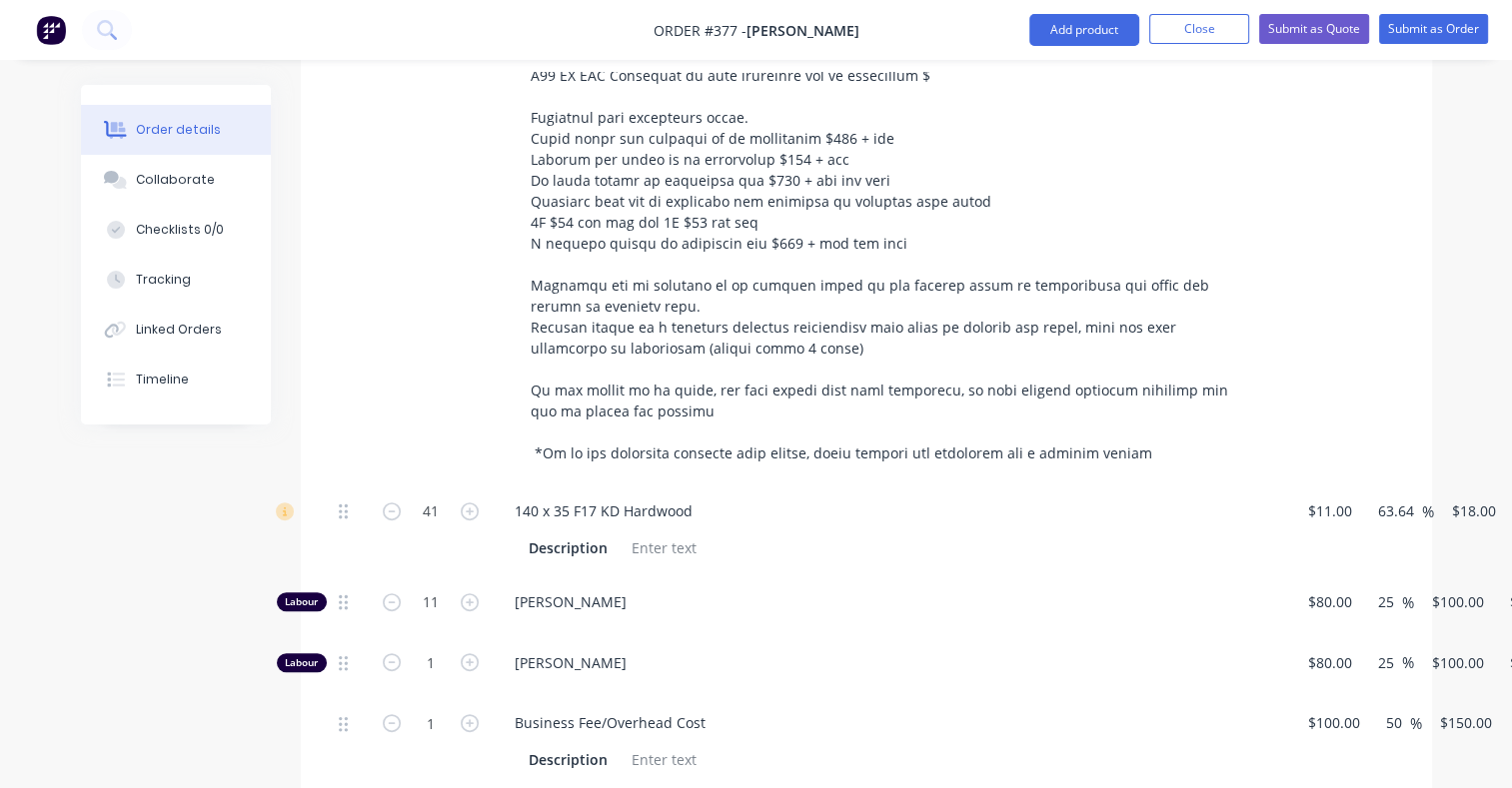 scroll, scrollTop: 773, scrollLeft: 0, axis: vertical 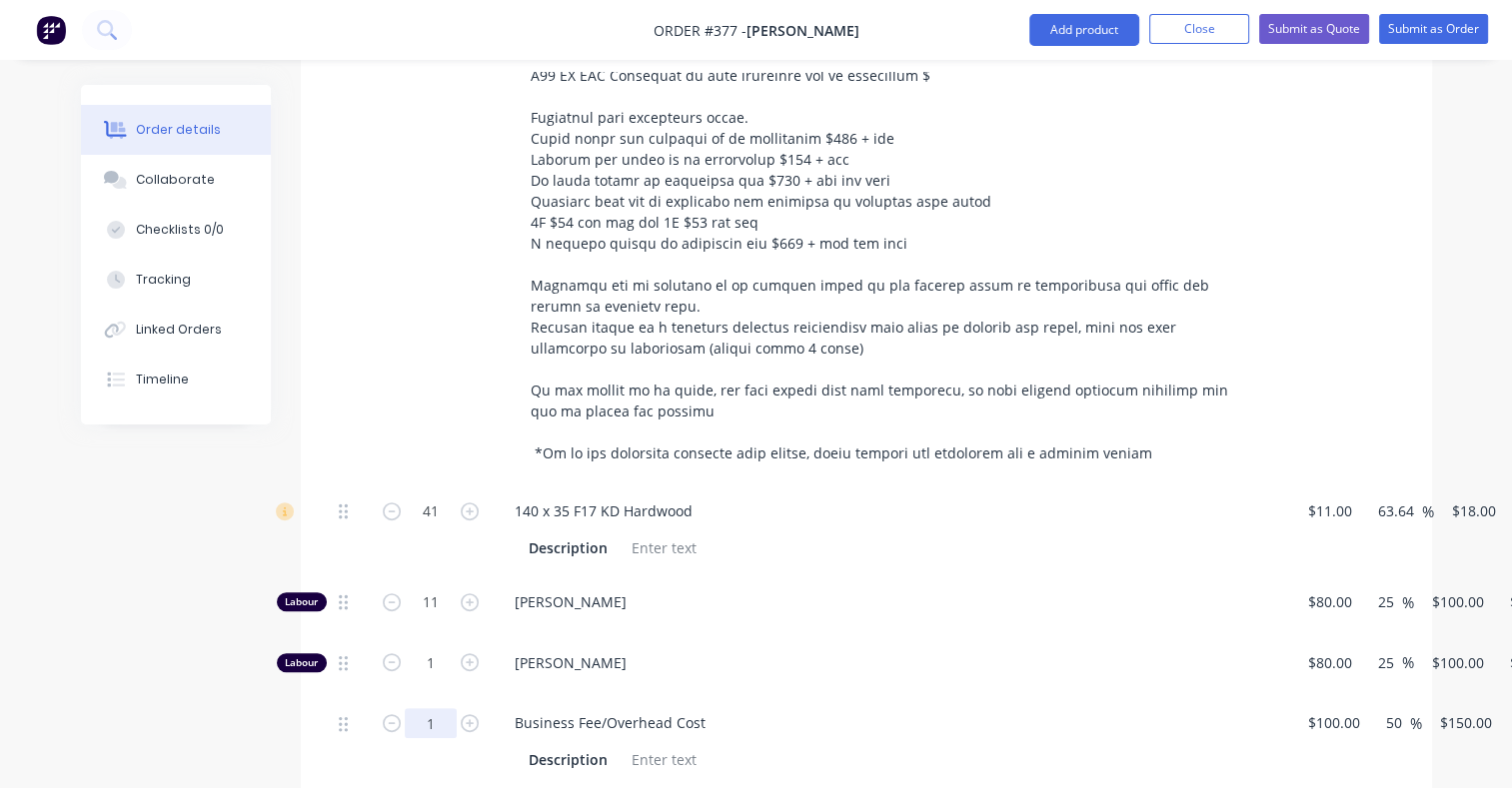click on "1" at bounding box center [431, 511] 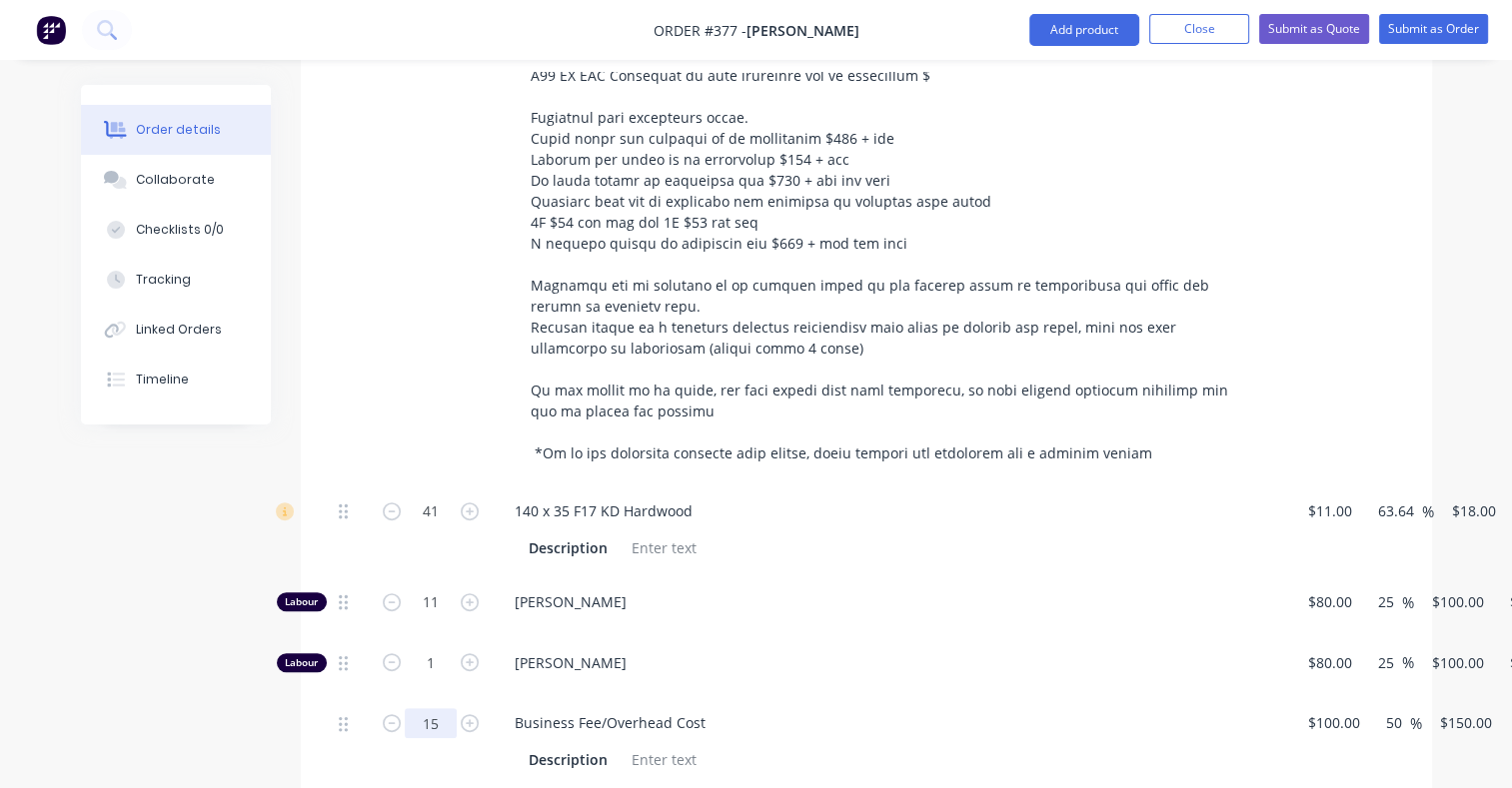 type on "15" 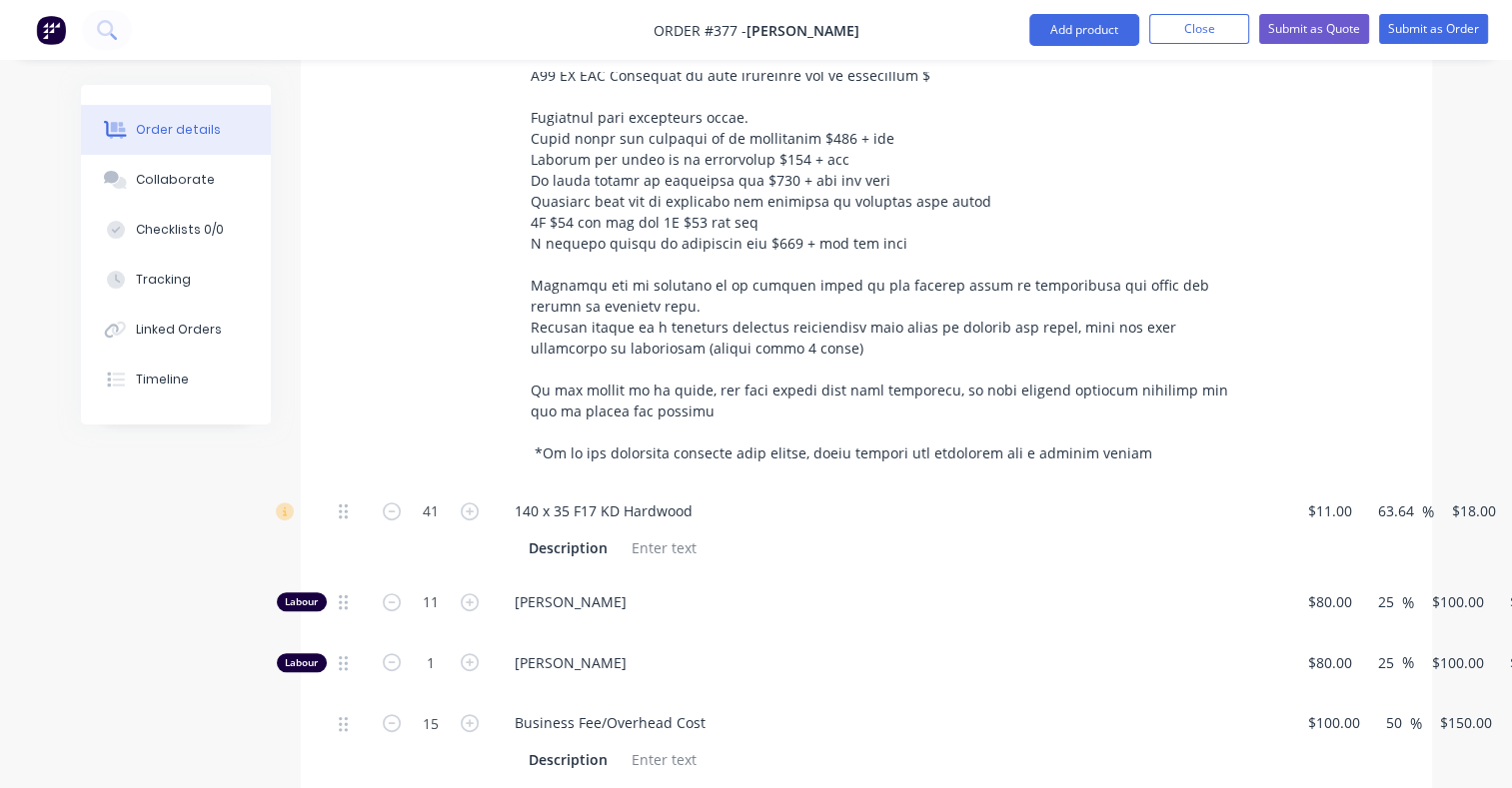 type on "$2,250.00" 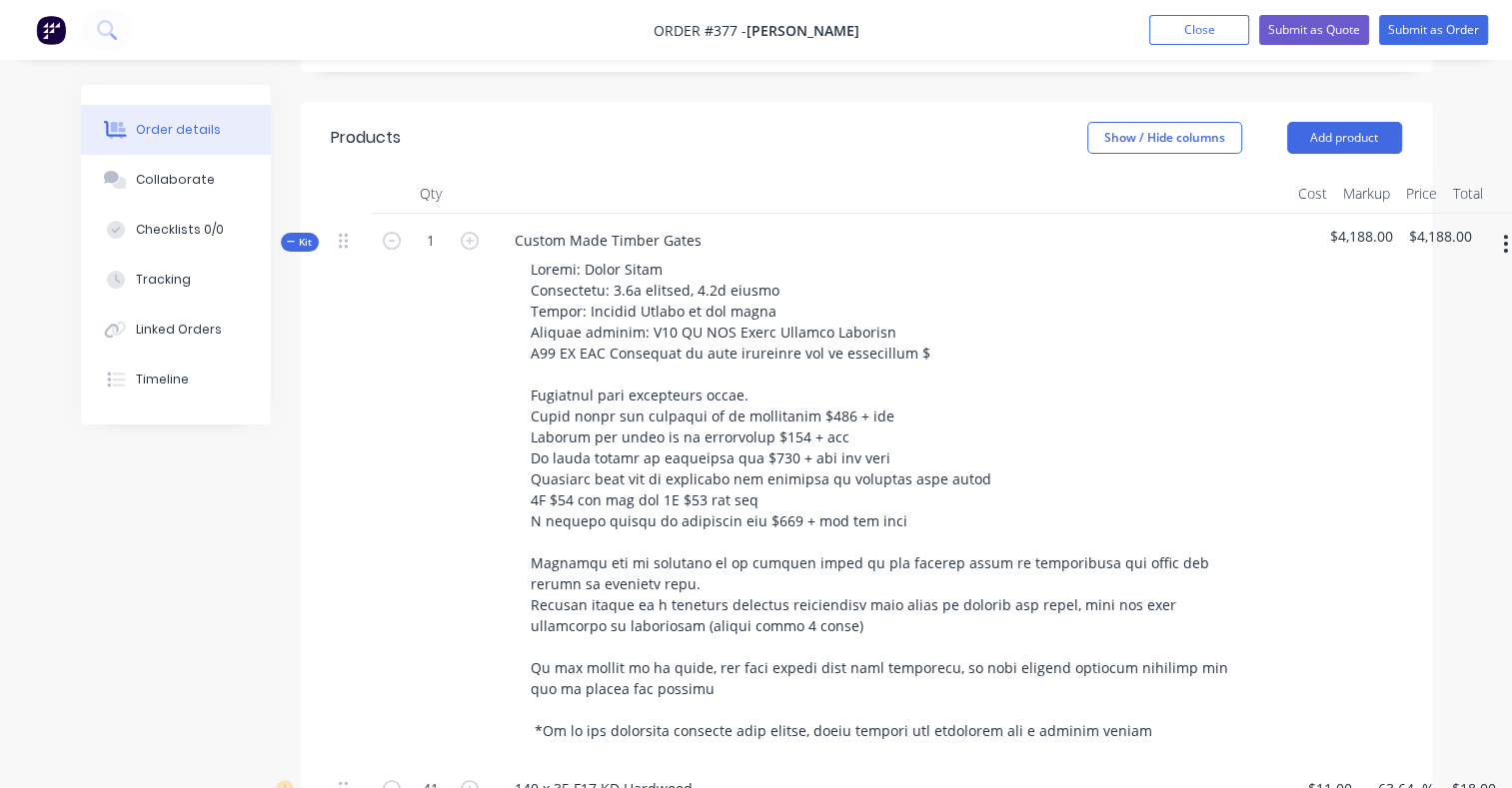 scroll, scrollTop: 885, scrollLeft: 0, axis: vertical 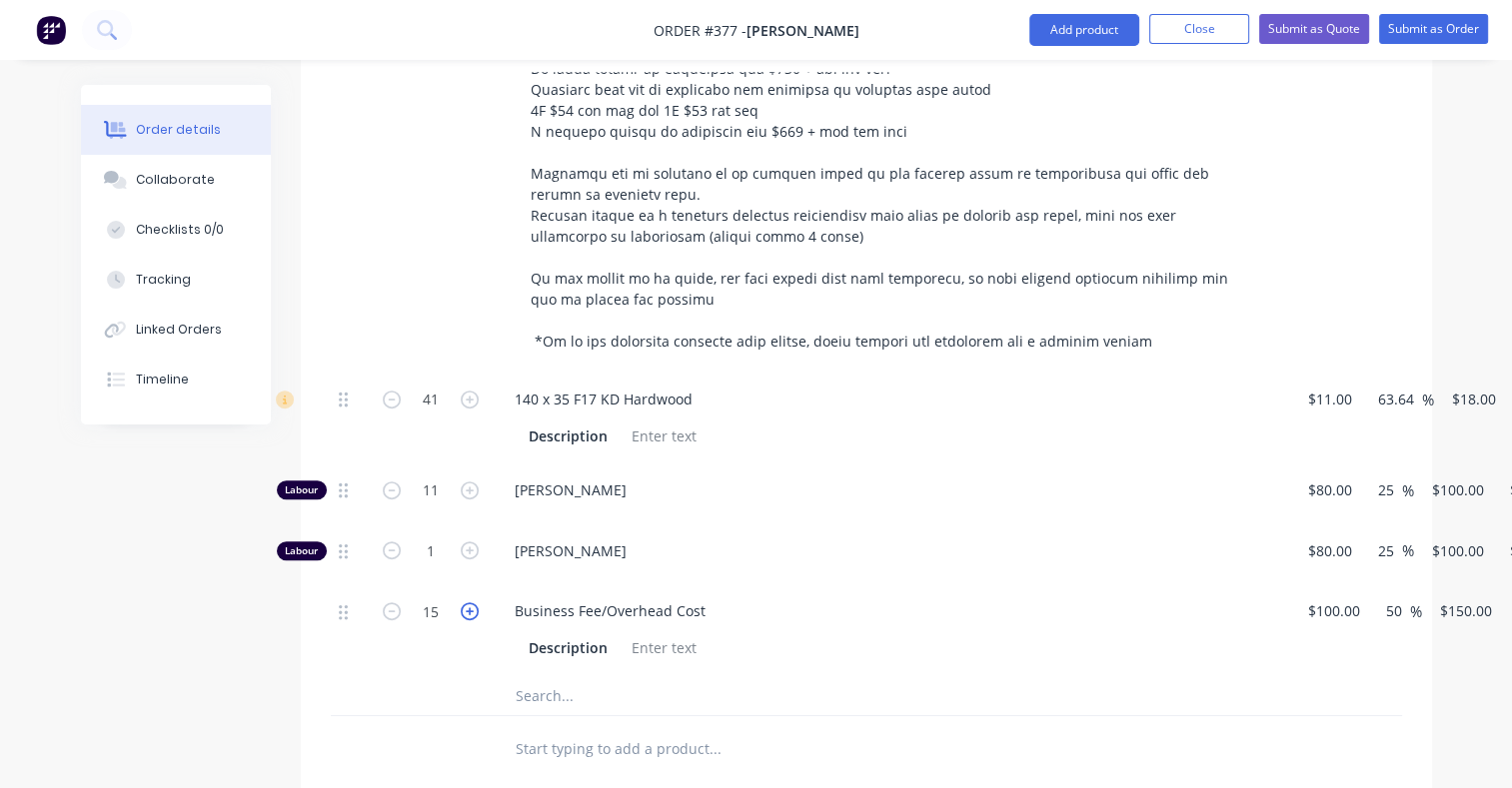 click 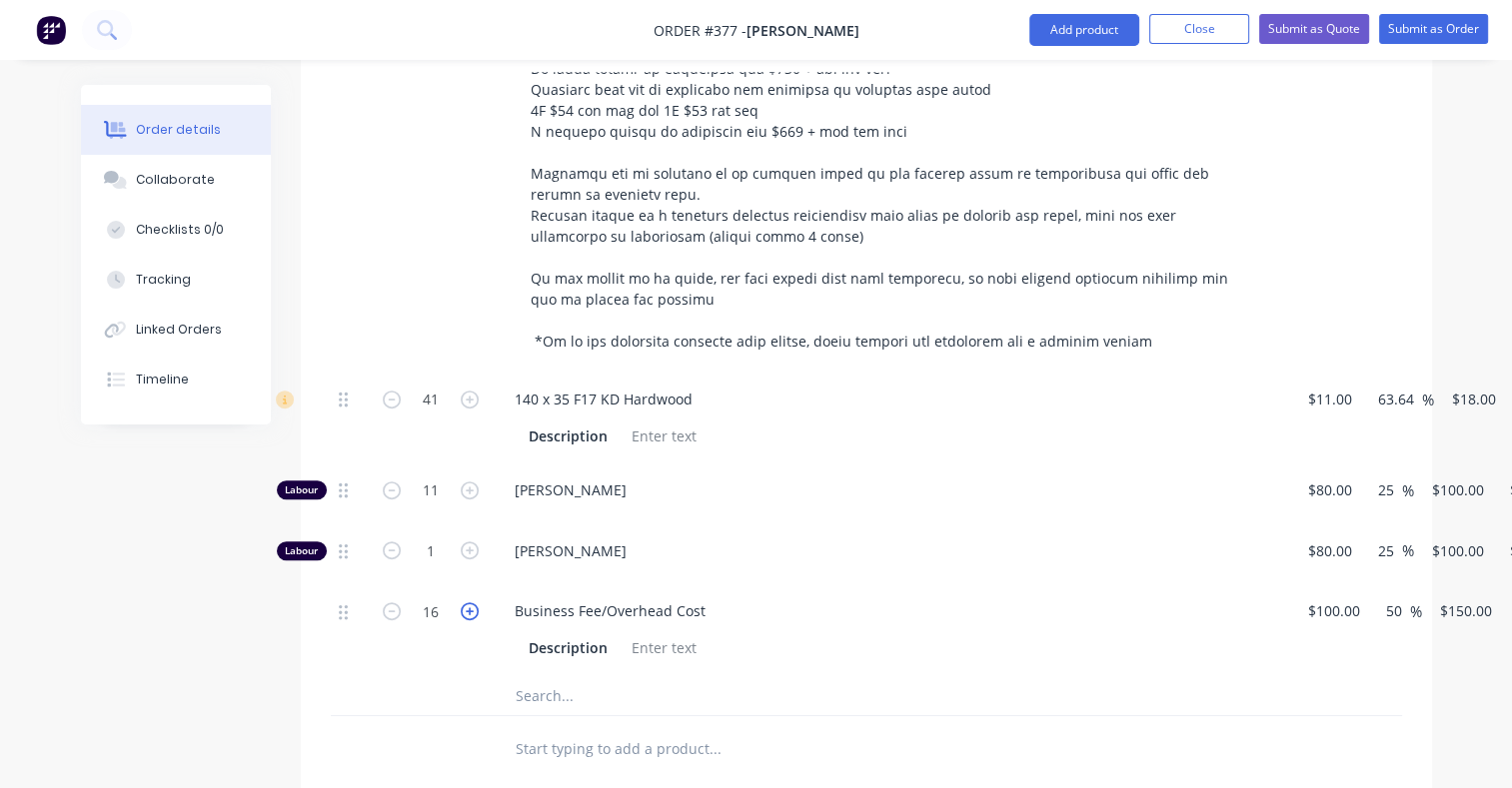 type on "$2,400.00" 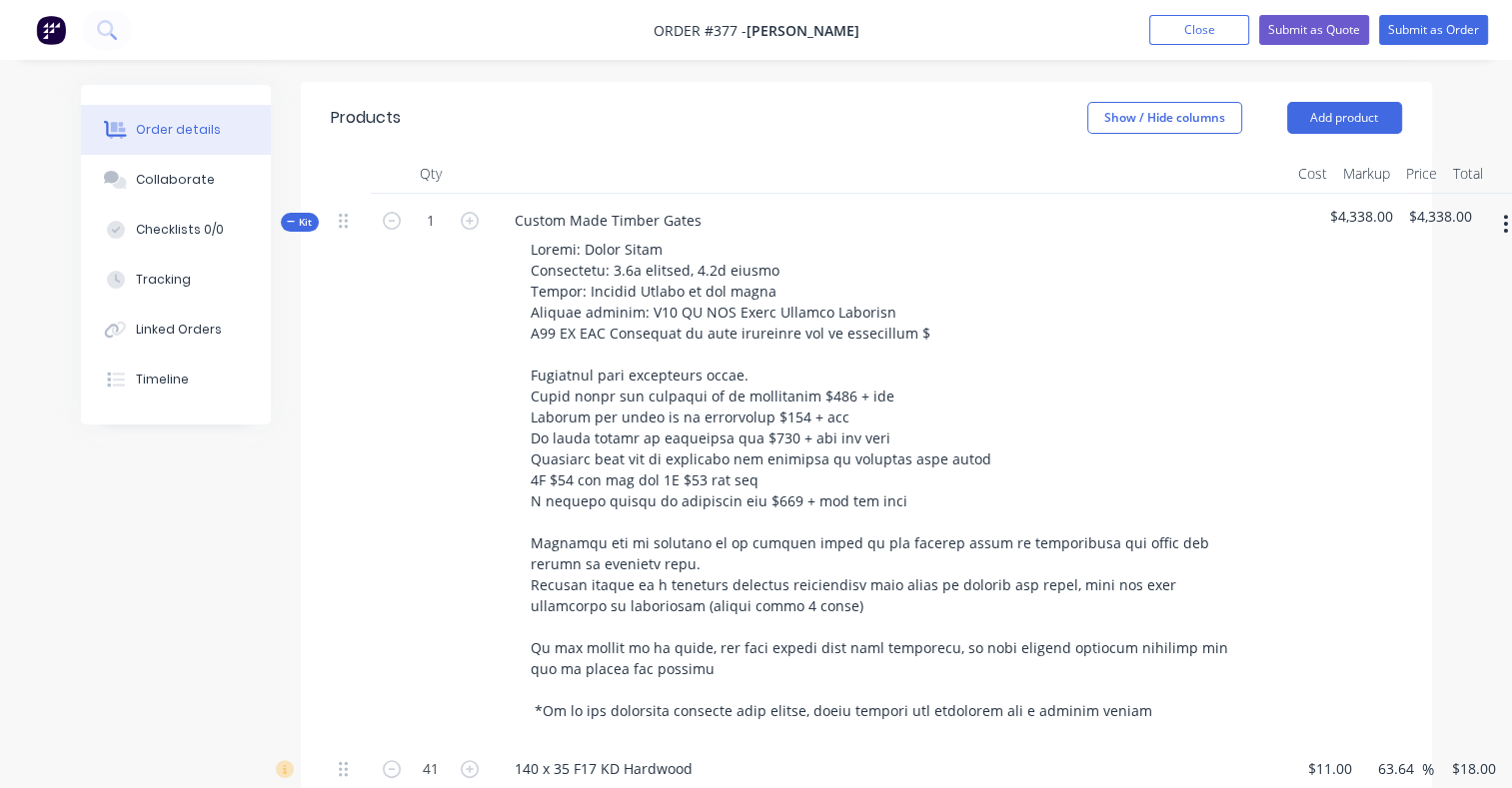 scroll, scrollTop: 429, scrollLeft: 0, axis: vertical 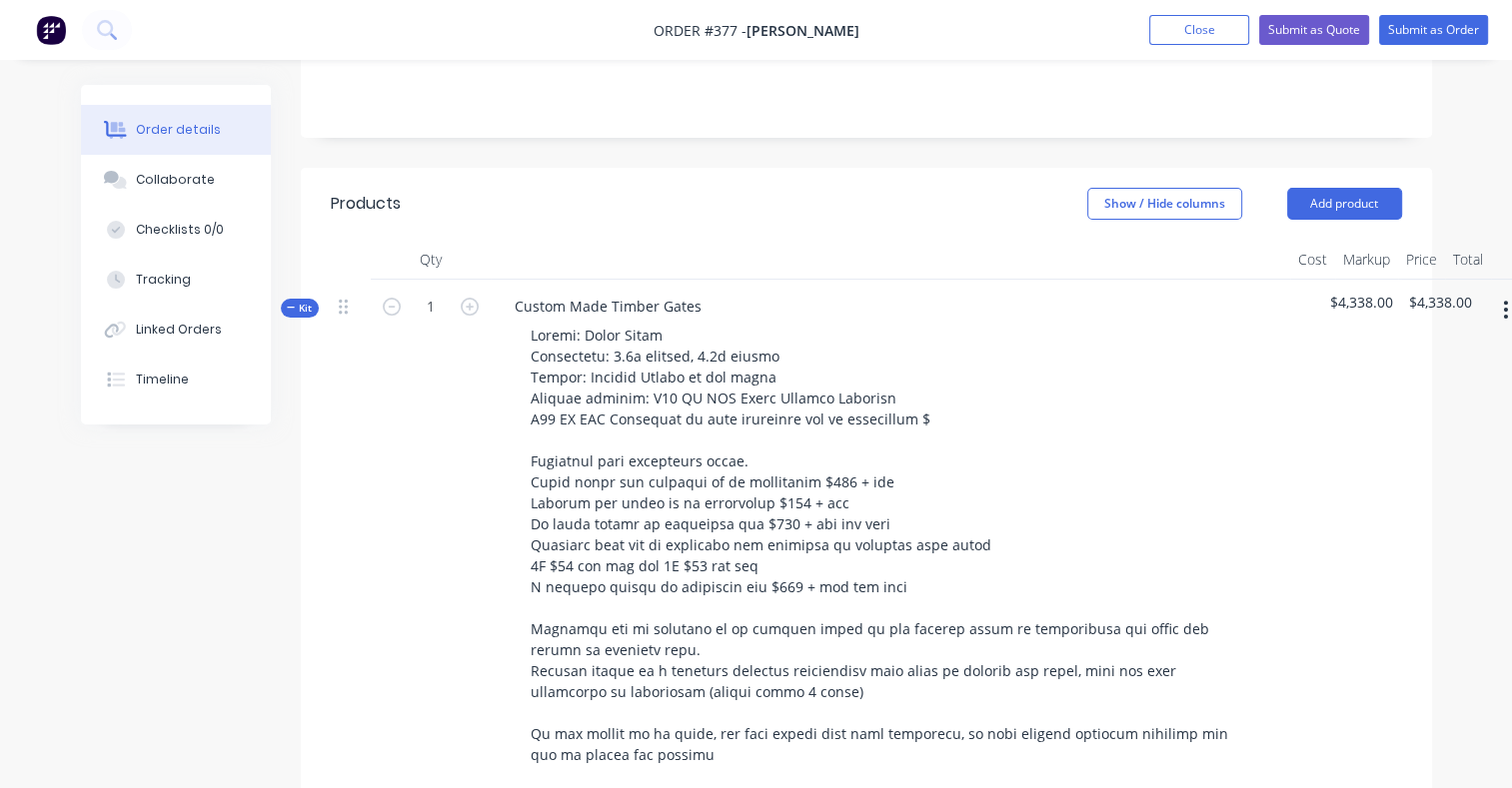 click at bounding box center [1505, 310] 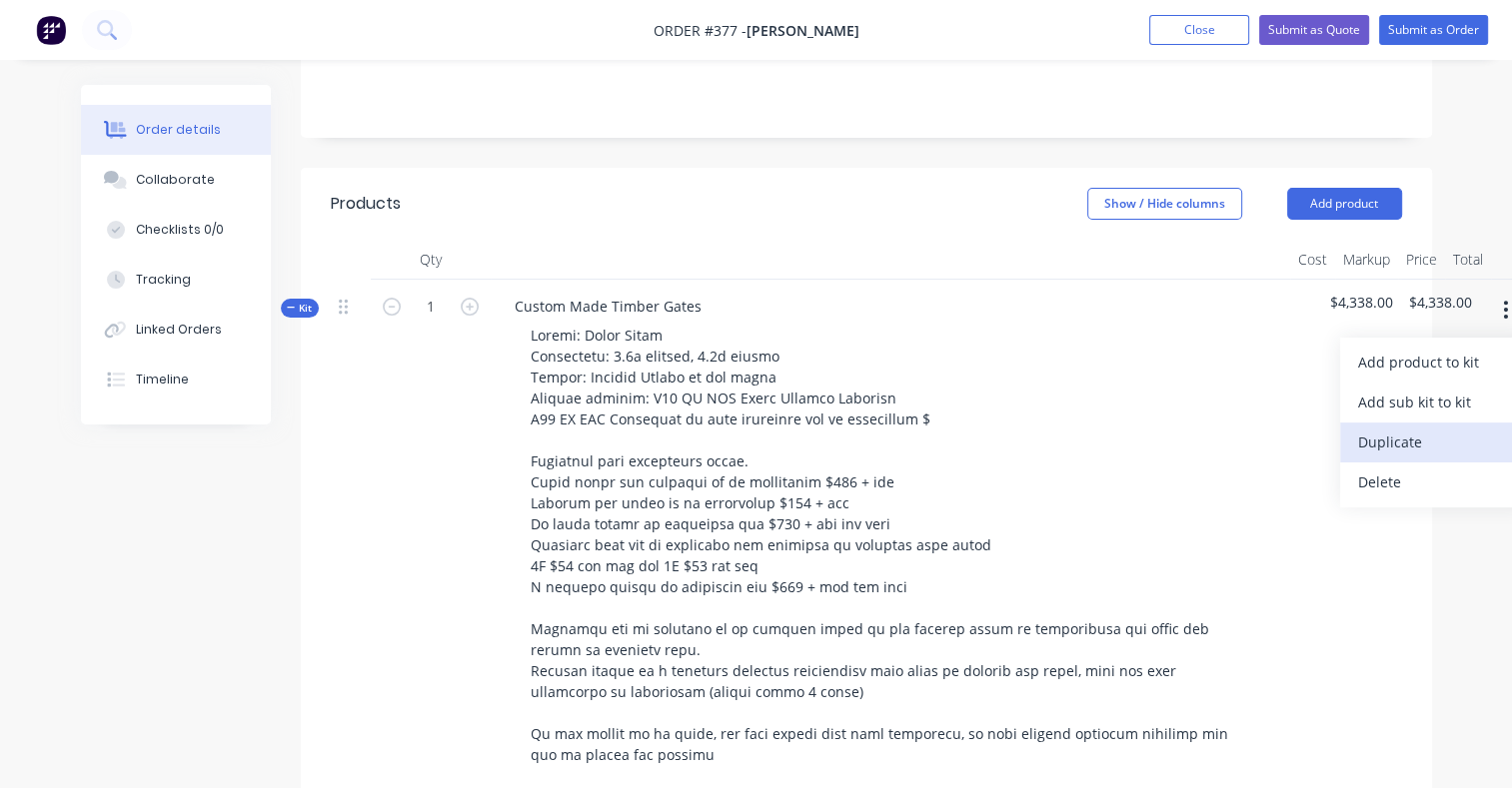 click on "Duplicate" at bounding box center (1435, 441) 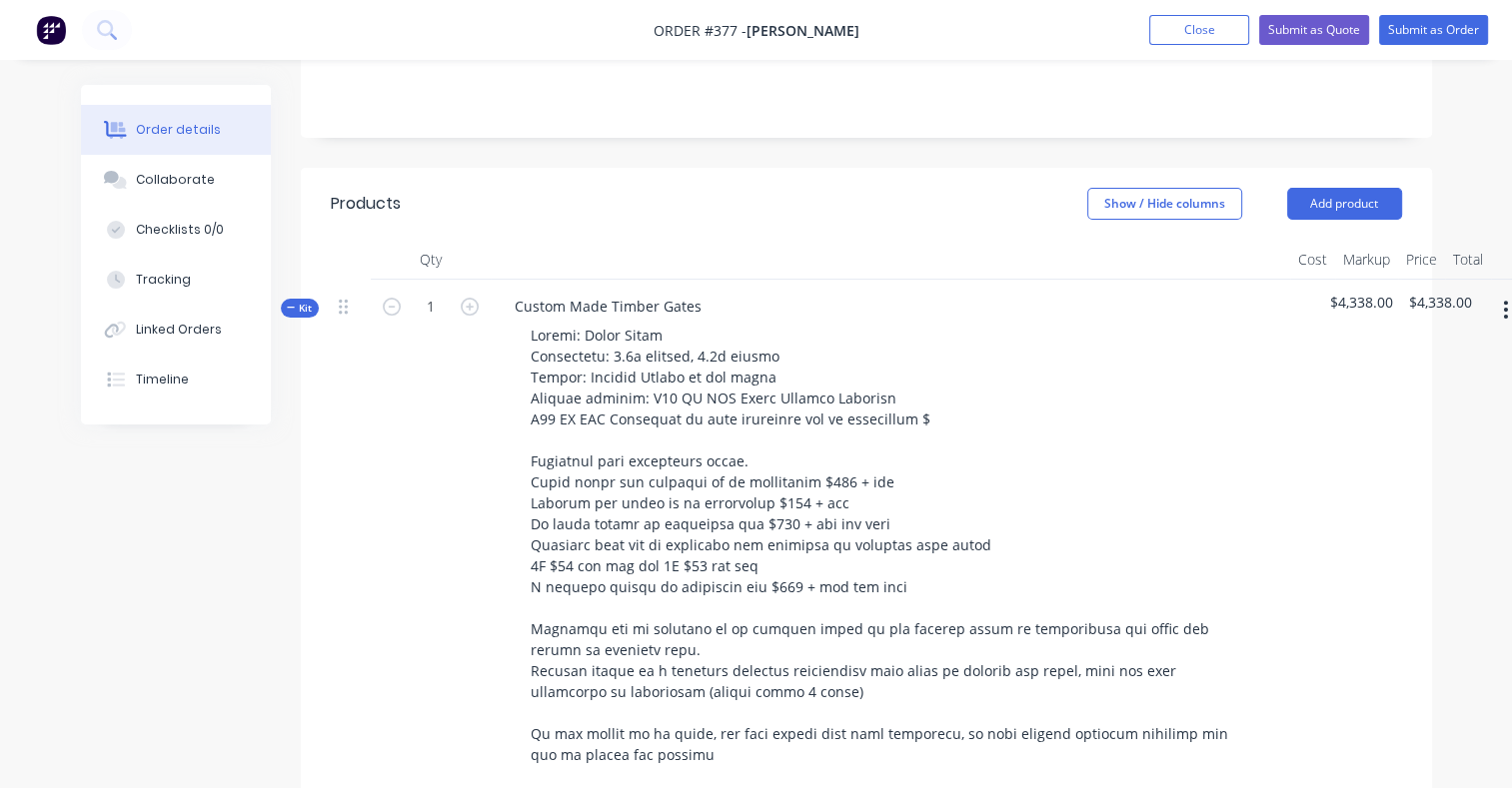 click on "Kit" at bounding box center (300, 308) 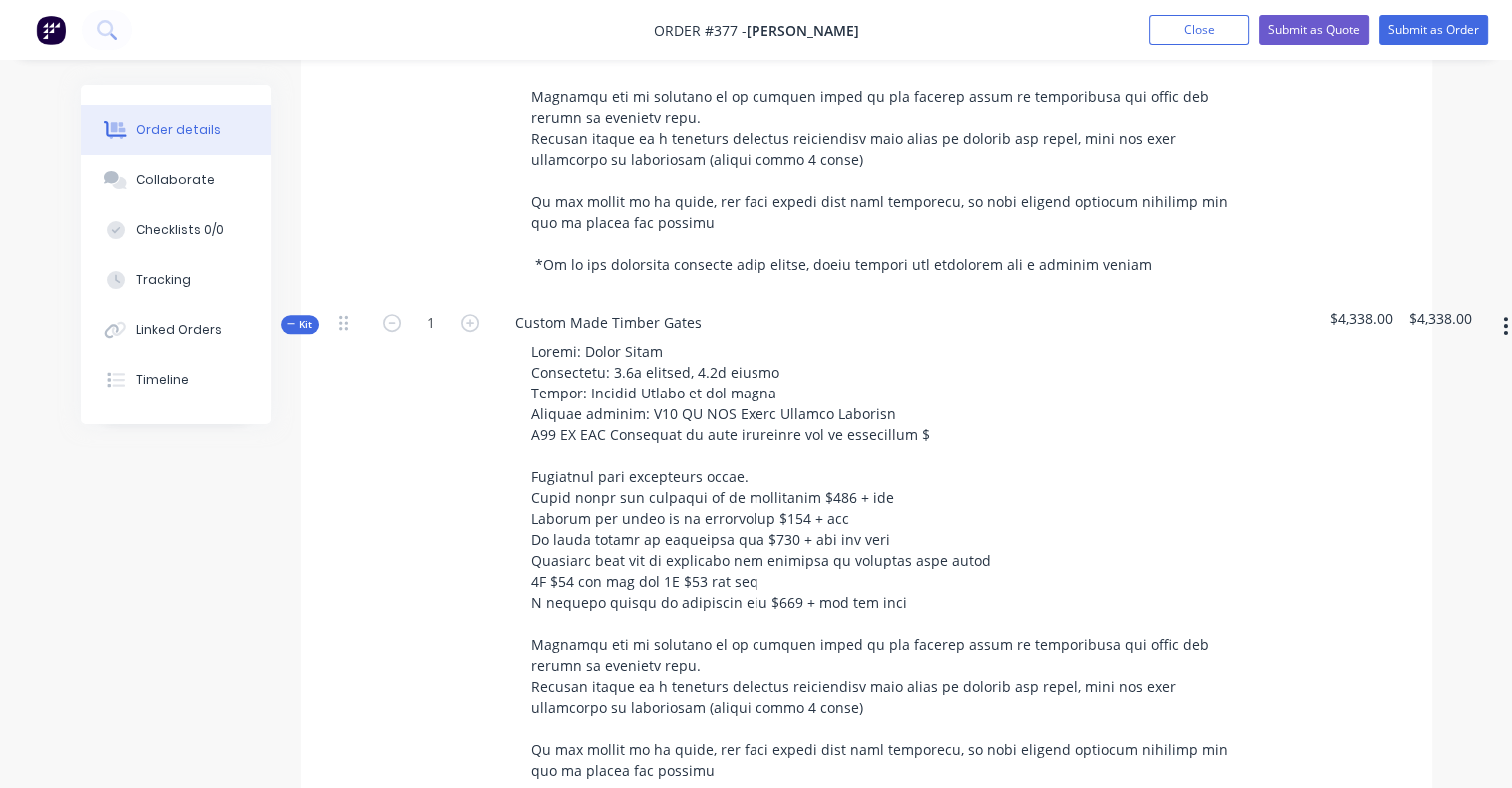 scroll, scrollTop: 966, scrollLeft: 0, axis: vertical 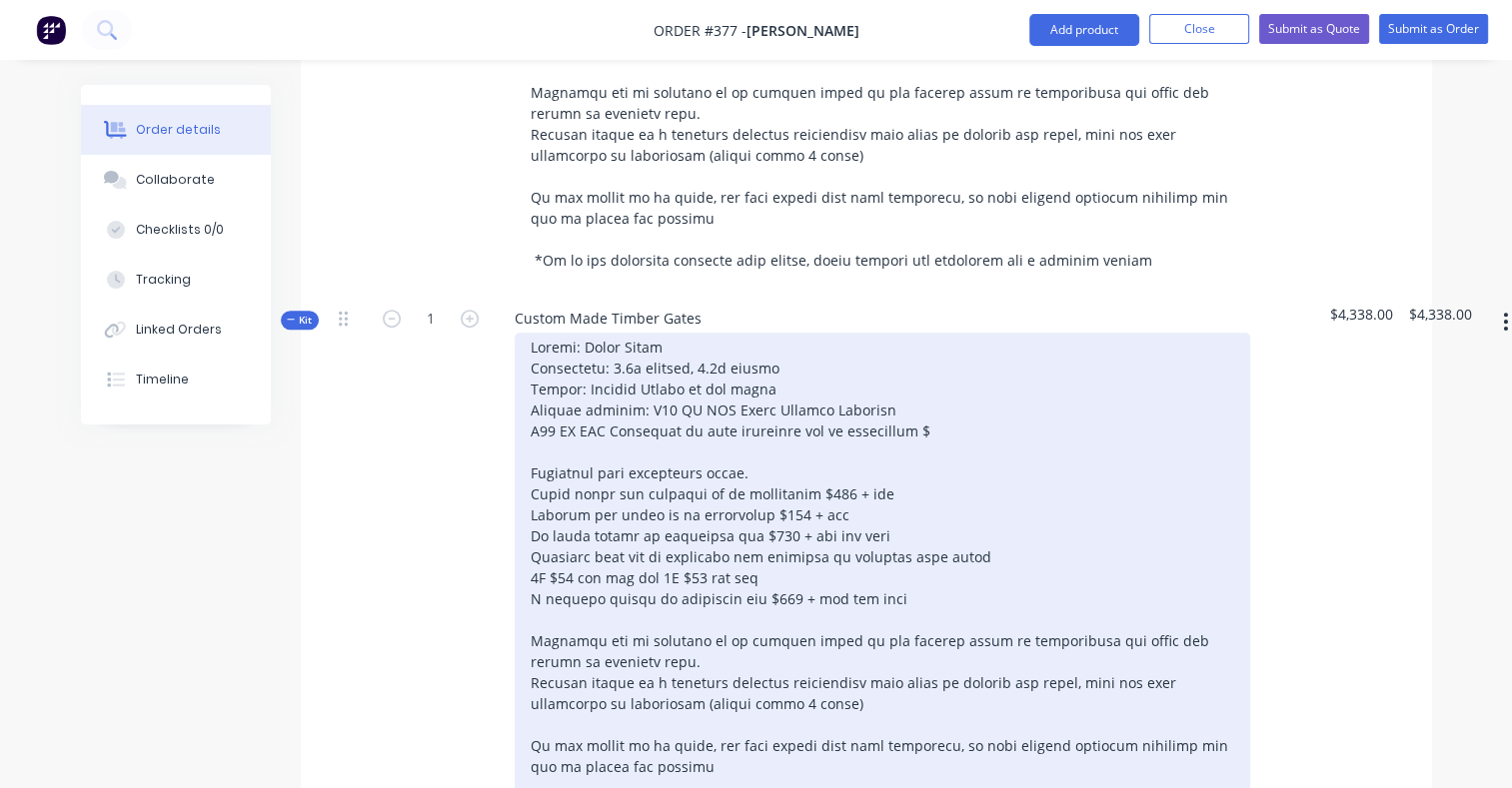 click at bounding box center [882, 577] 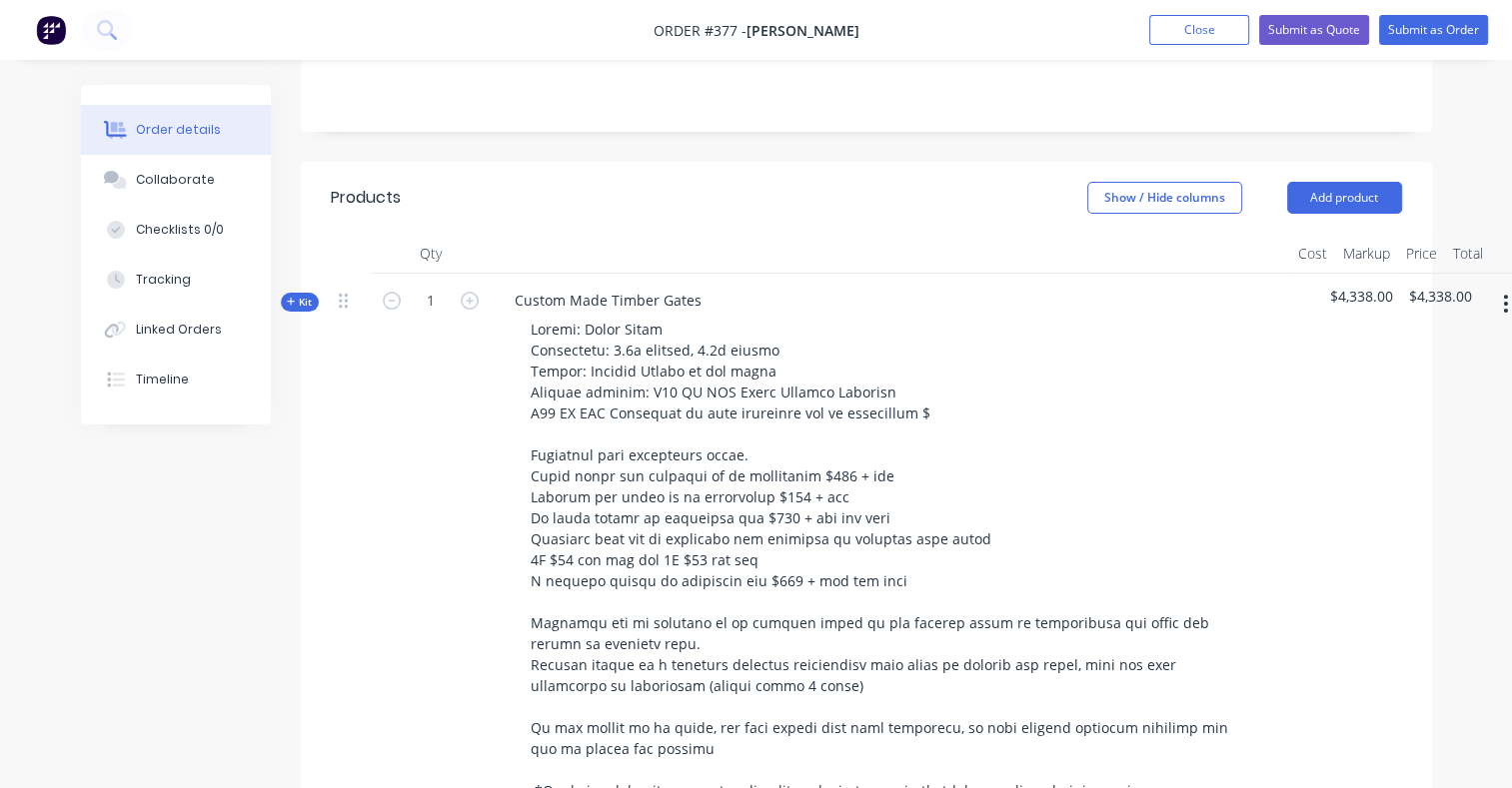 scroll, scrollTop: 407, scrollLeft: 0, axis: vertical 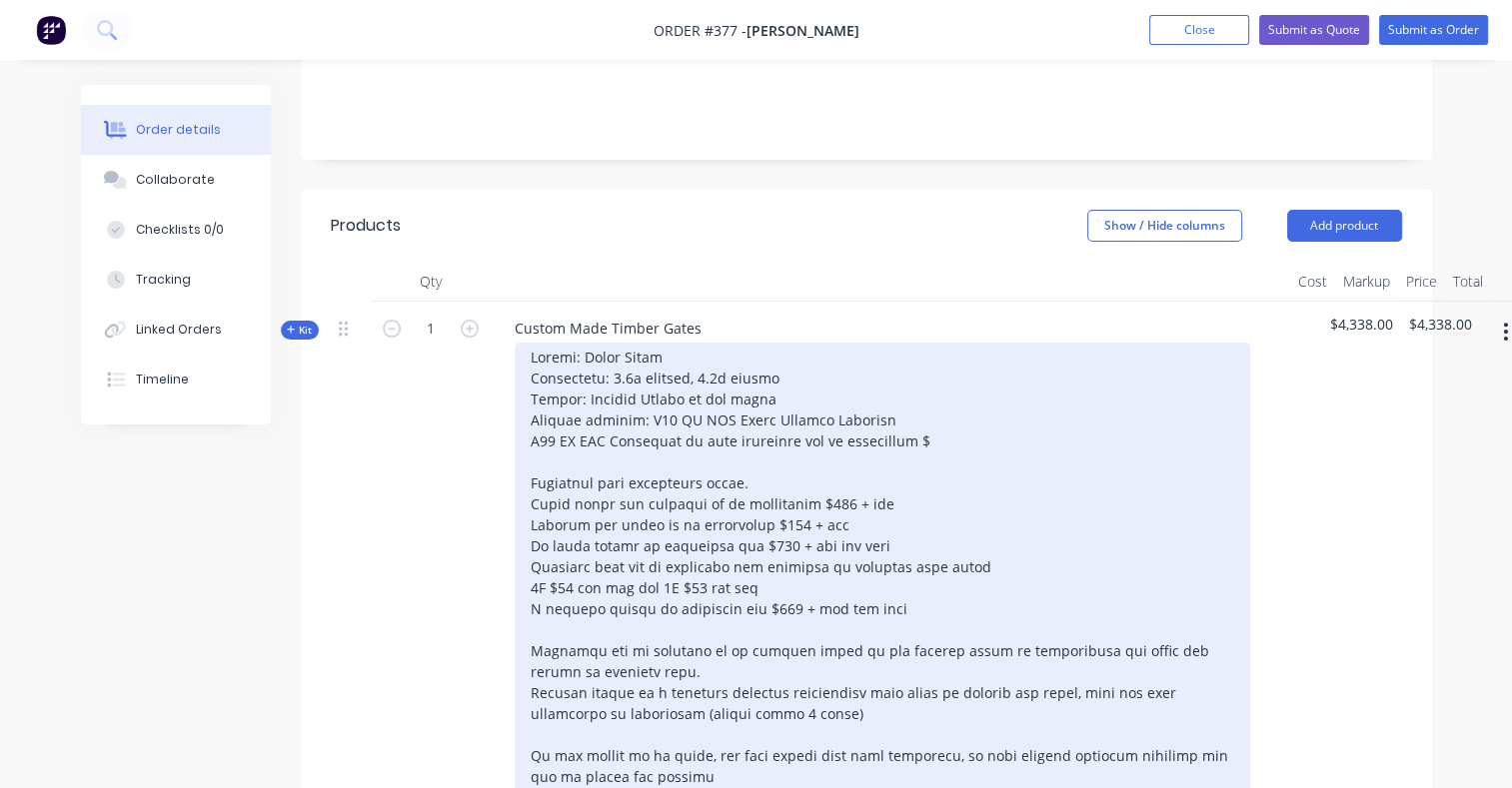 click at bounding box center (882, 587) 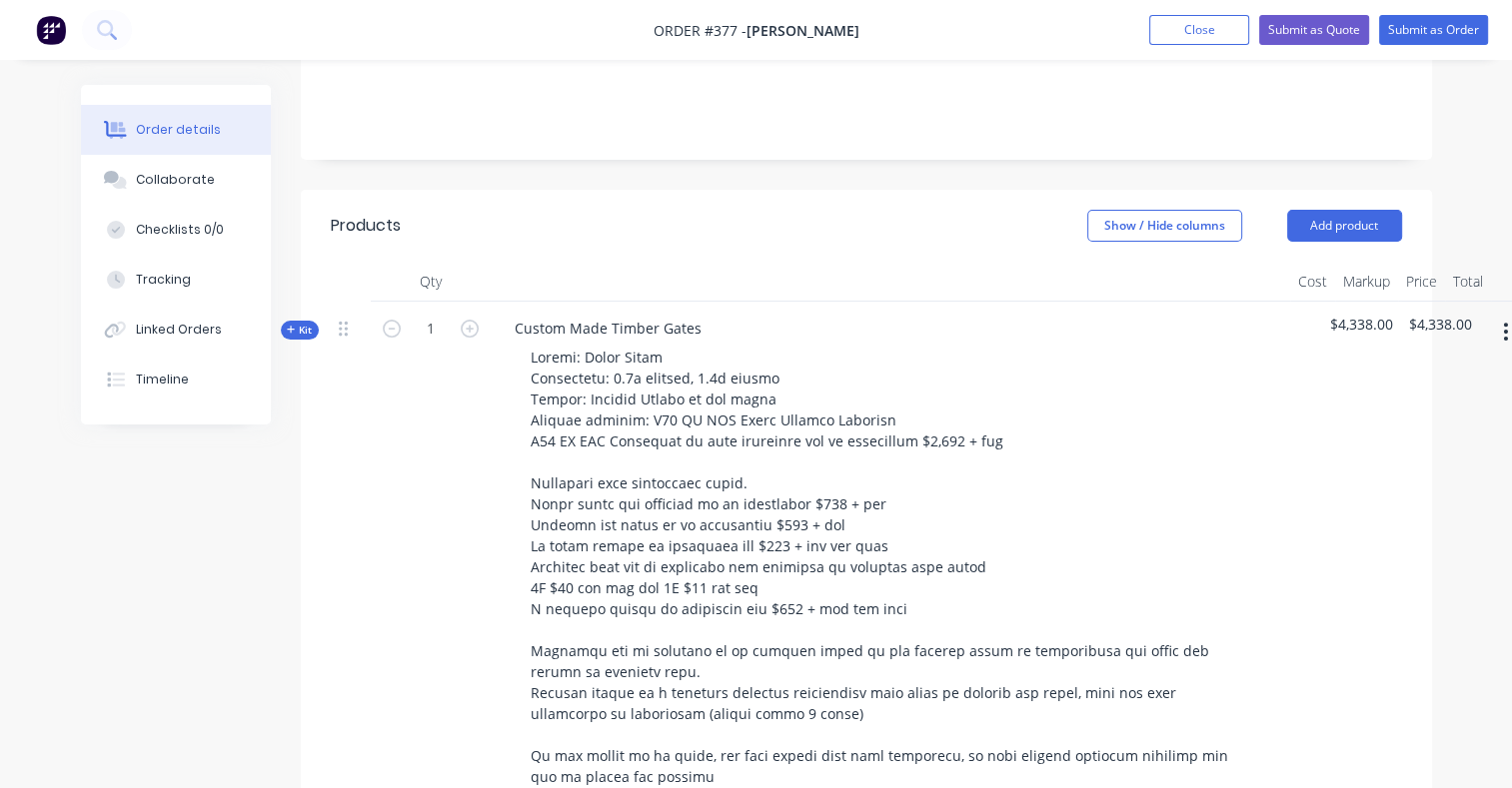click on "1" at bounding box center [431, 575] 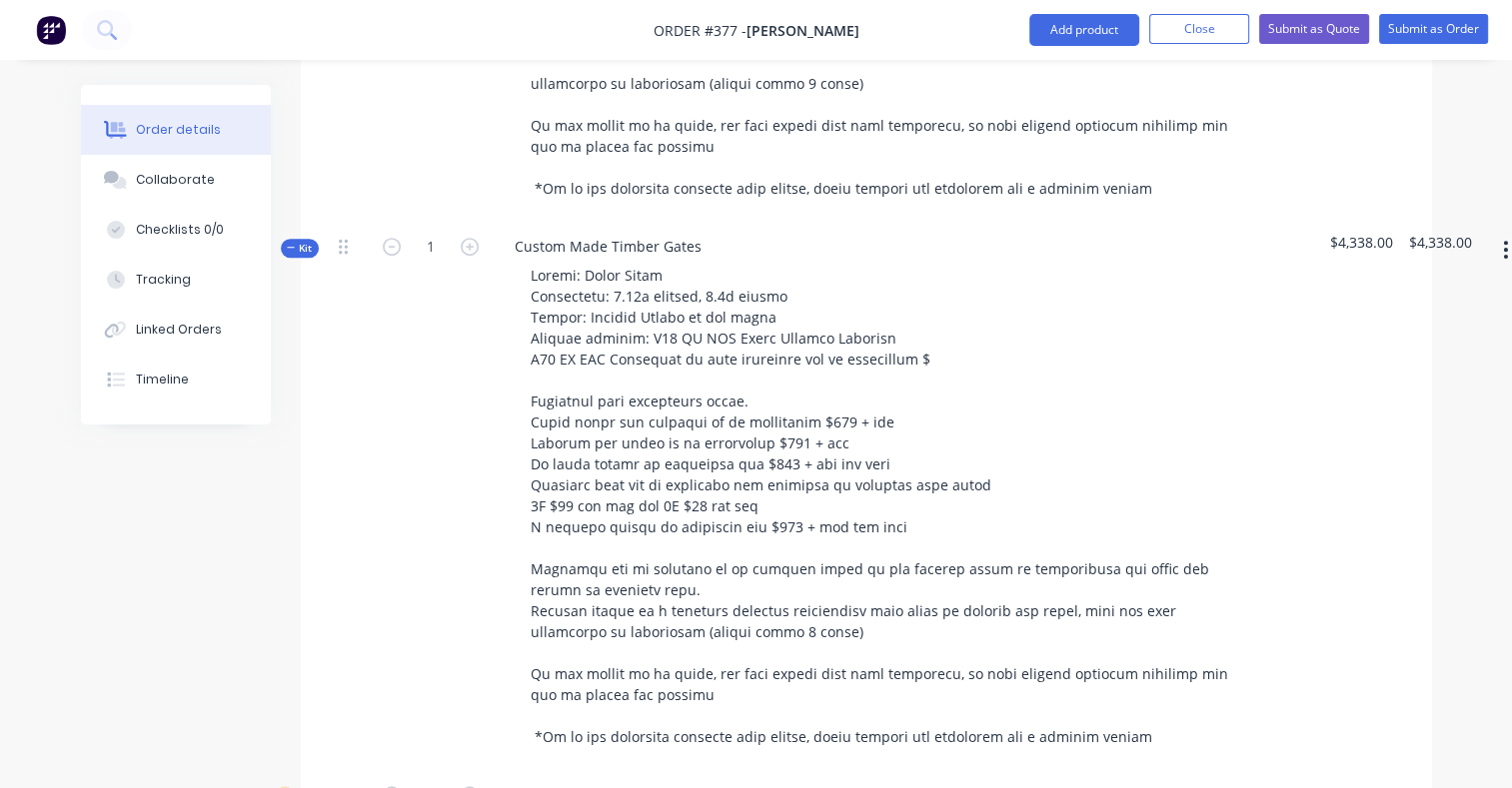 scroll, scrollTop: 1037, scrollLeft: 0, axis: vertical 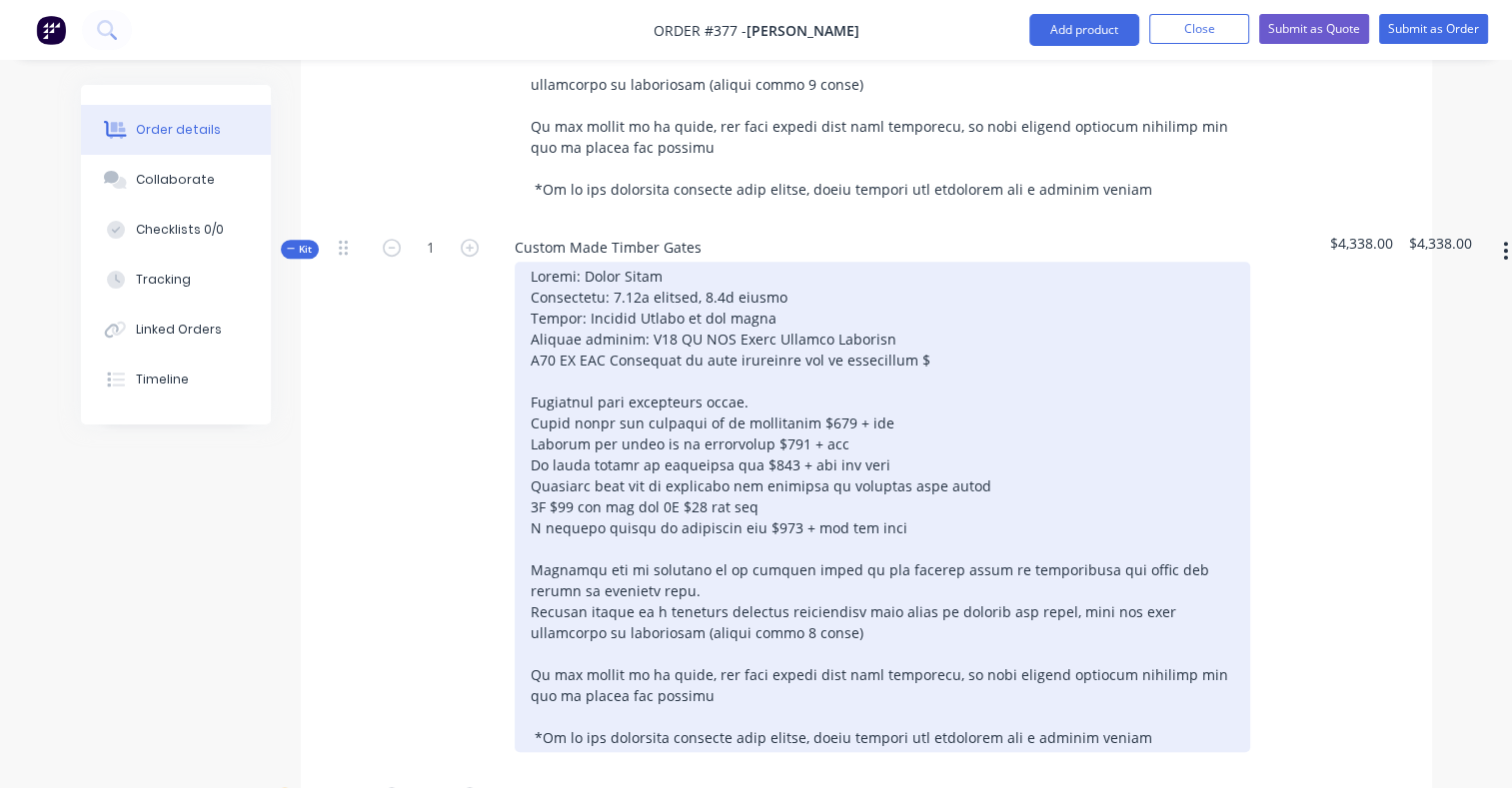 click at bounding box center [882, 506] 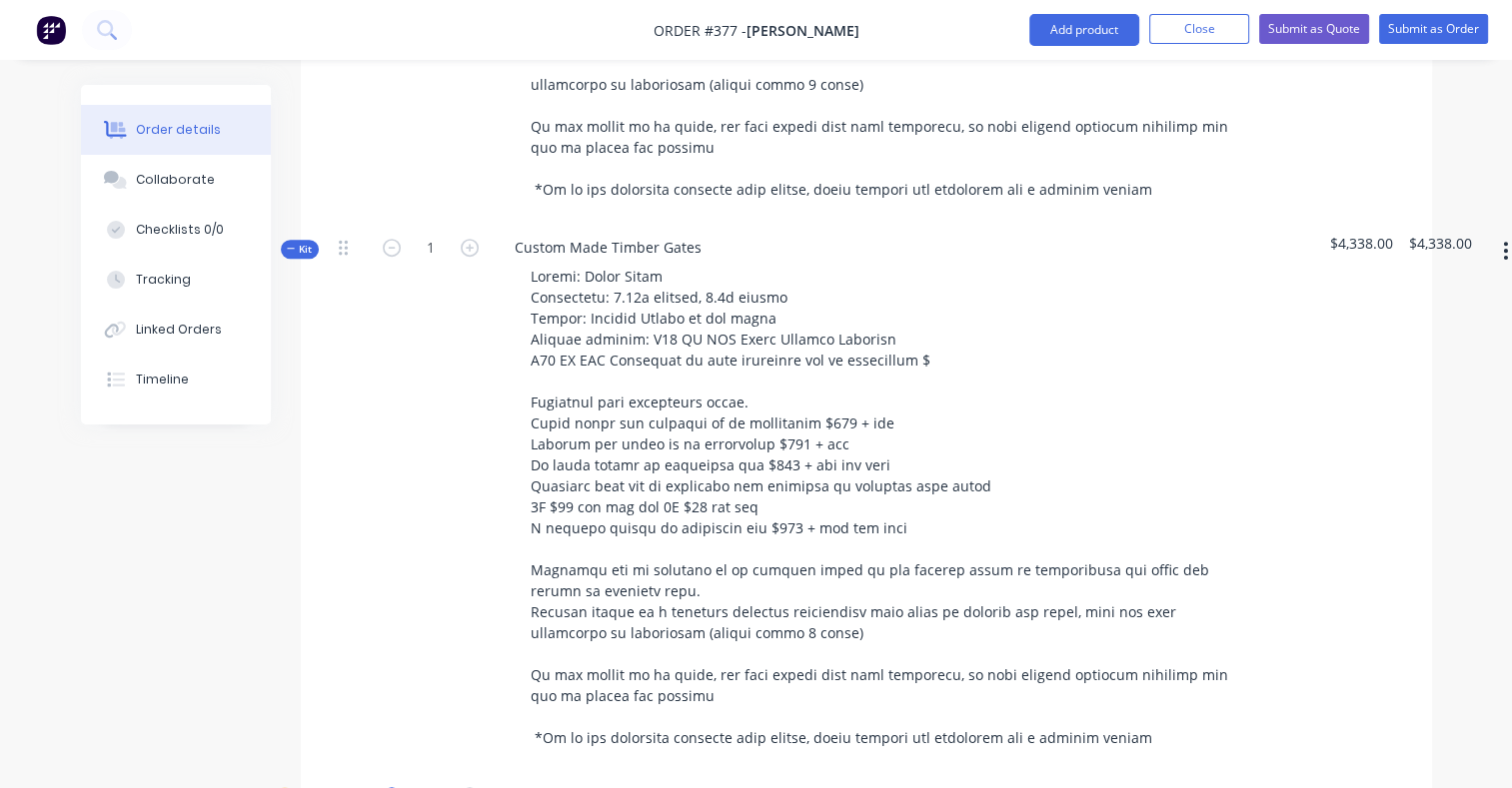 click 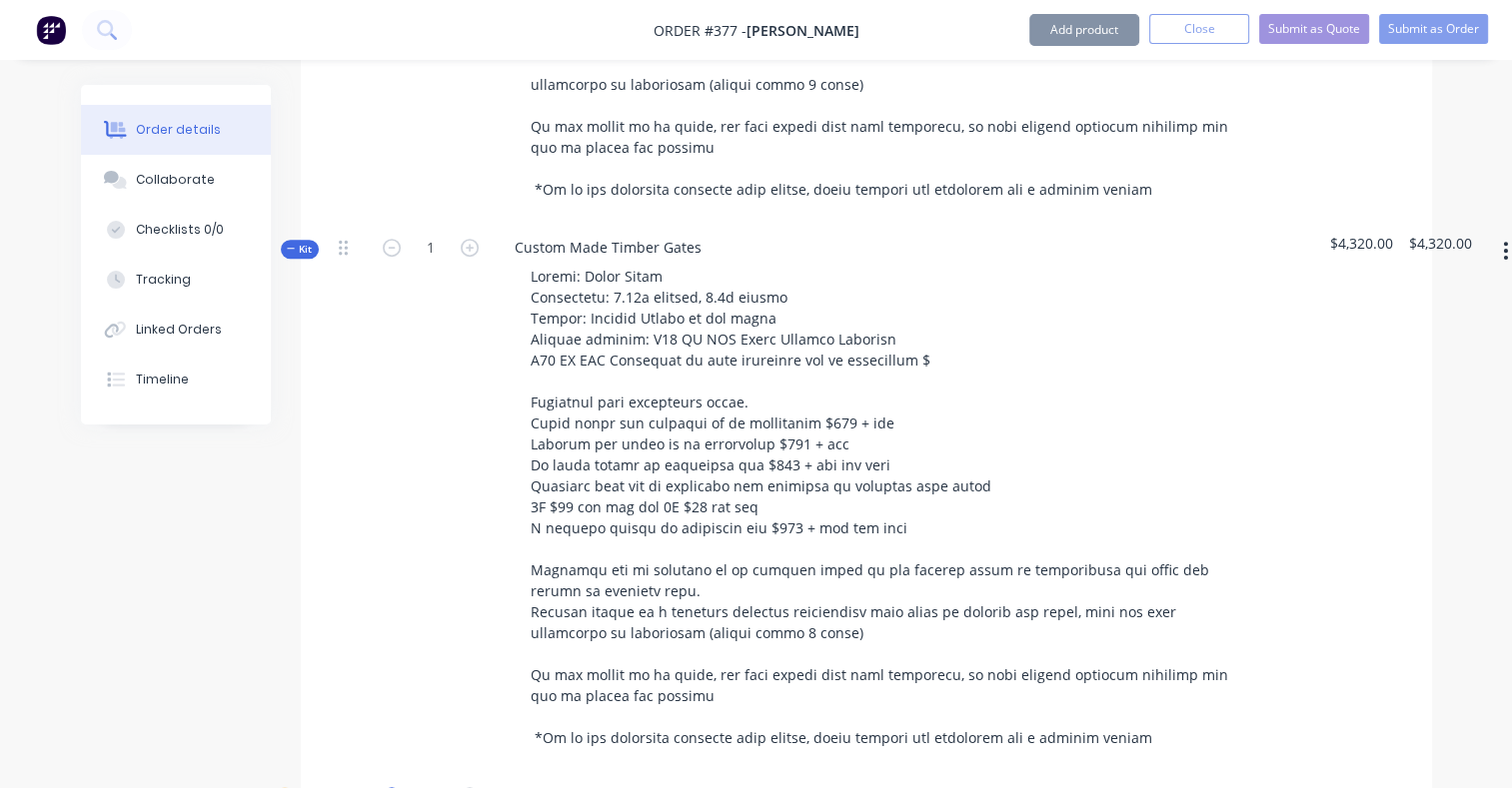 click 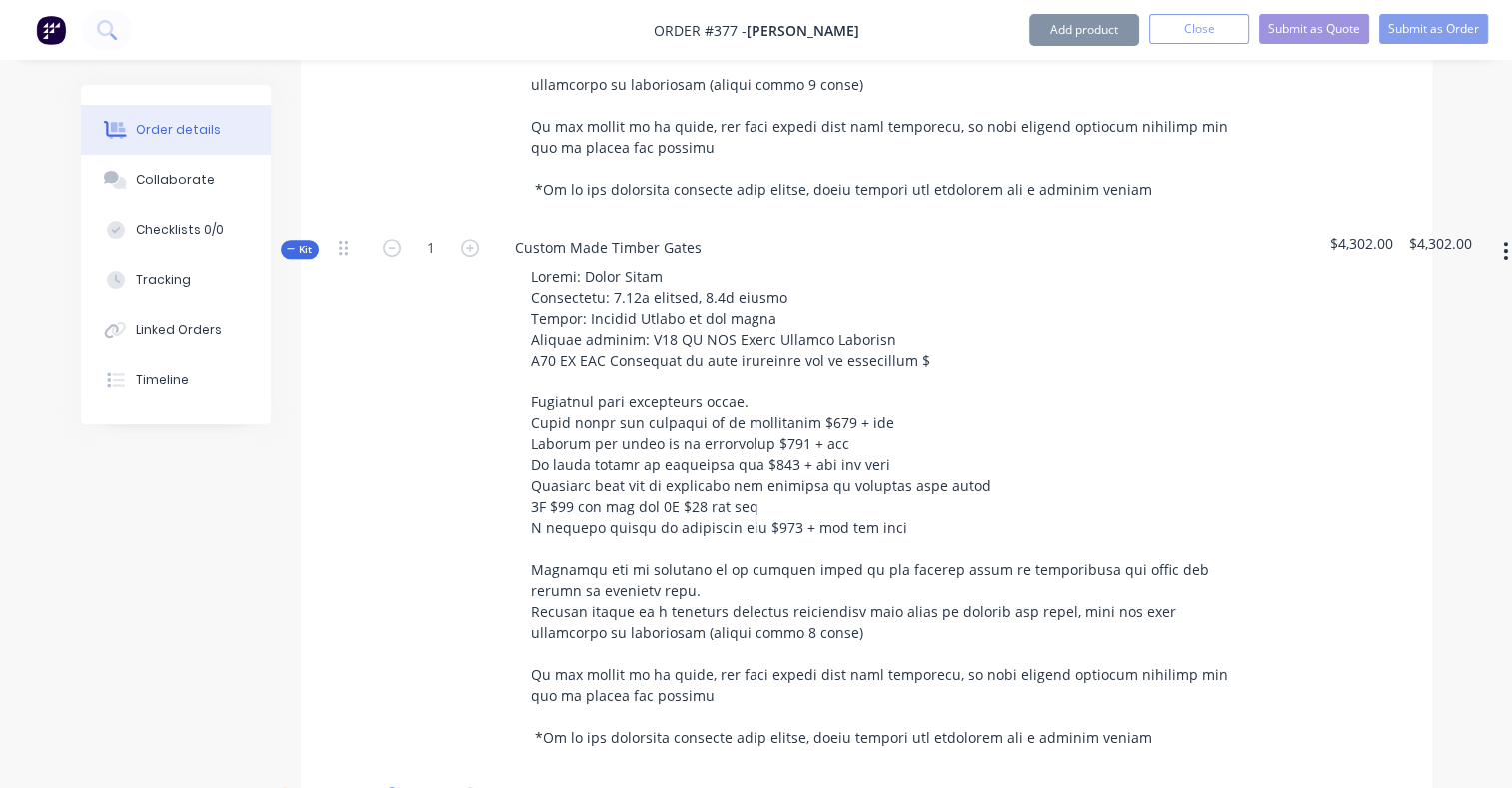 click 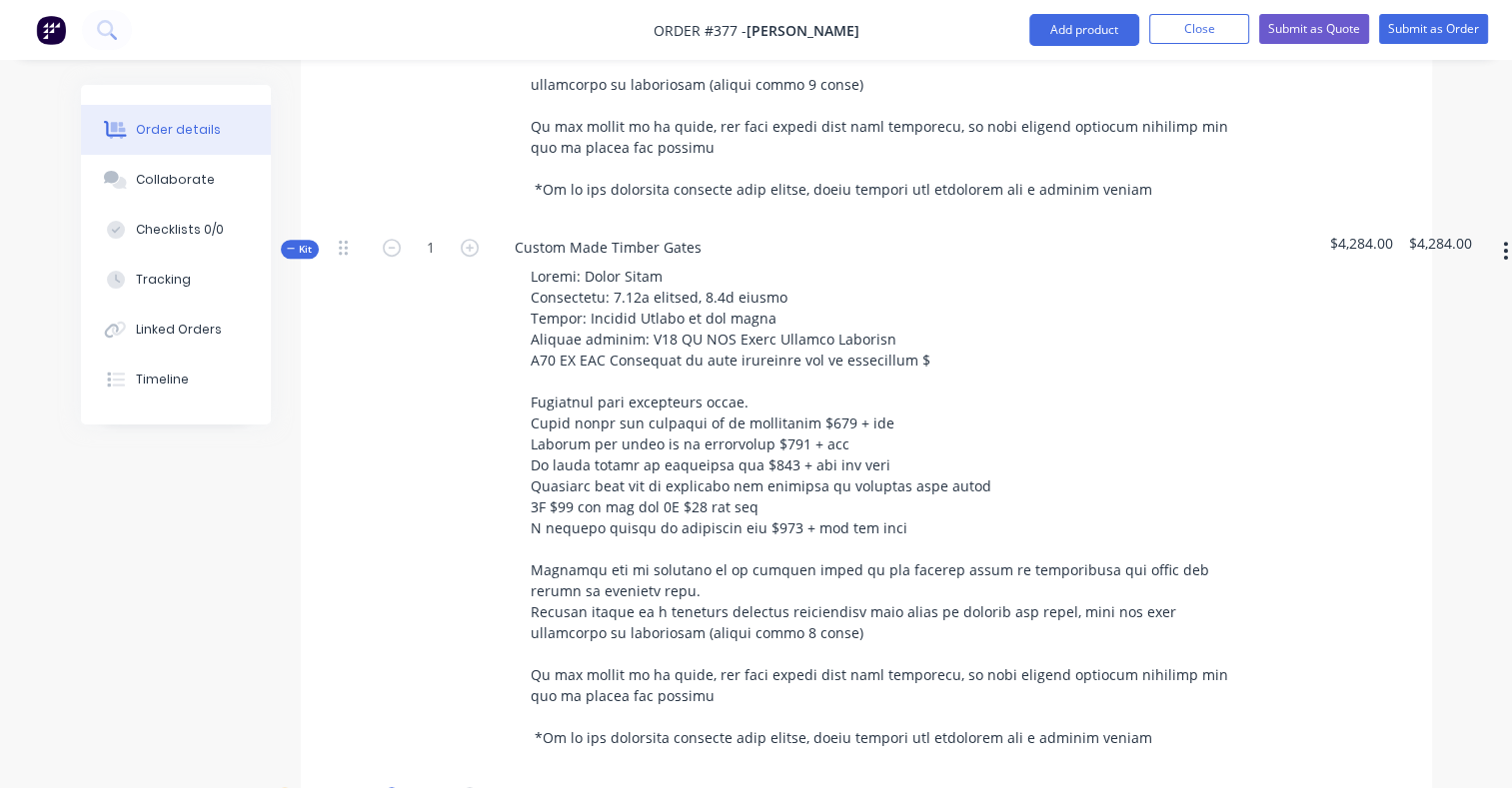 click 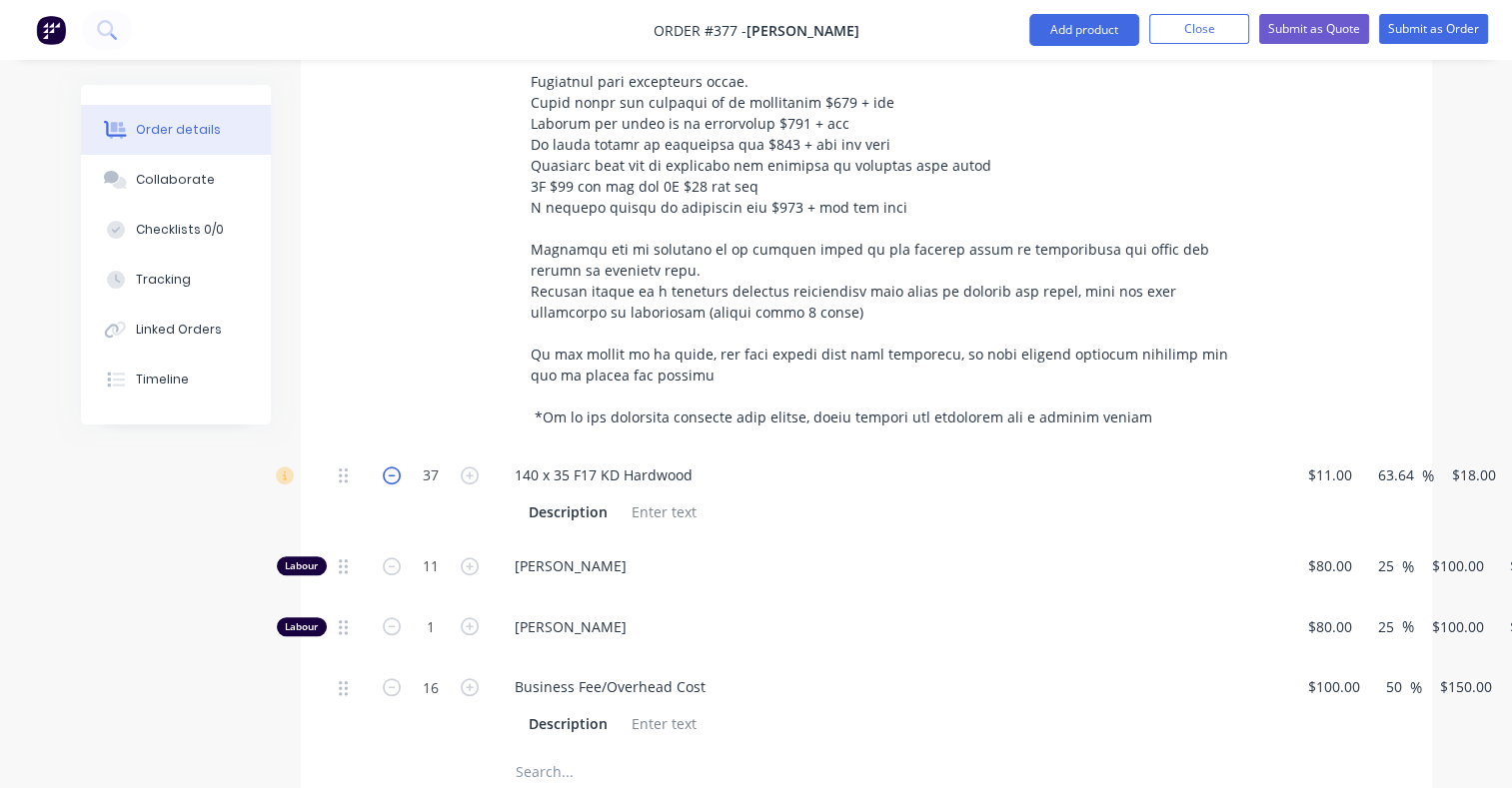 scroll, scrollTop: 1356, scrollLeft: 0, axis: vertical 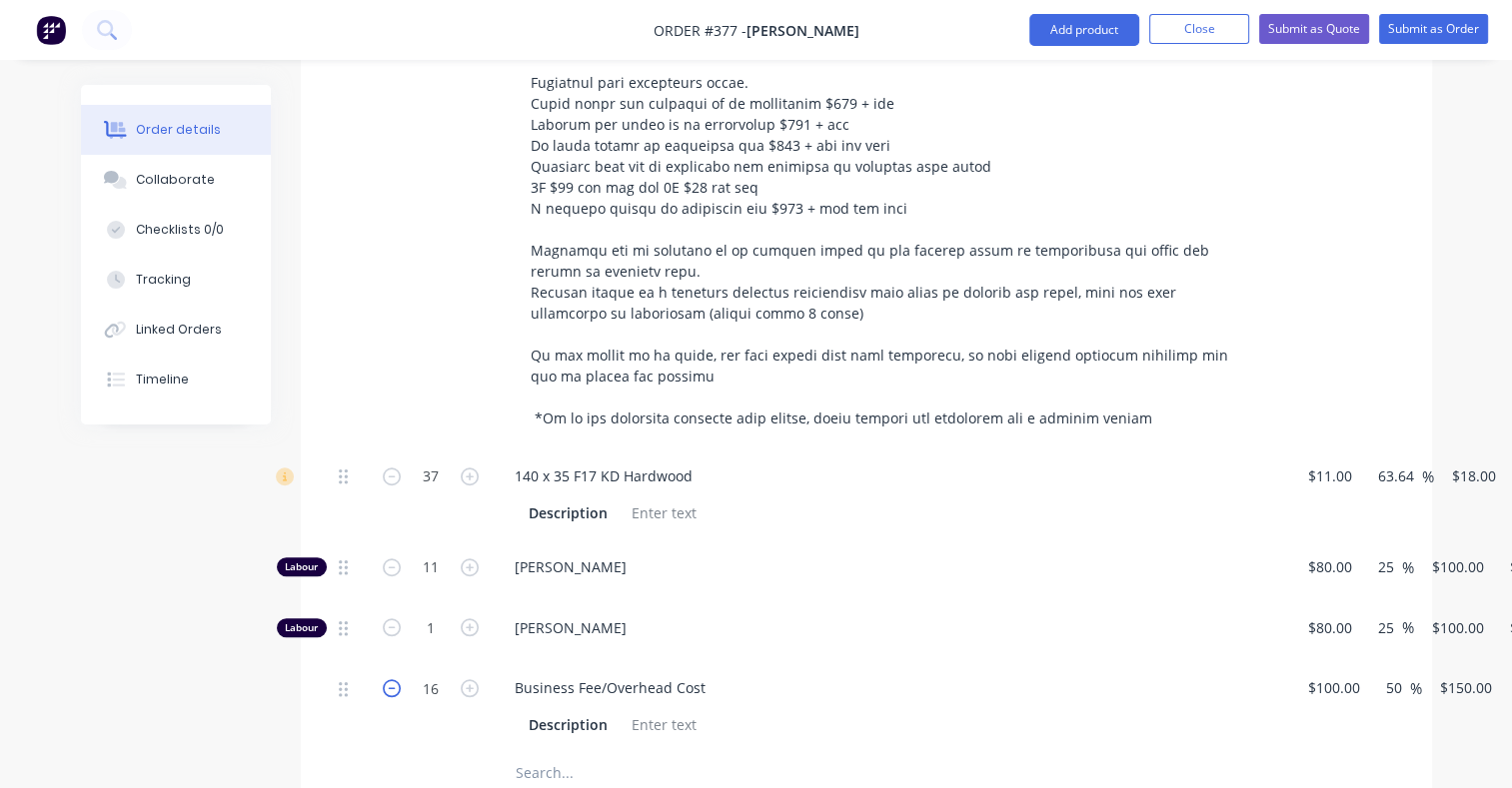 click 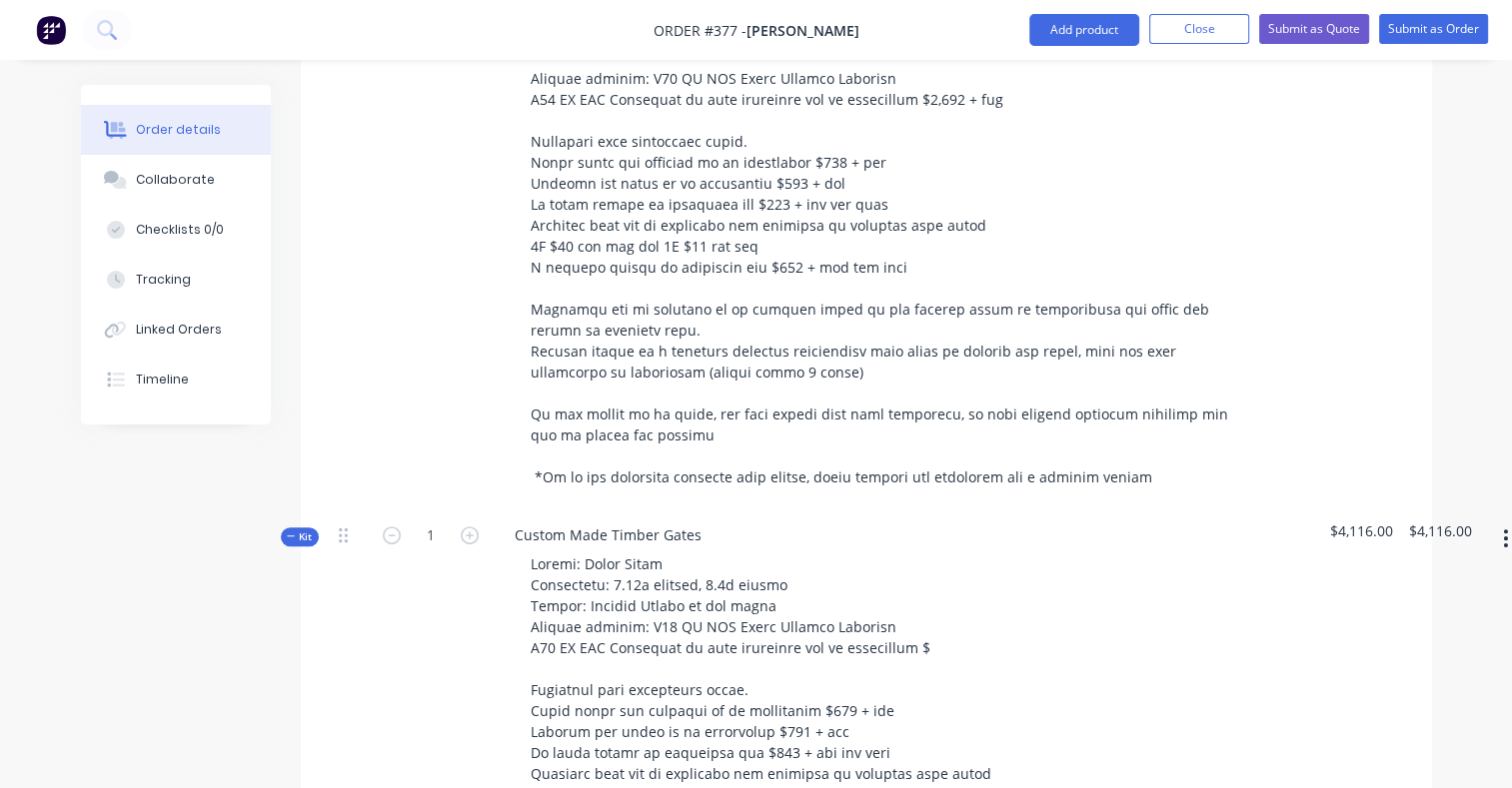 scroll, scrollTop: 750, scrollLeft: 0, axis: vertical 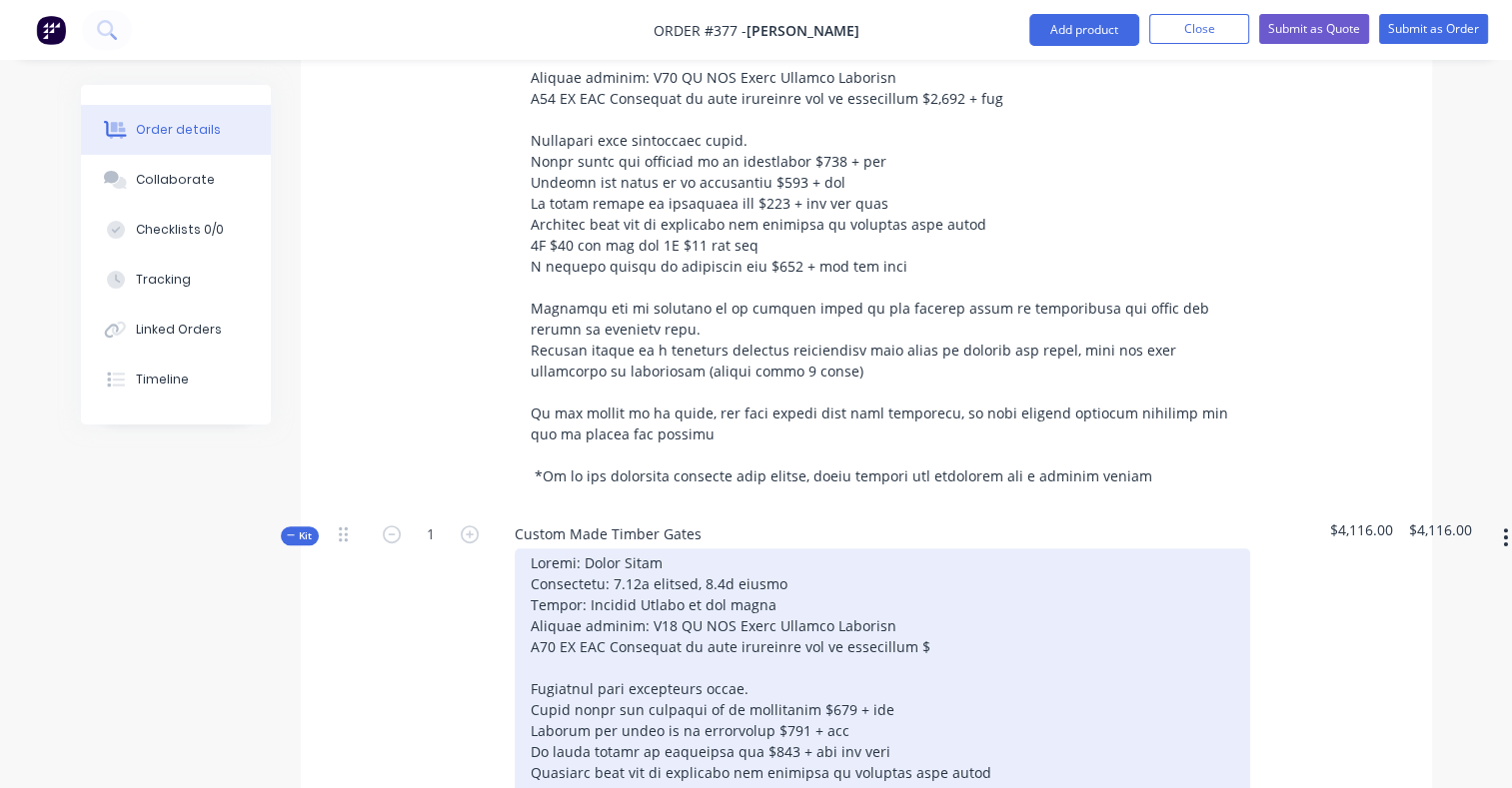 click at bounding box center (882, 793) 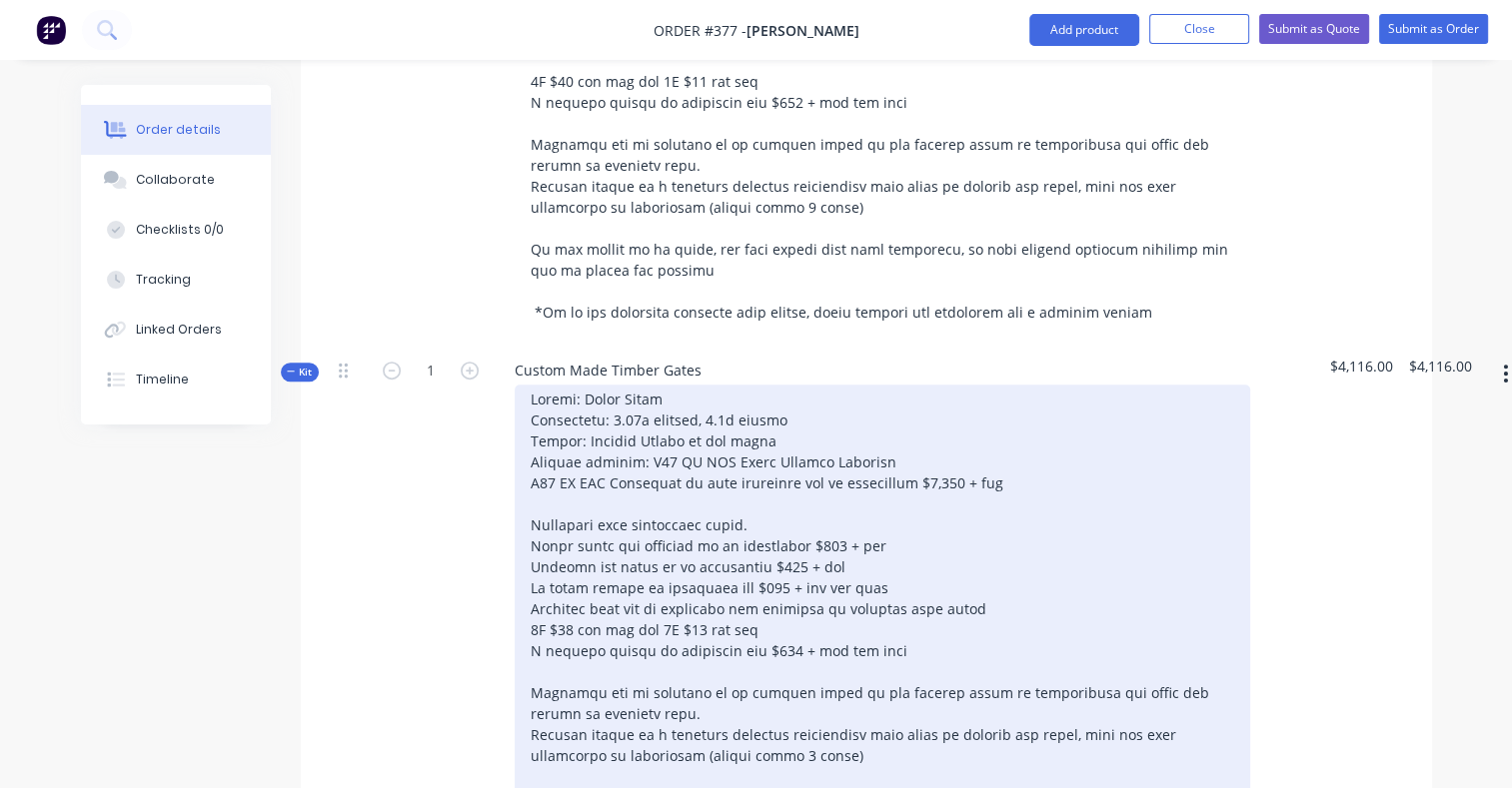 scroll, scrollTop: 1111, scrollLeft: 0, axis: vertical 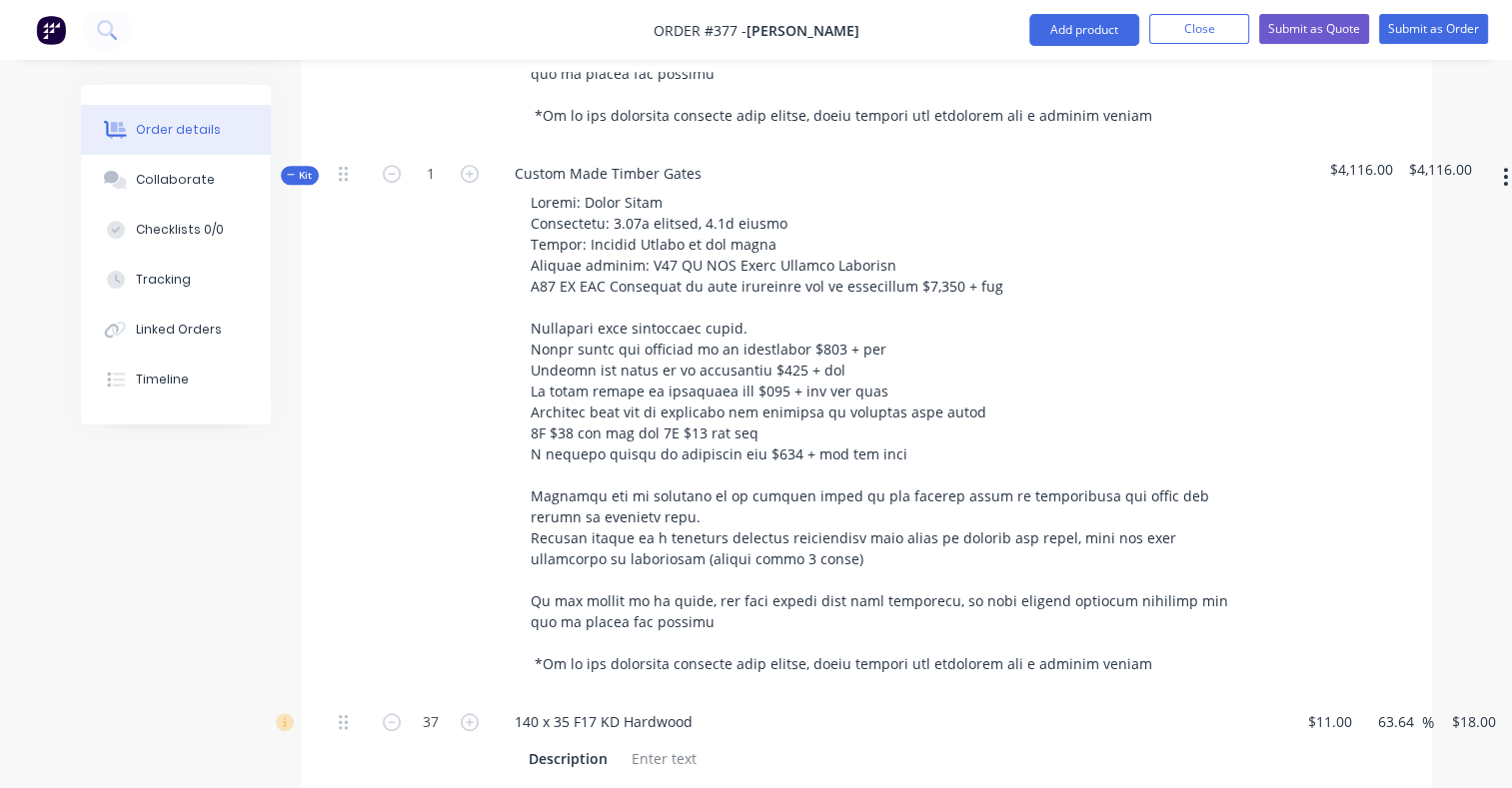 click on "Kit" at bounding box center (300, 175) 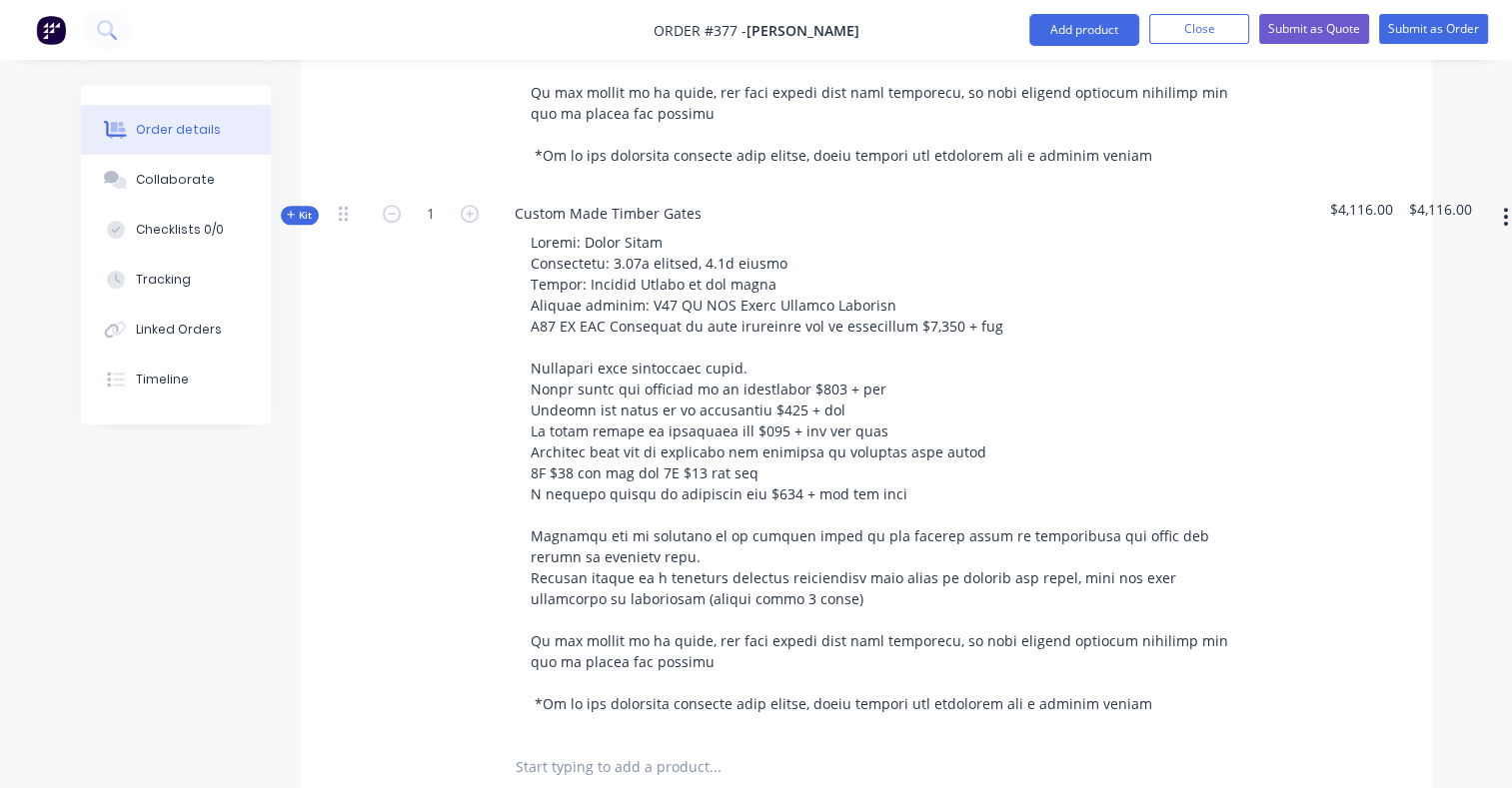 scroll, scrollTop: 1345, scrollLeft: 0, axis: vertical 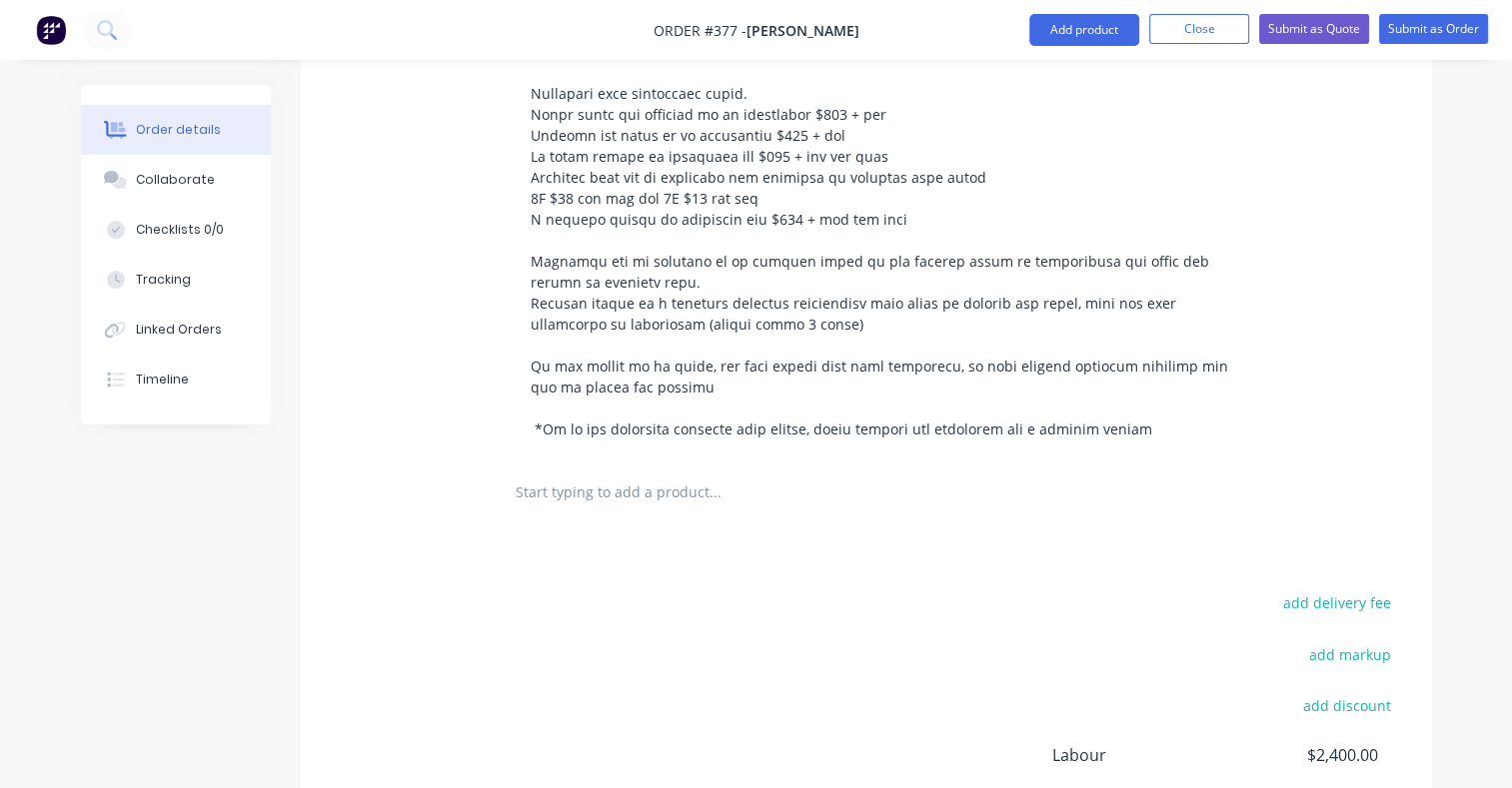 click at bounding box center (715, 492) 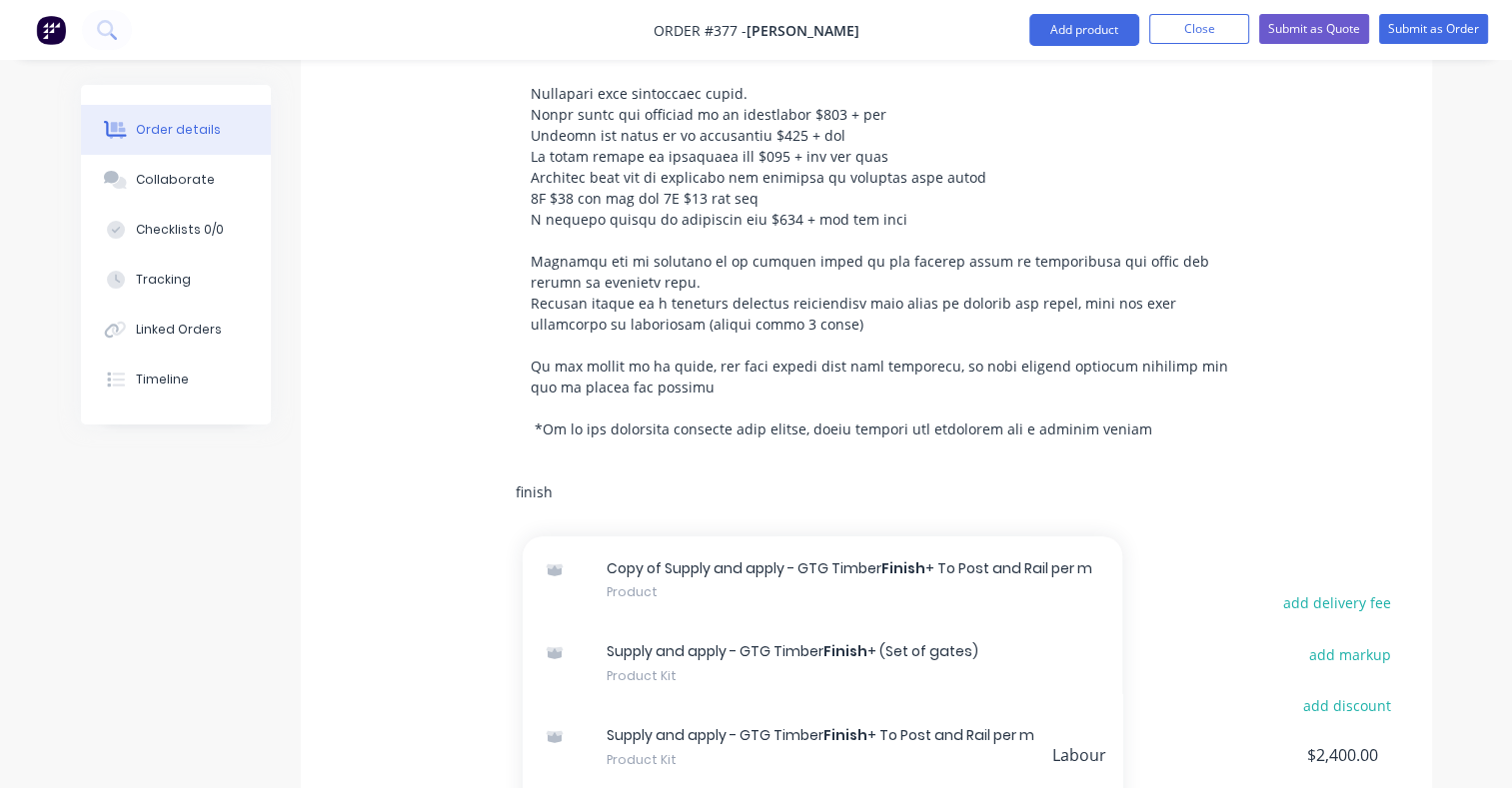 scroll, scrollTop: 6188, scrollLeft: 0, axis: vertical 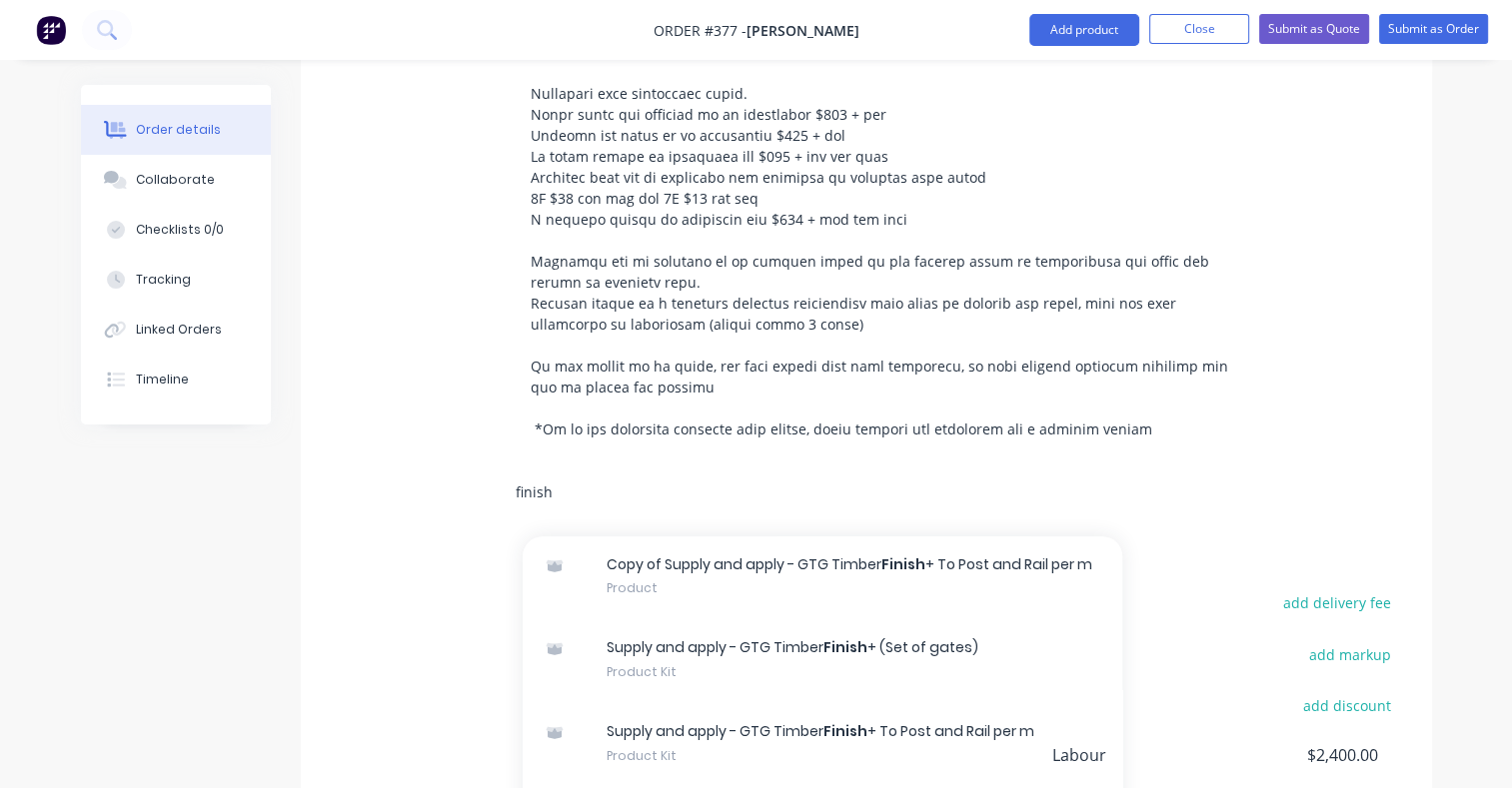 type on "finish" 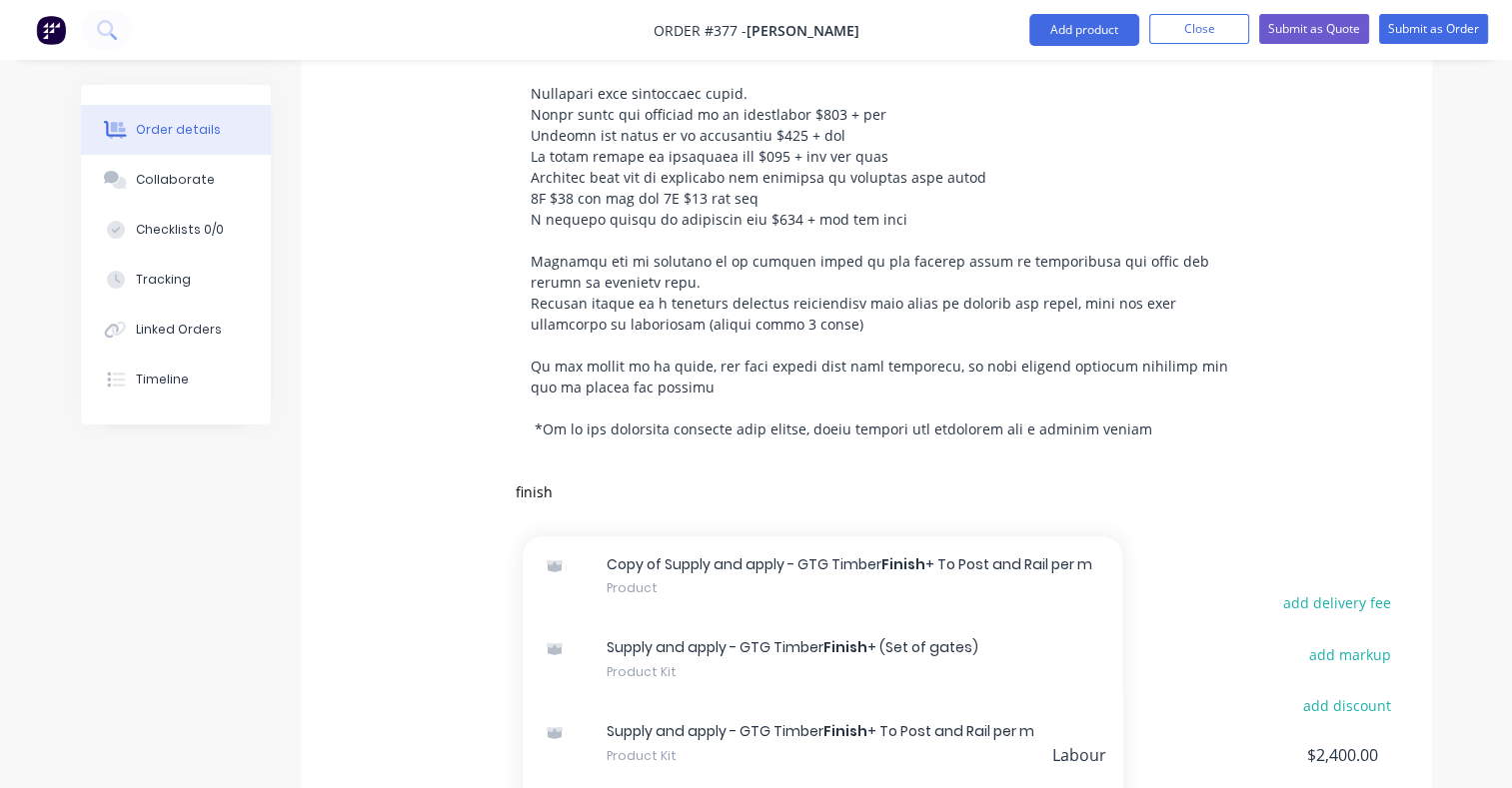 click on "Supply and apply - GTG Timber Finish  + (Set of gates) Product Kit" at bounding box center (822, 659) 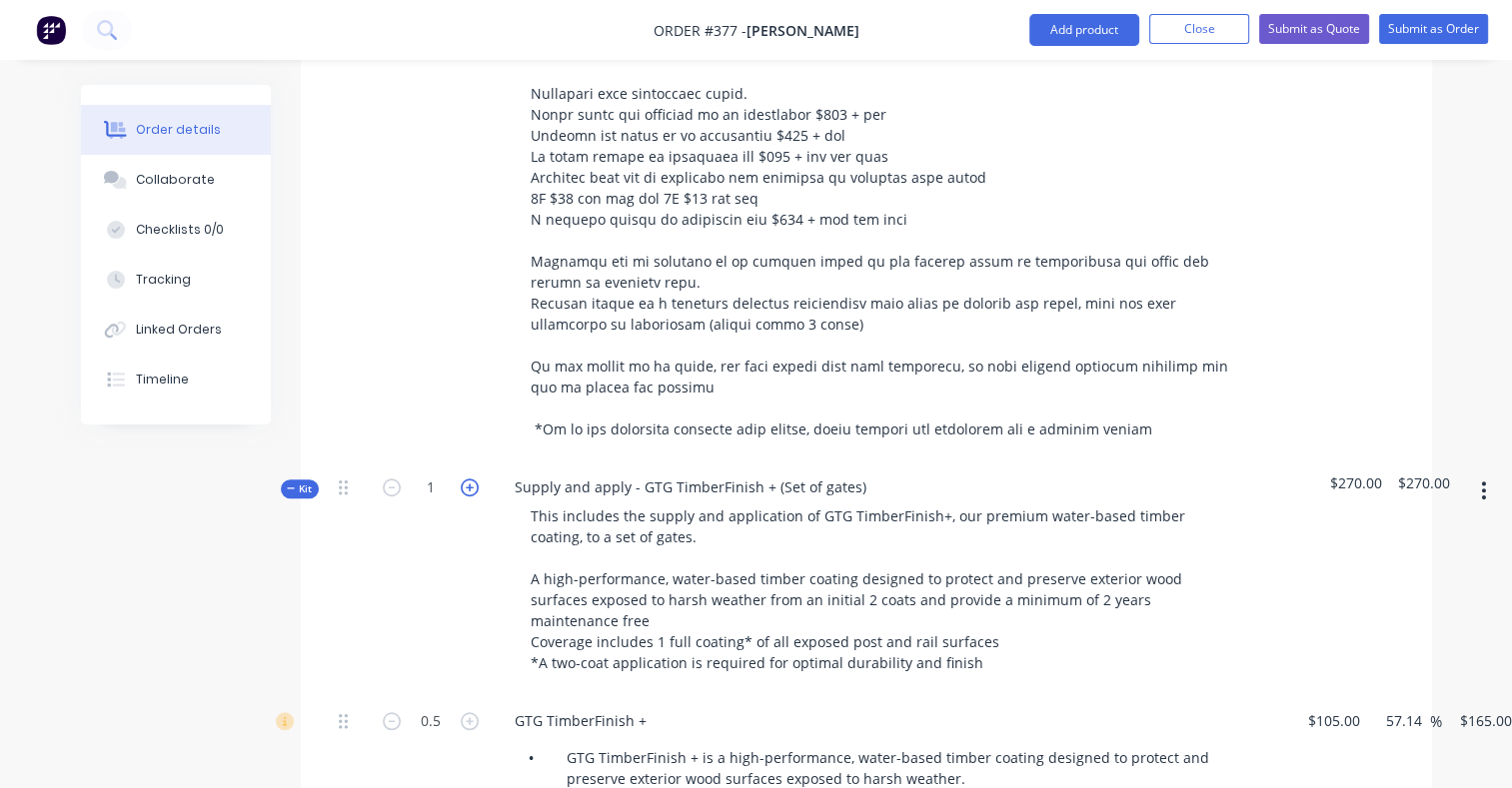 click 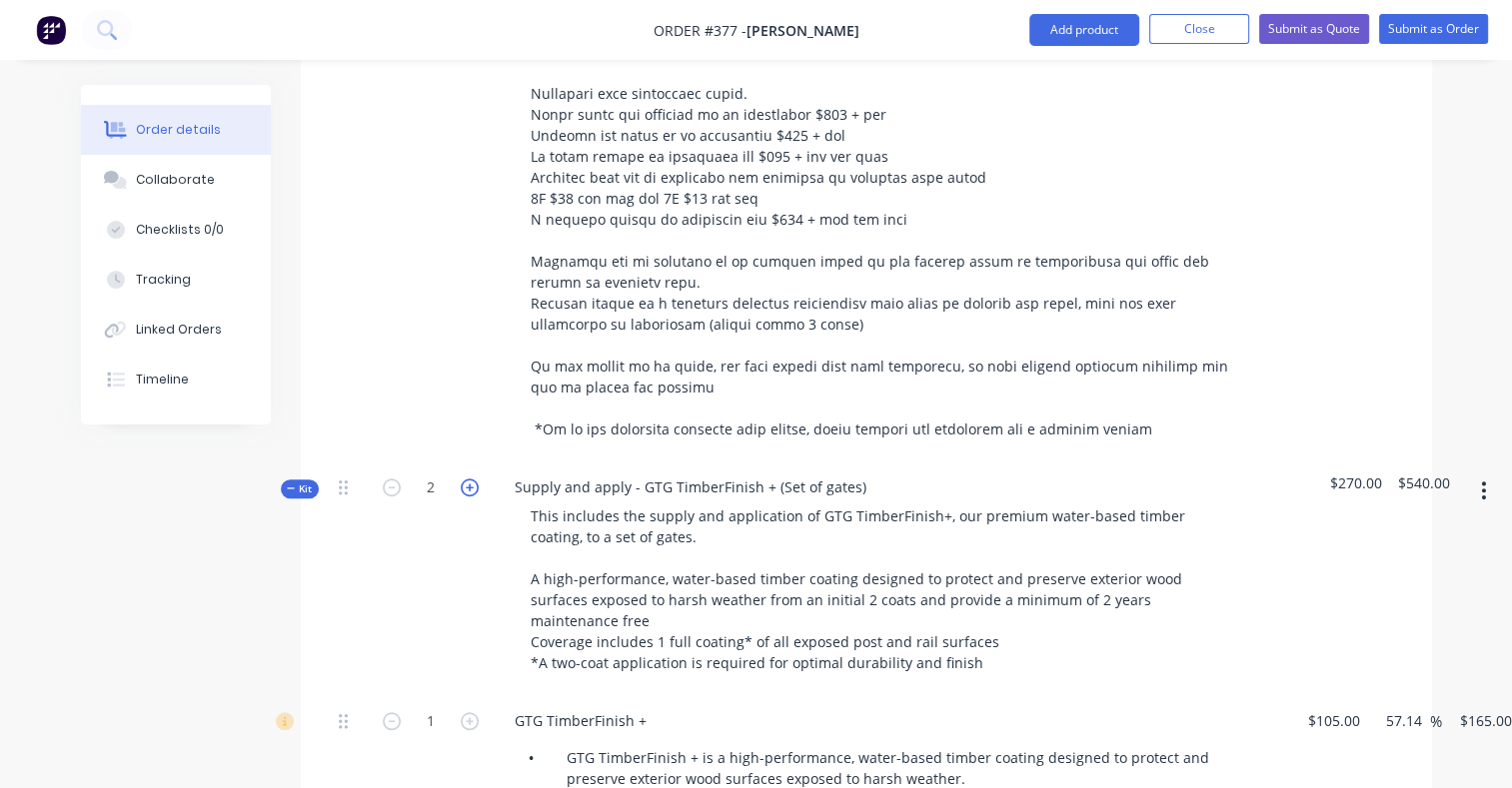click 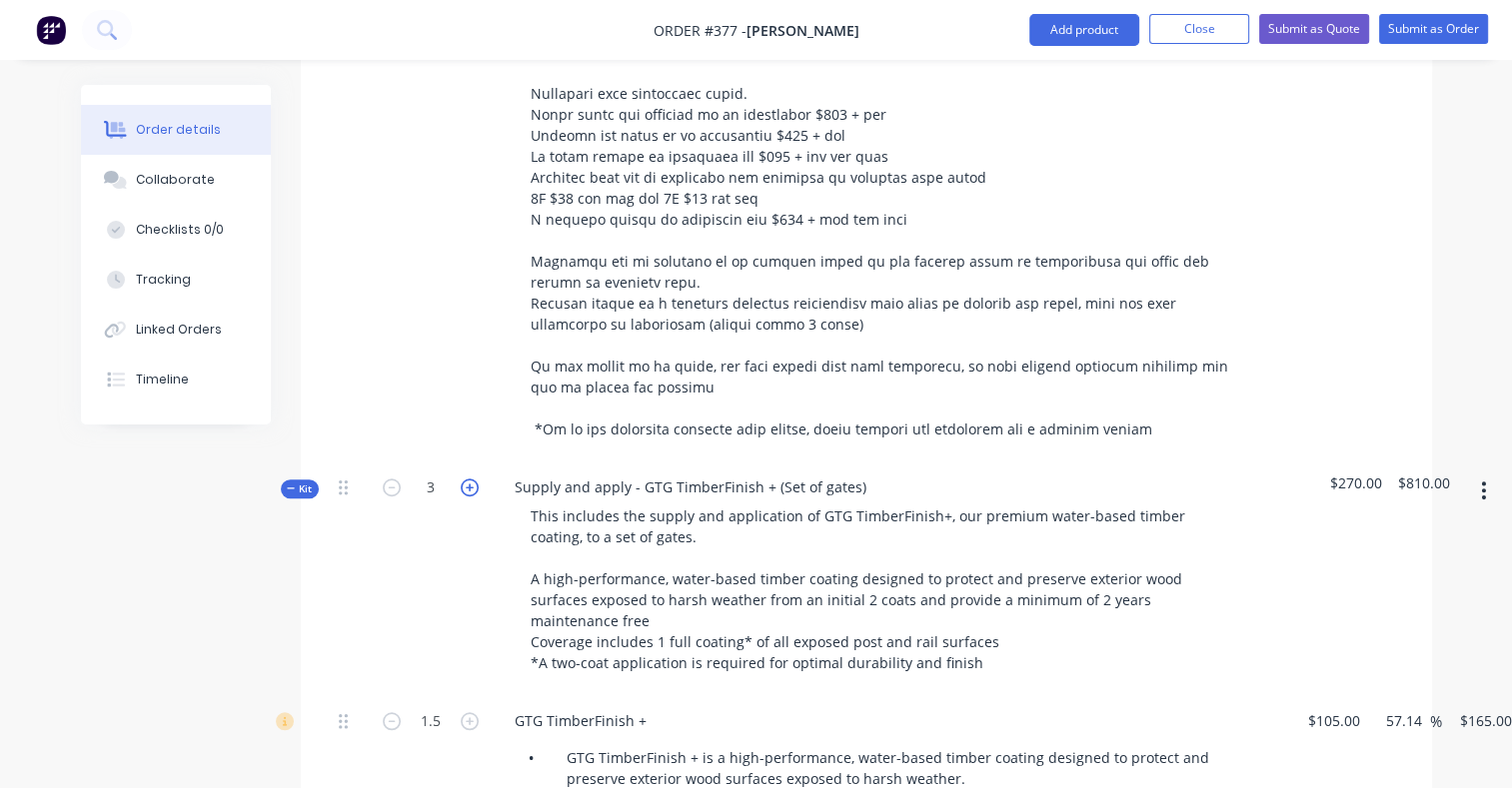 click 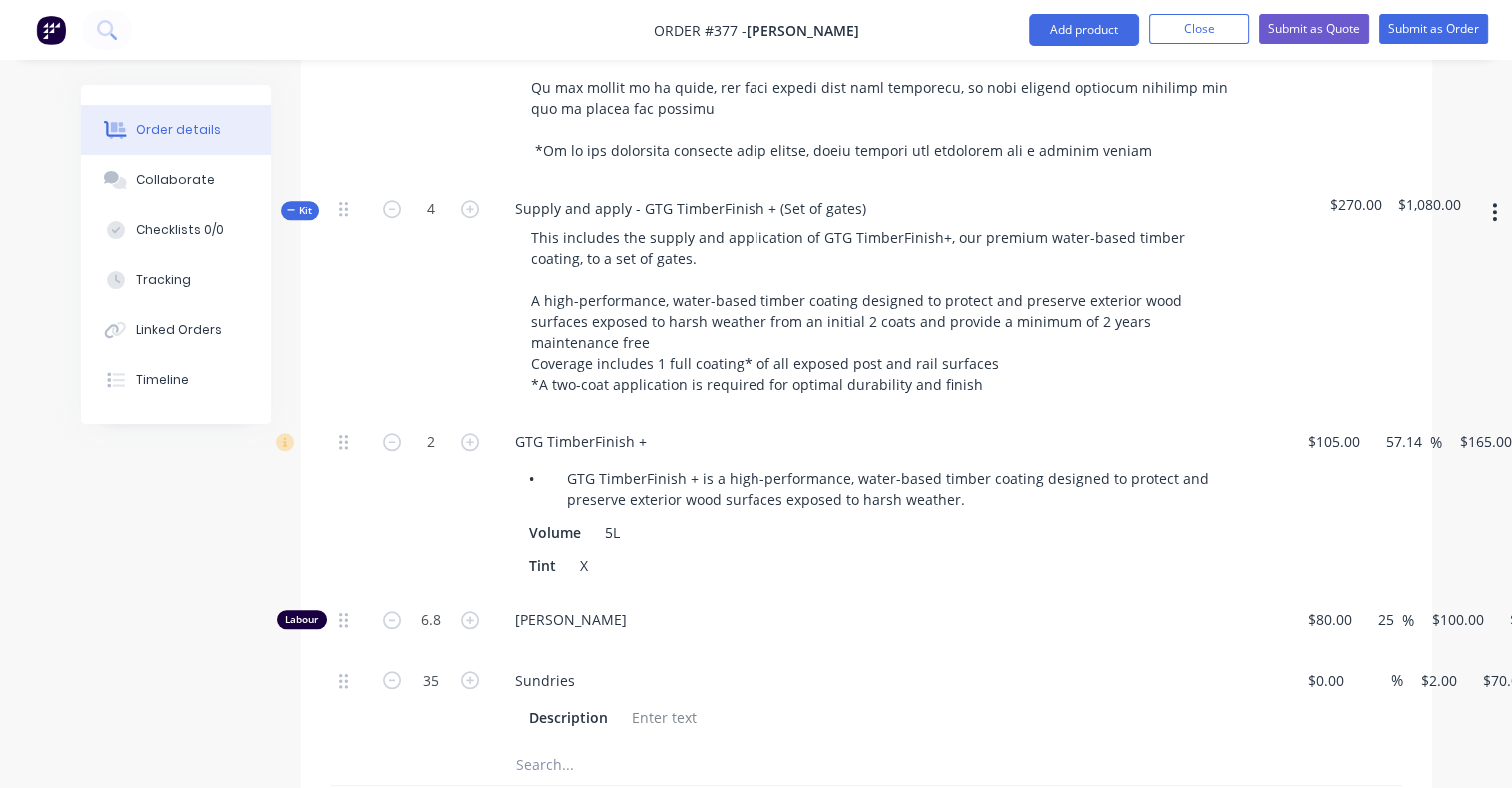 scroll, scrollTop: 1625, scrollLeft: 0, axis: vertical 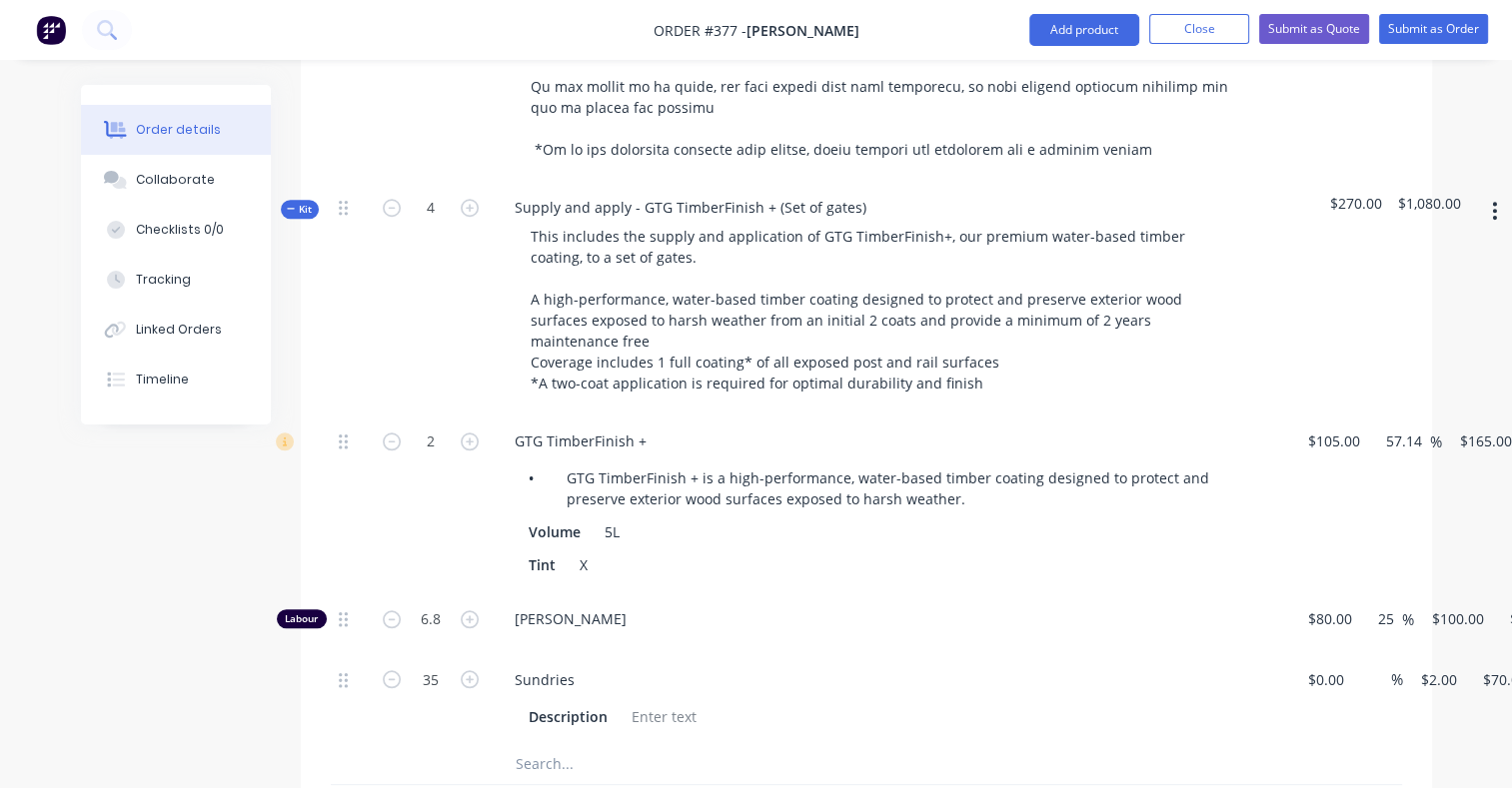 click on "Kit" at bounding box center [300, 209] 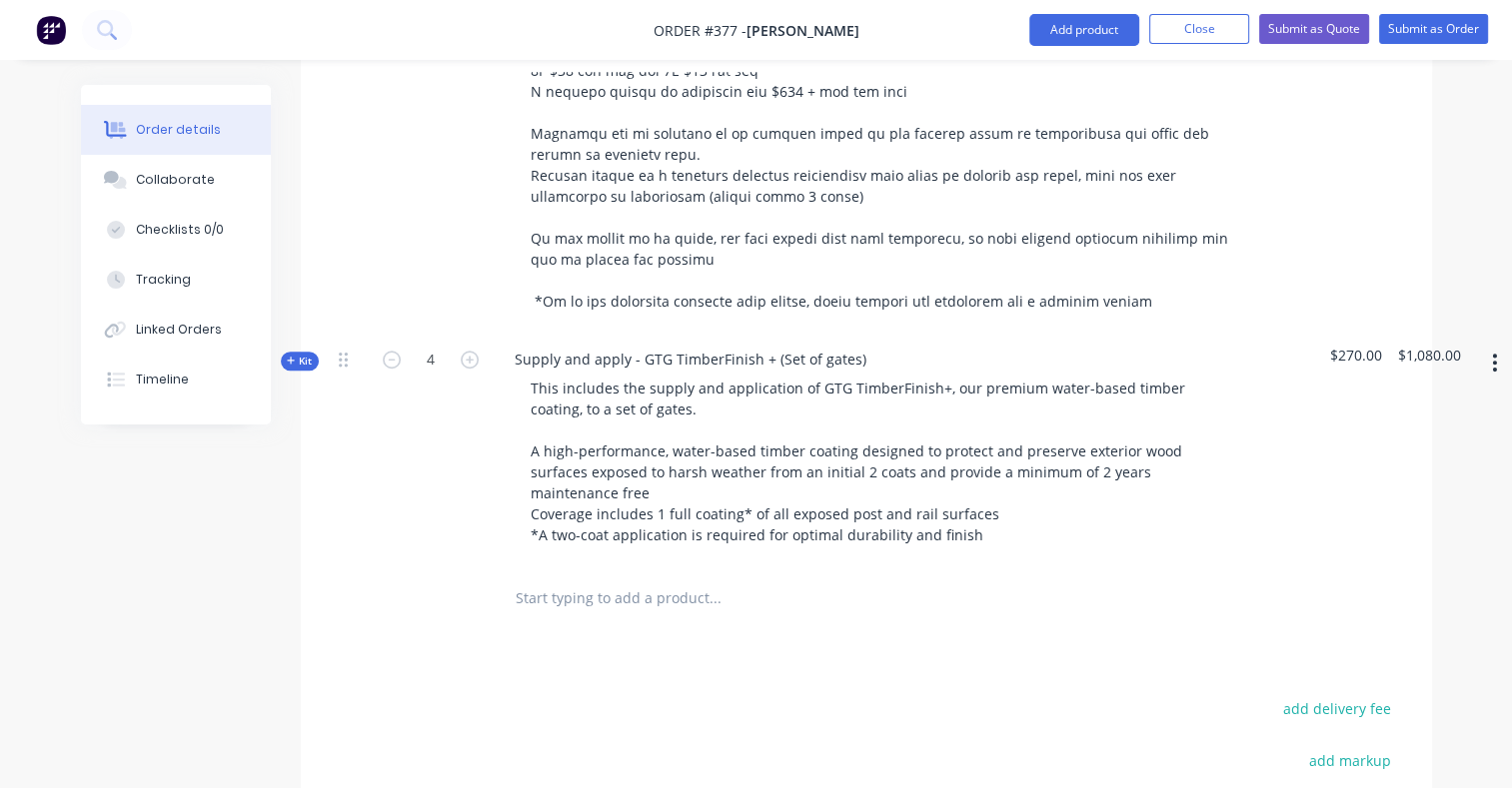 scroll, scrollTop: 1476, scrollLeft: 0, axis: vertical 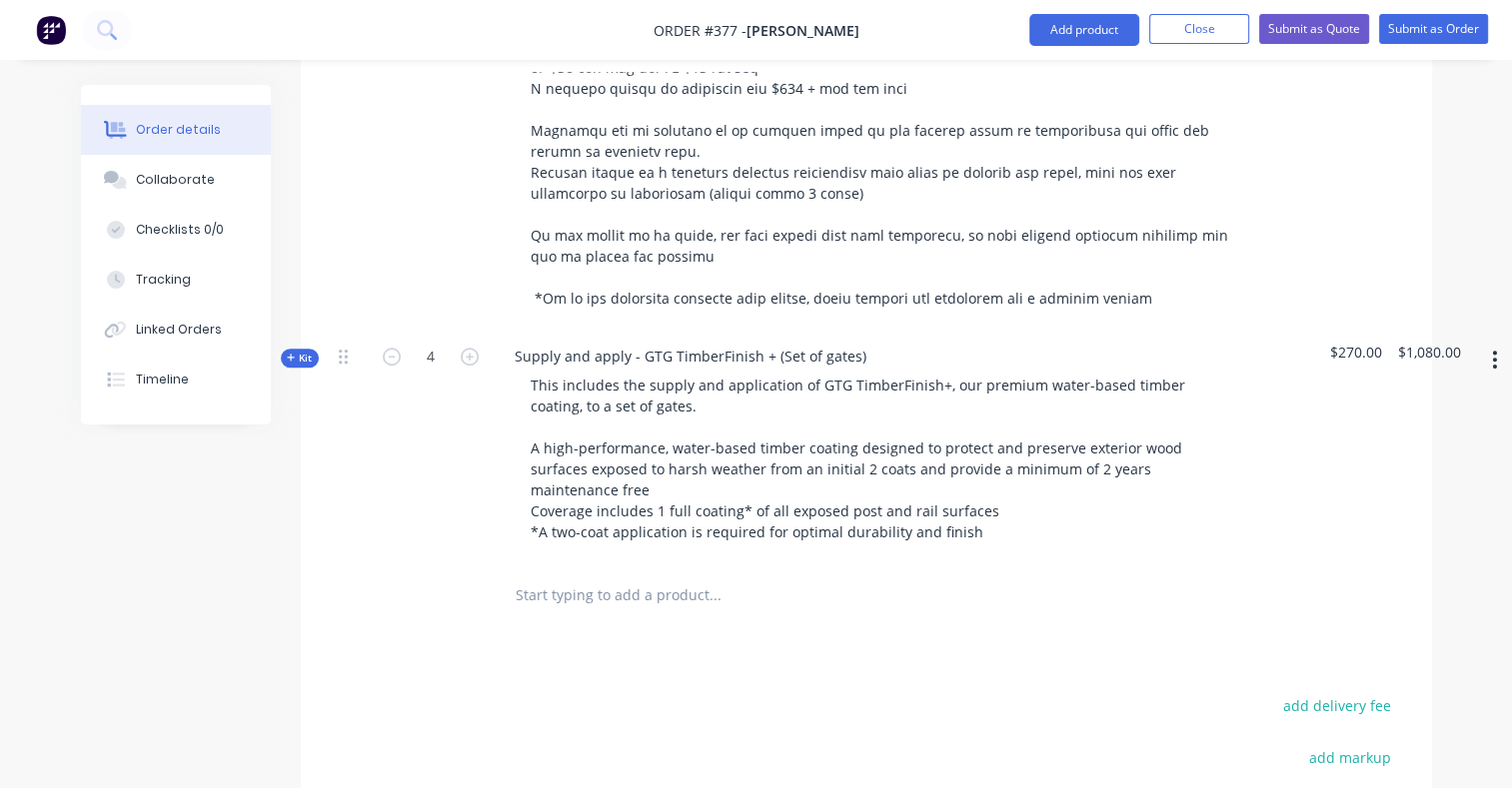 click at bounding box center [715, 595] 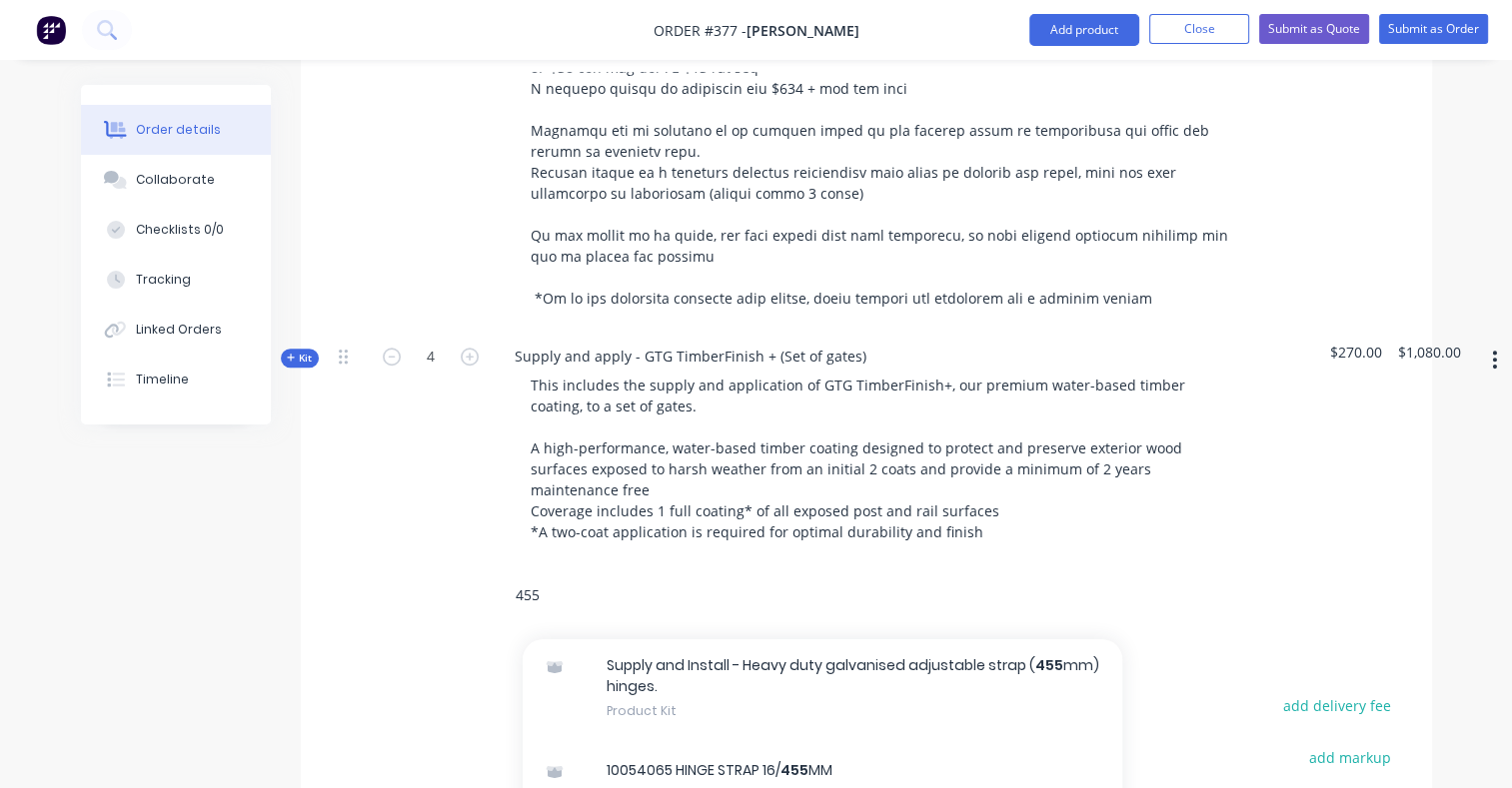 scroll, scrollTop: 68, scrollLeft: 0, axis: vertical 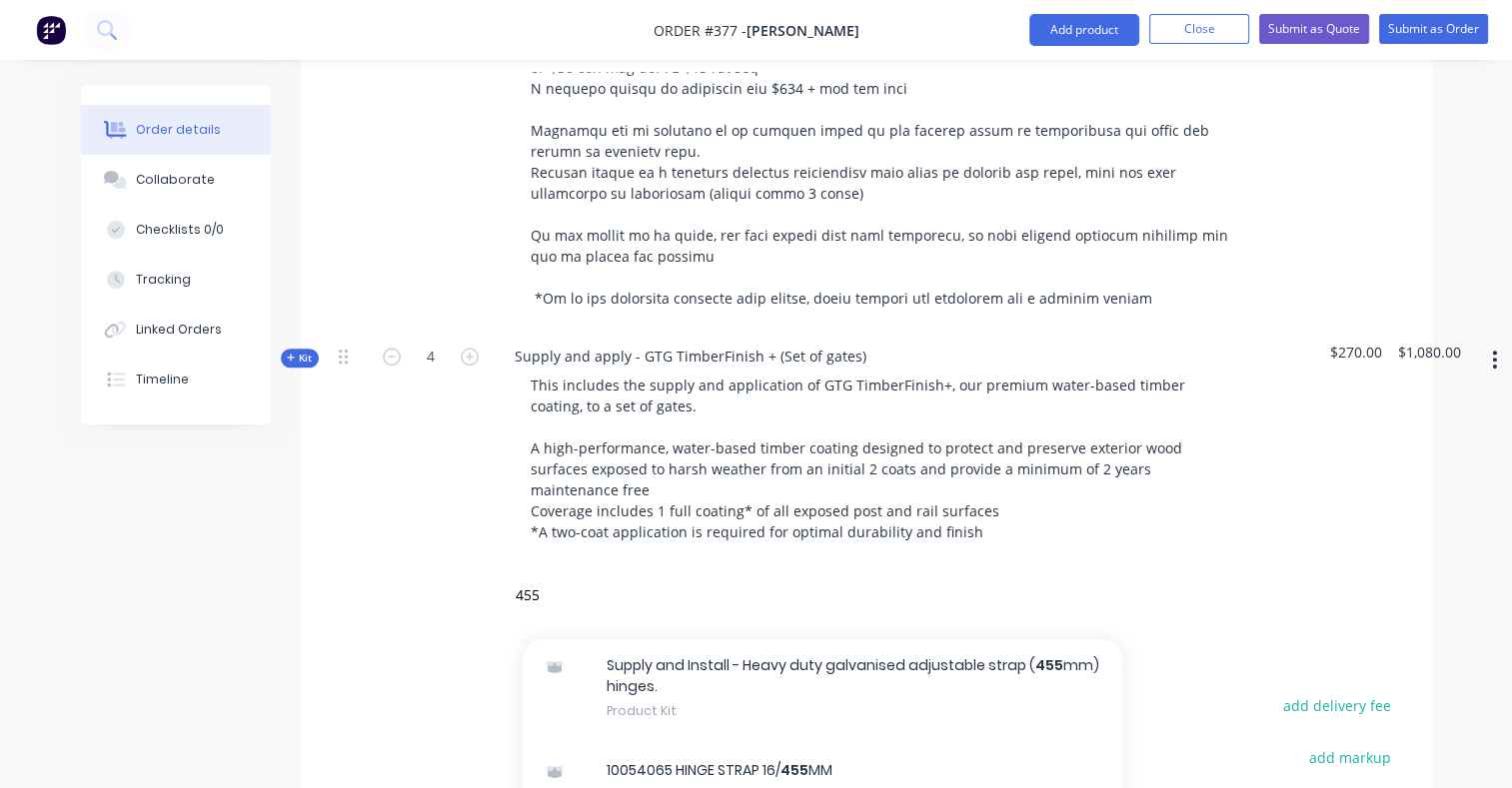 click on "Supply and Install - Heavy duty galvanised adjustable strap ( 455 mm) hinges. Product Kit" at bounding box center [822, 687] 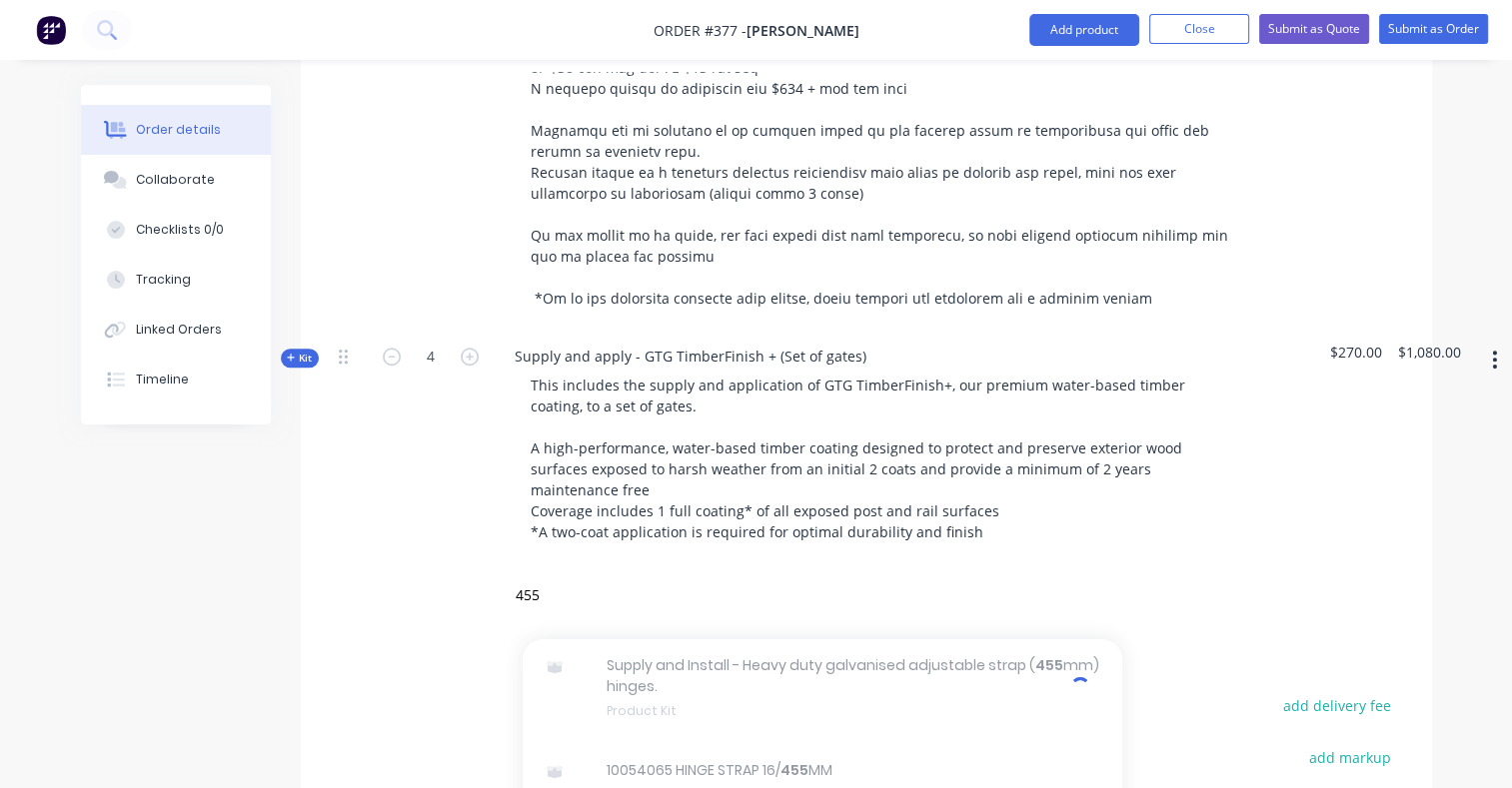 type 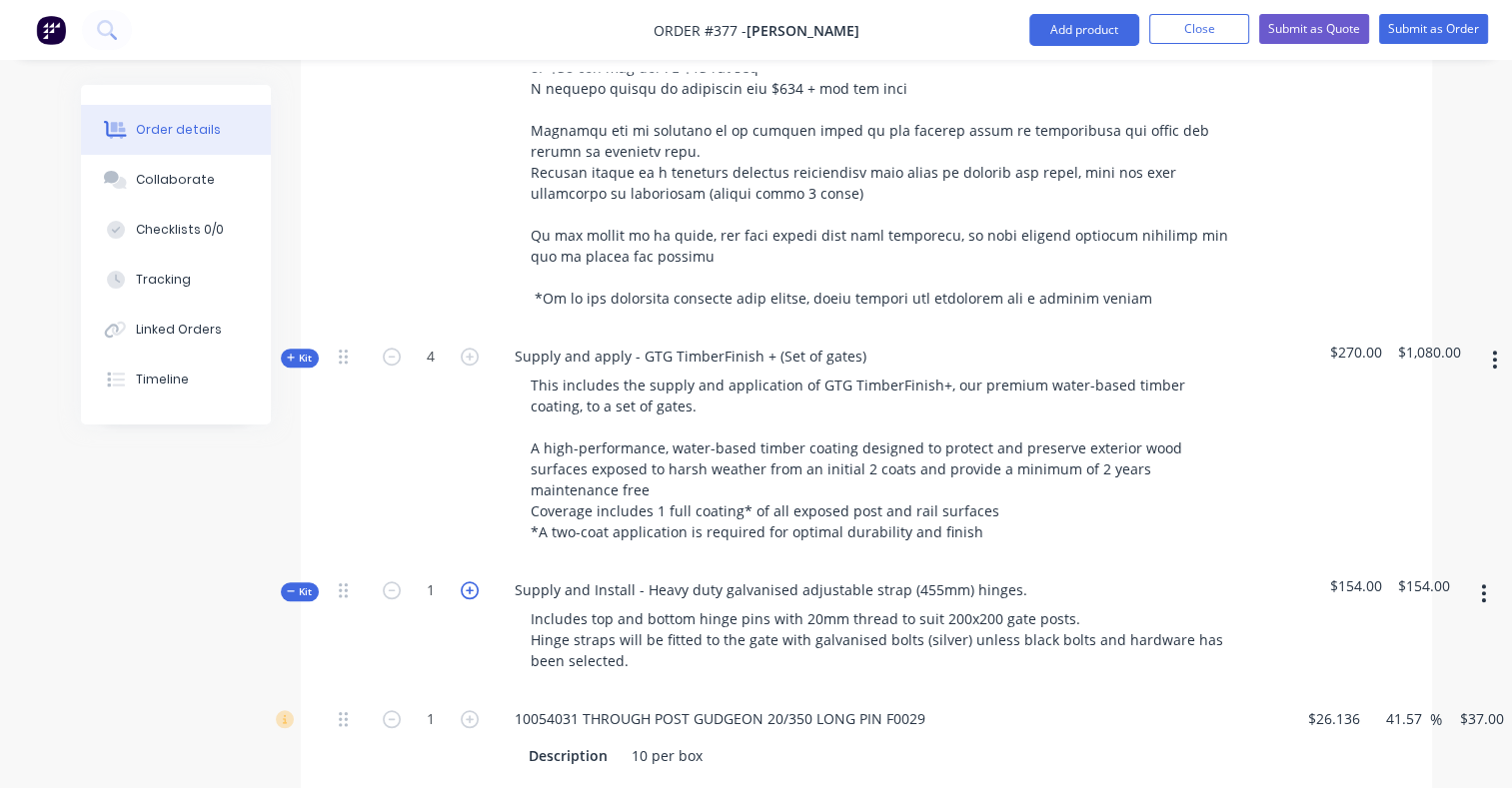 click 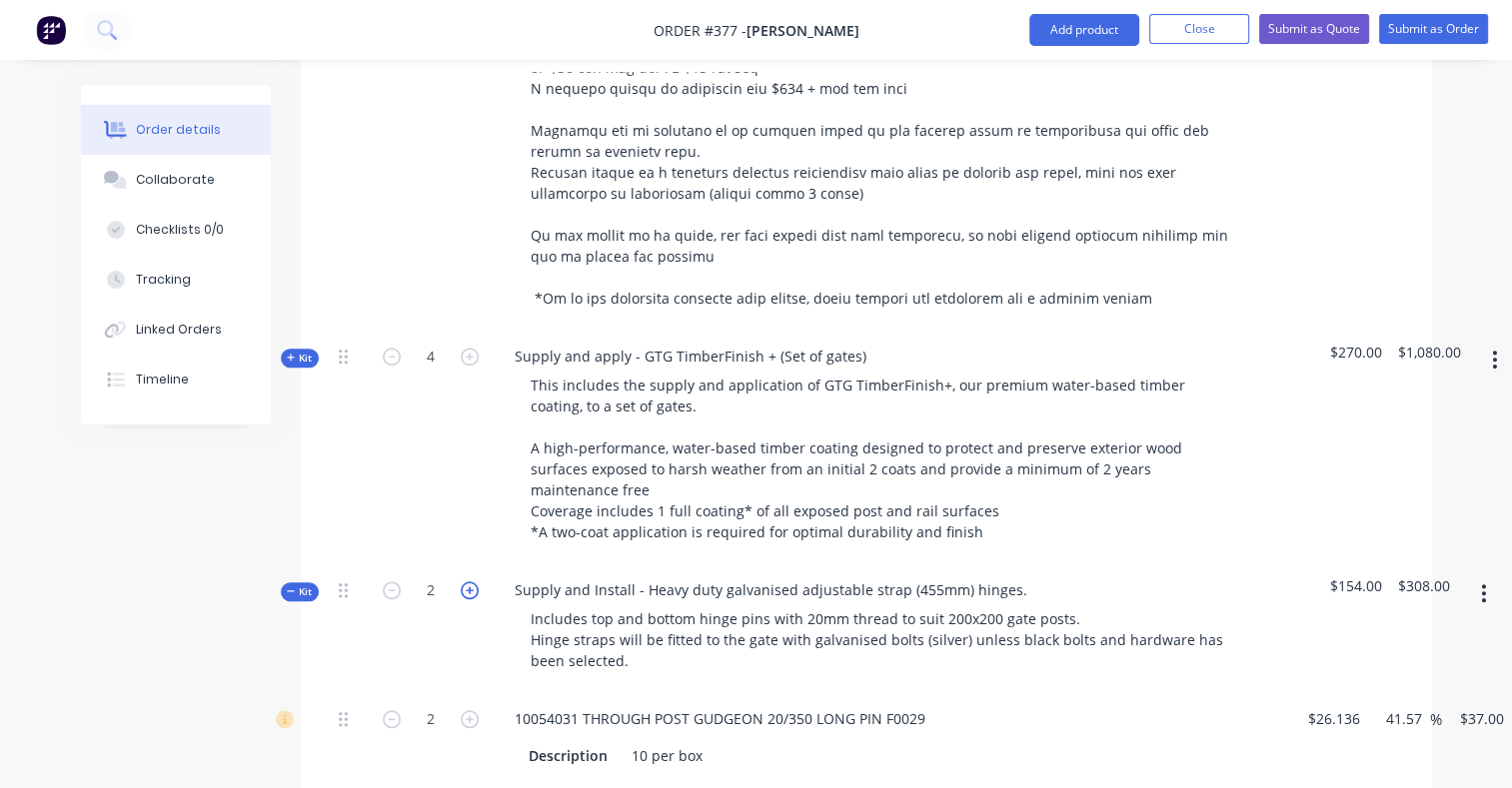 click 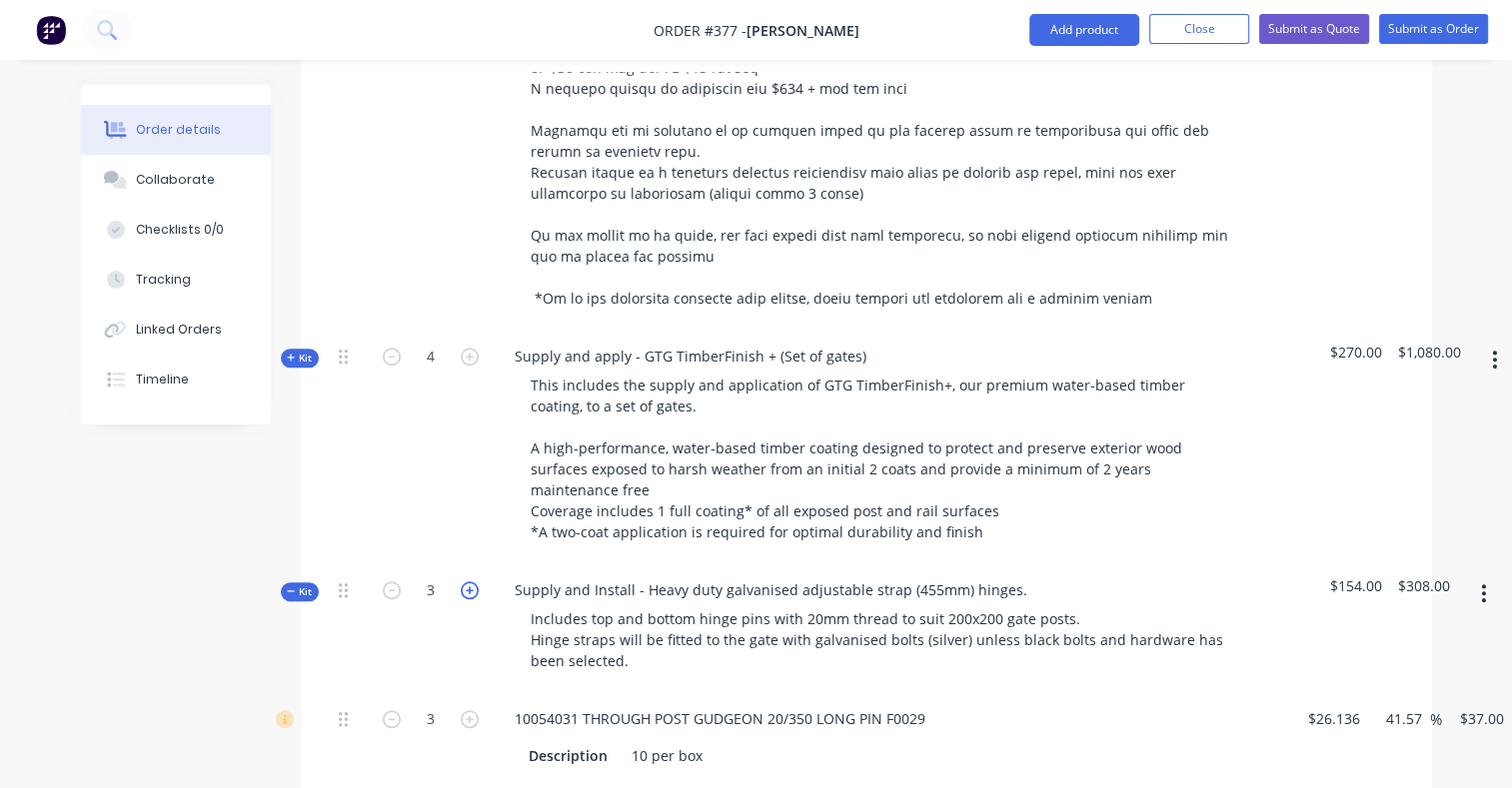 click 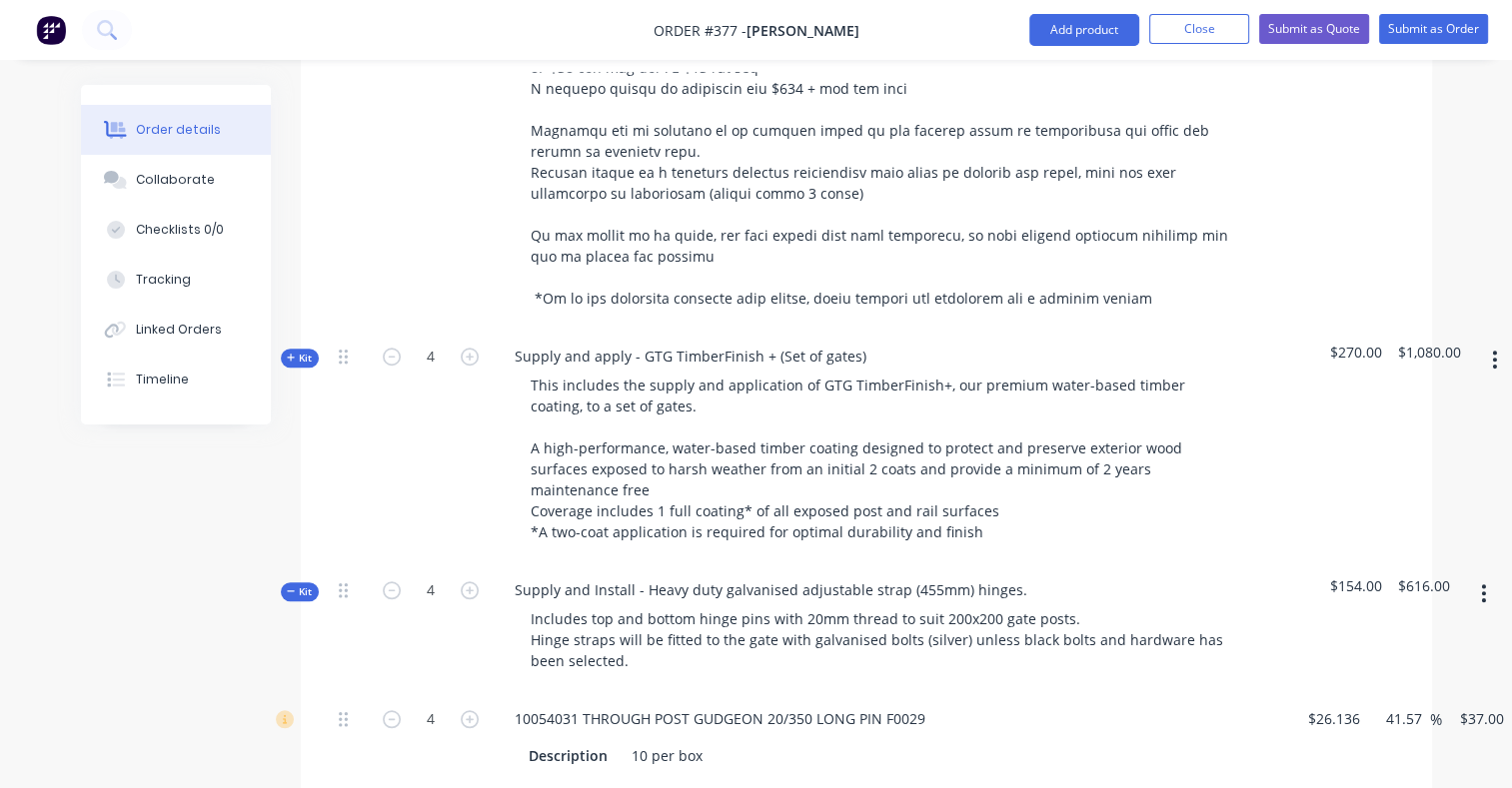 click on "Kit" at bounding box center [300, 591] 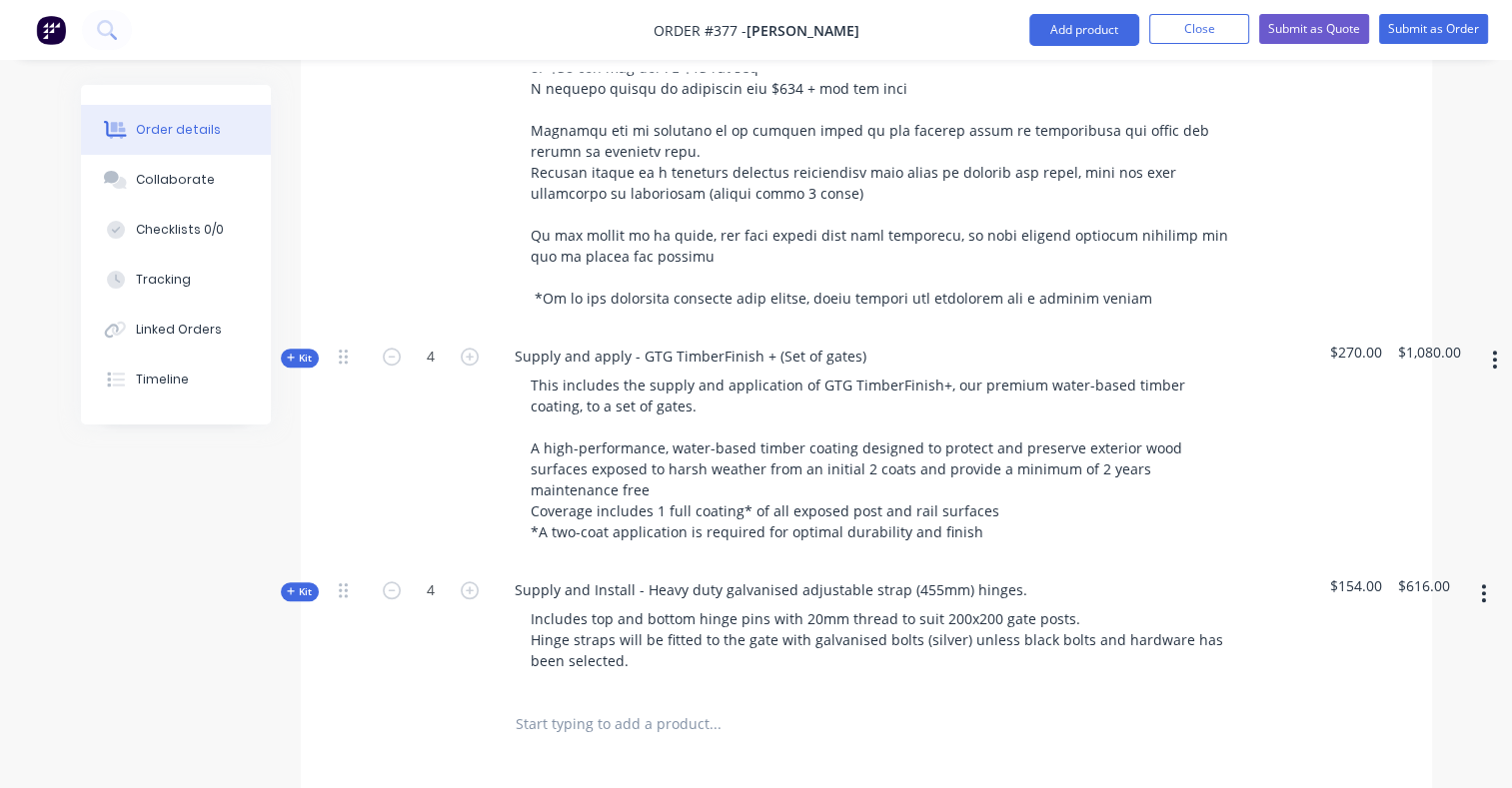 click at bounding box center [715, 724] 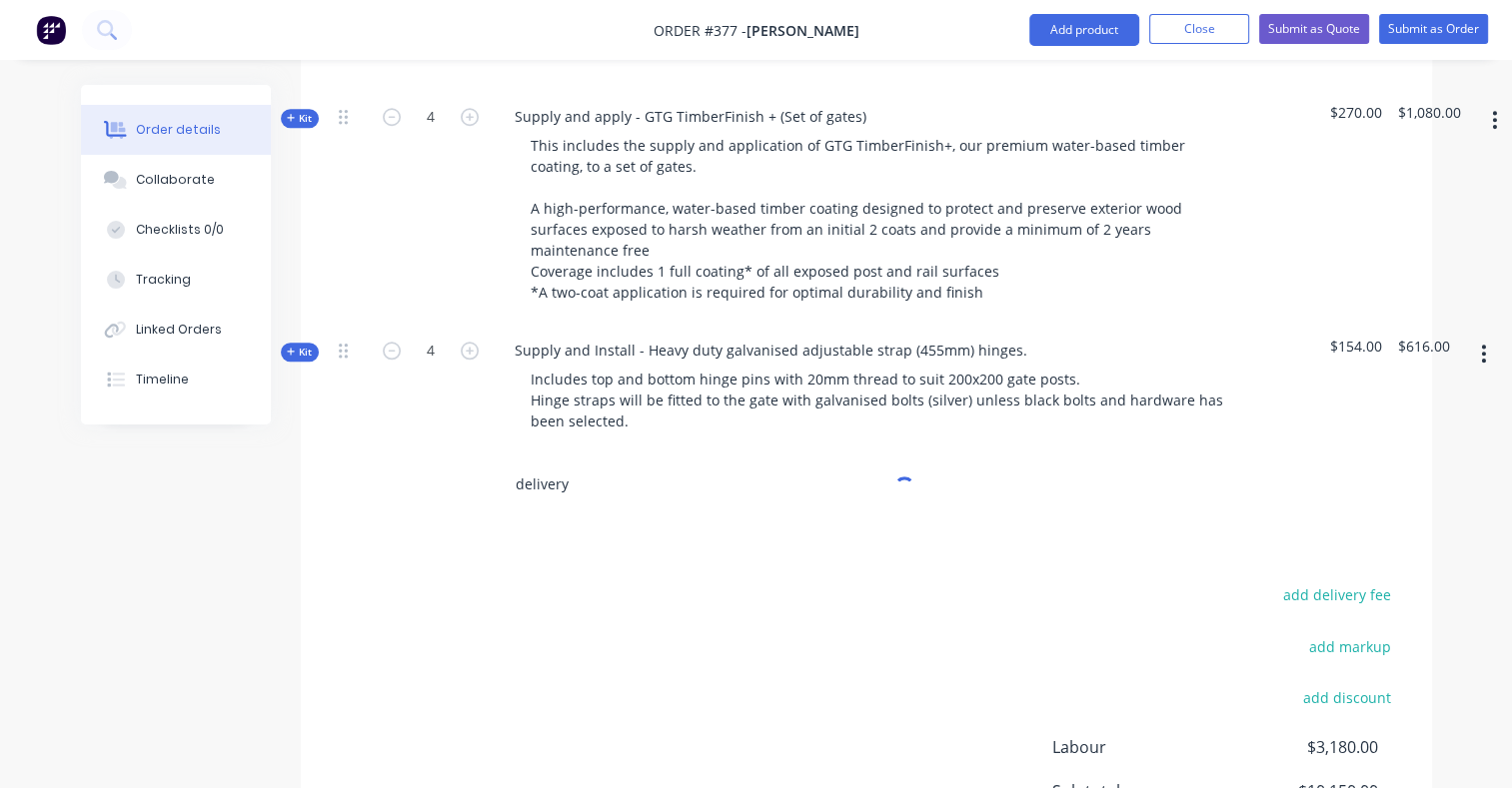 scroll, scrollTop: 1718, scrollLeft: 0, axis: vertical 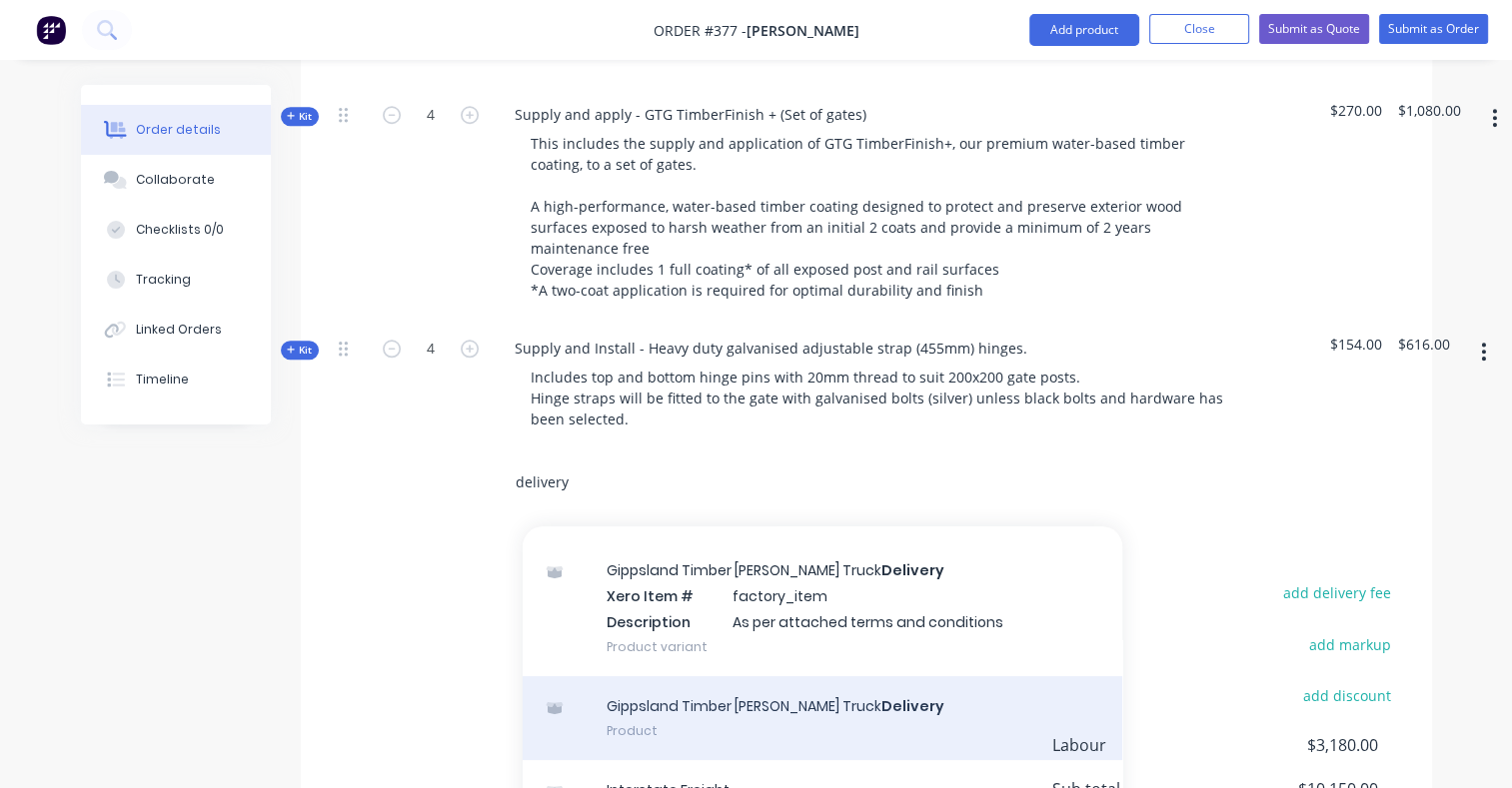 type on "delivery" 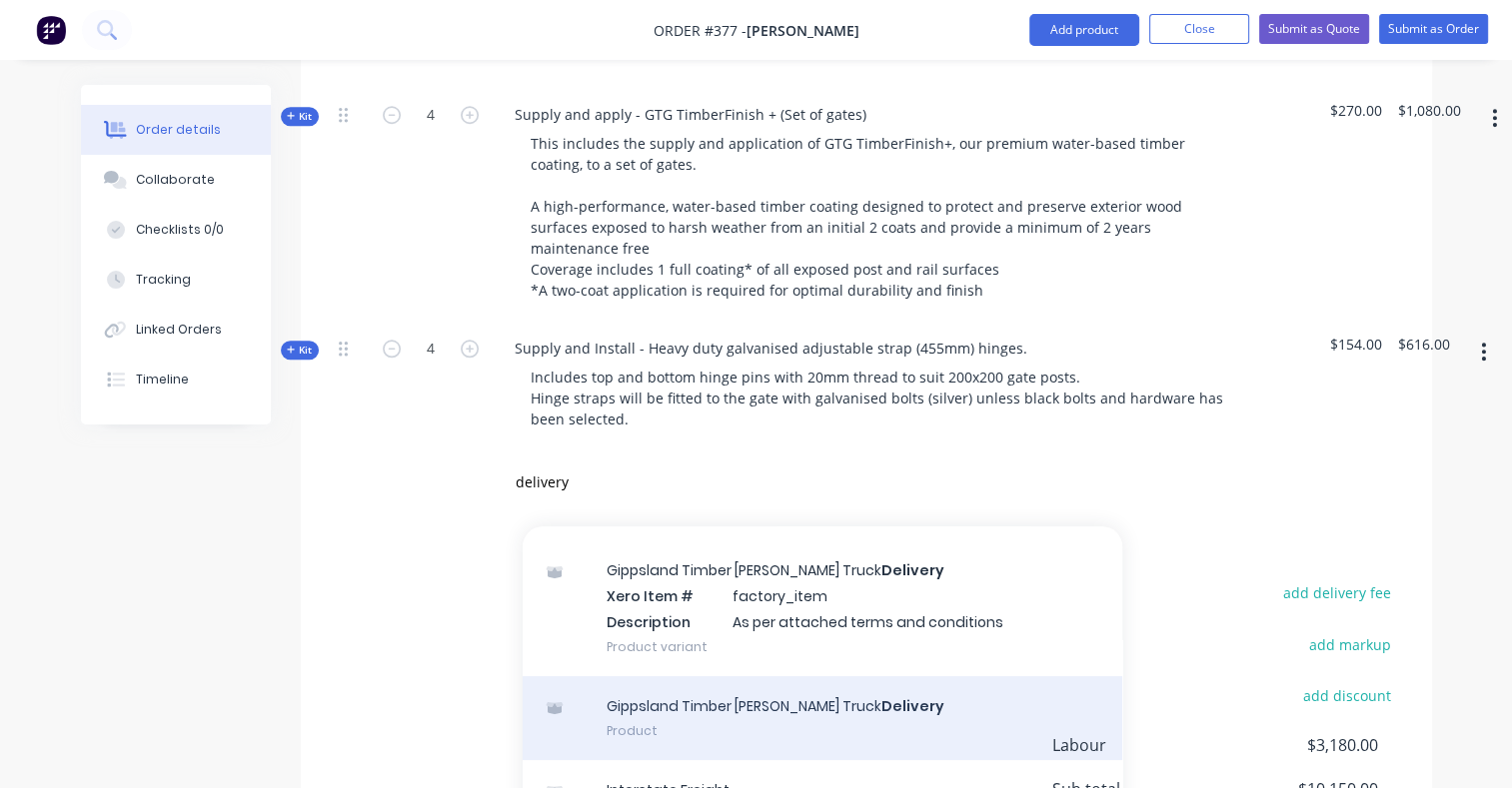 click on "Gippsland Timber [PERSON_NAME] Truck  Delivery   Product" at bounding box center (822, 718) 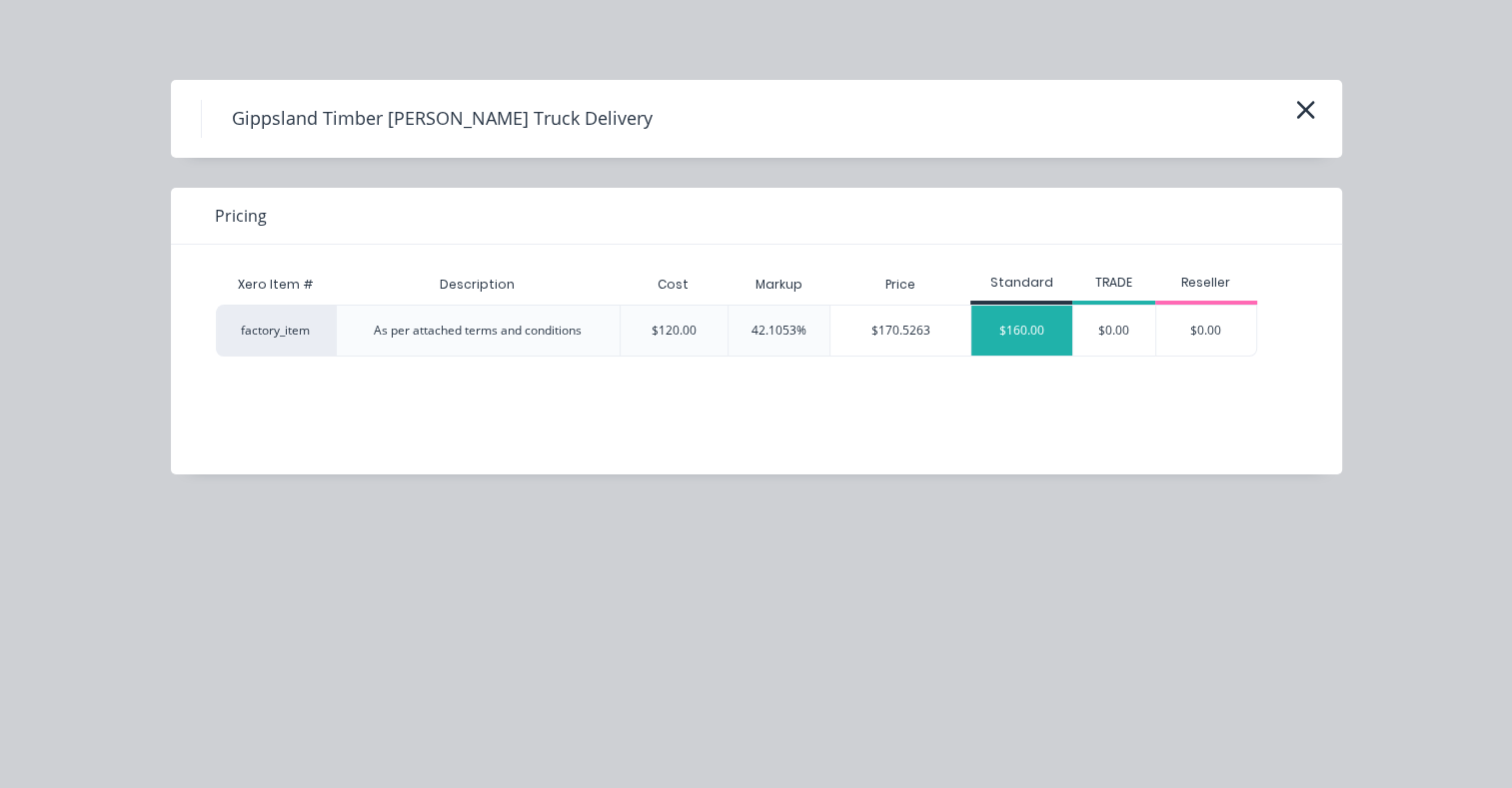 click on "$160.00" at bounding box center (1021, 331) 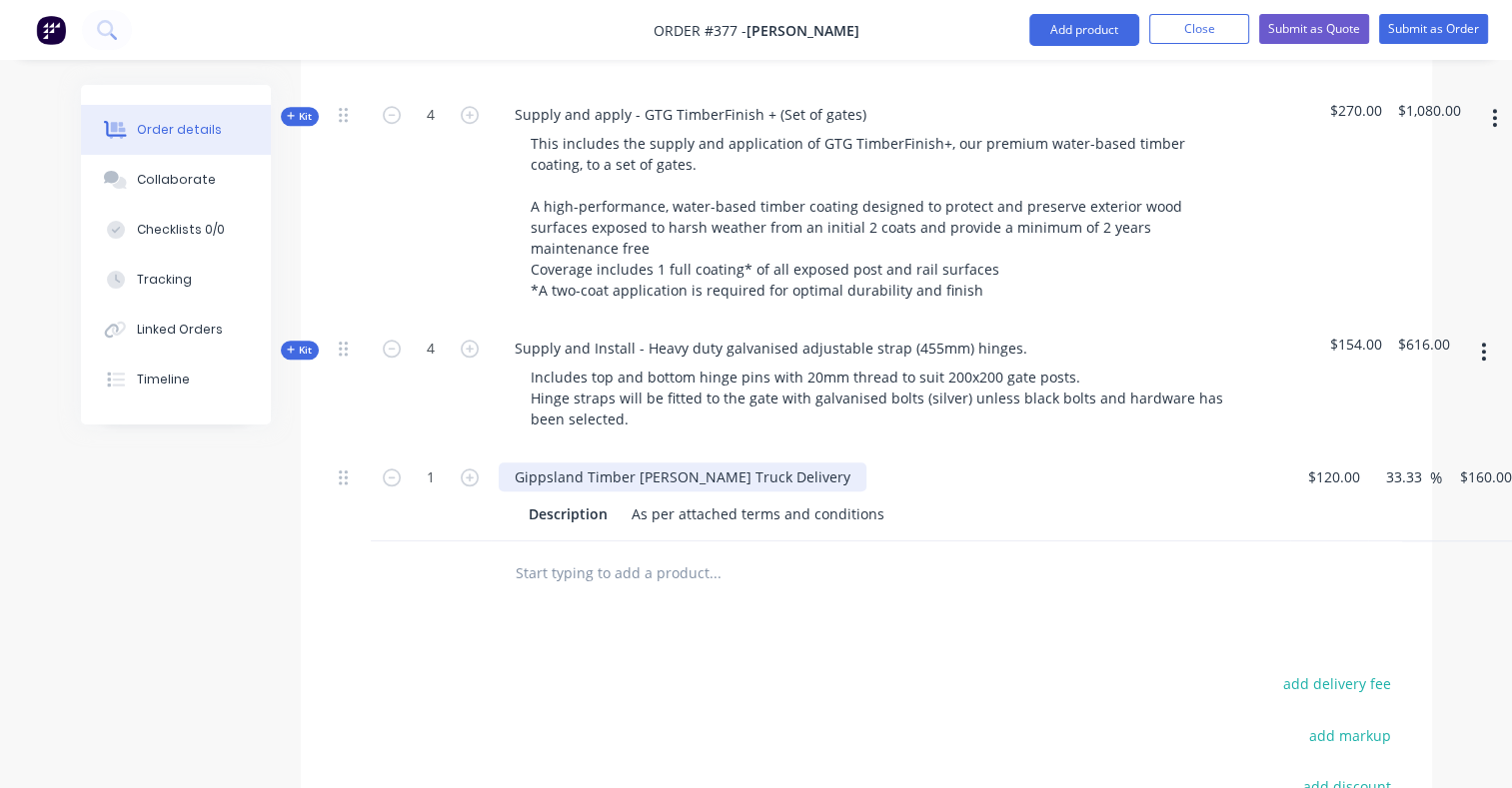 click on "Gippsland Timber [PERSON_NAME] Truck Delivery" at bounding box center [683, 476] 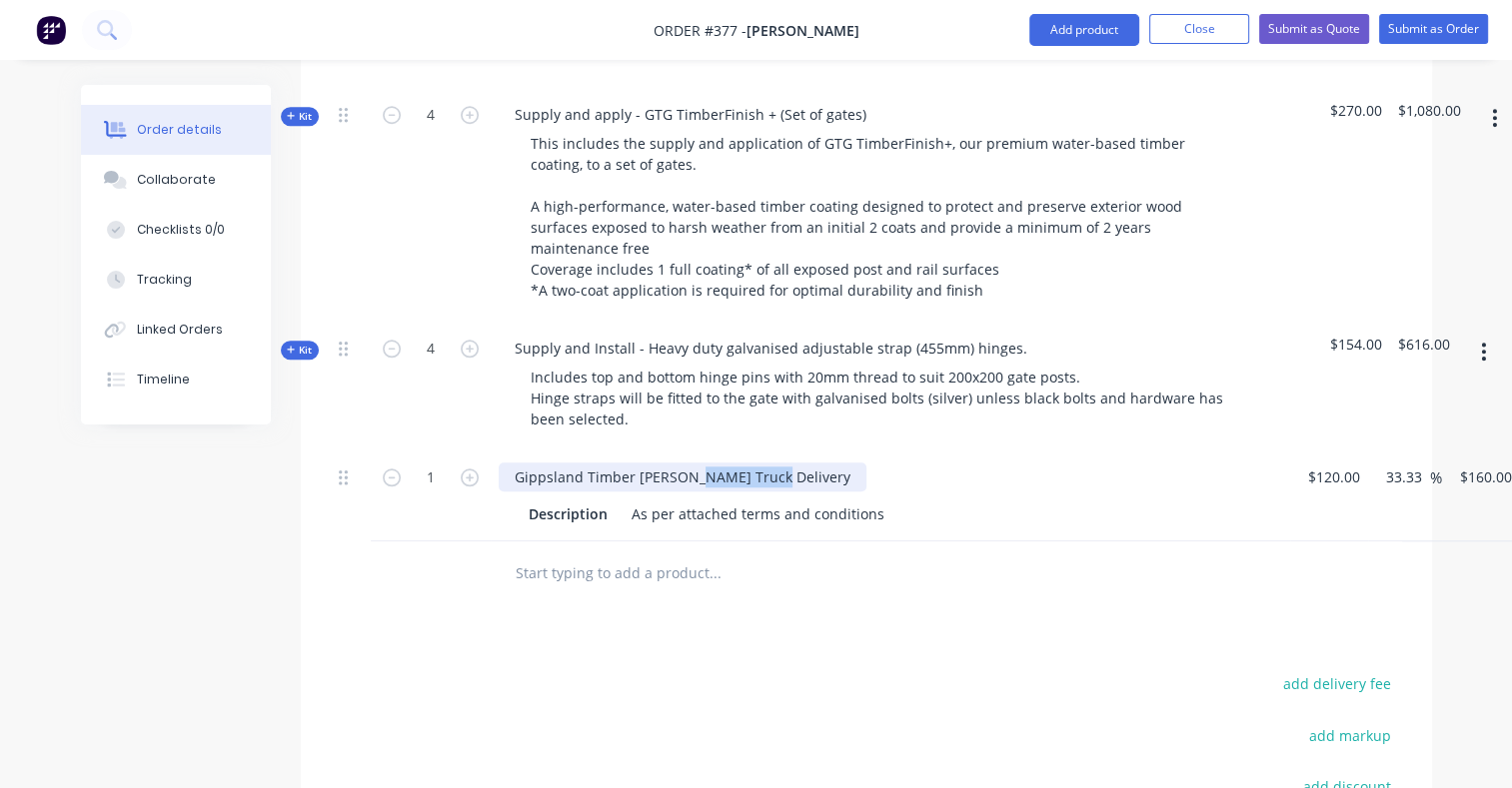 drag, startPoint x: 734, startPoint y: 426, endPoint x: 691, endPoint y: 426, distance: 43 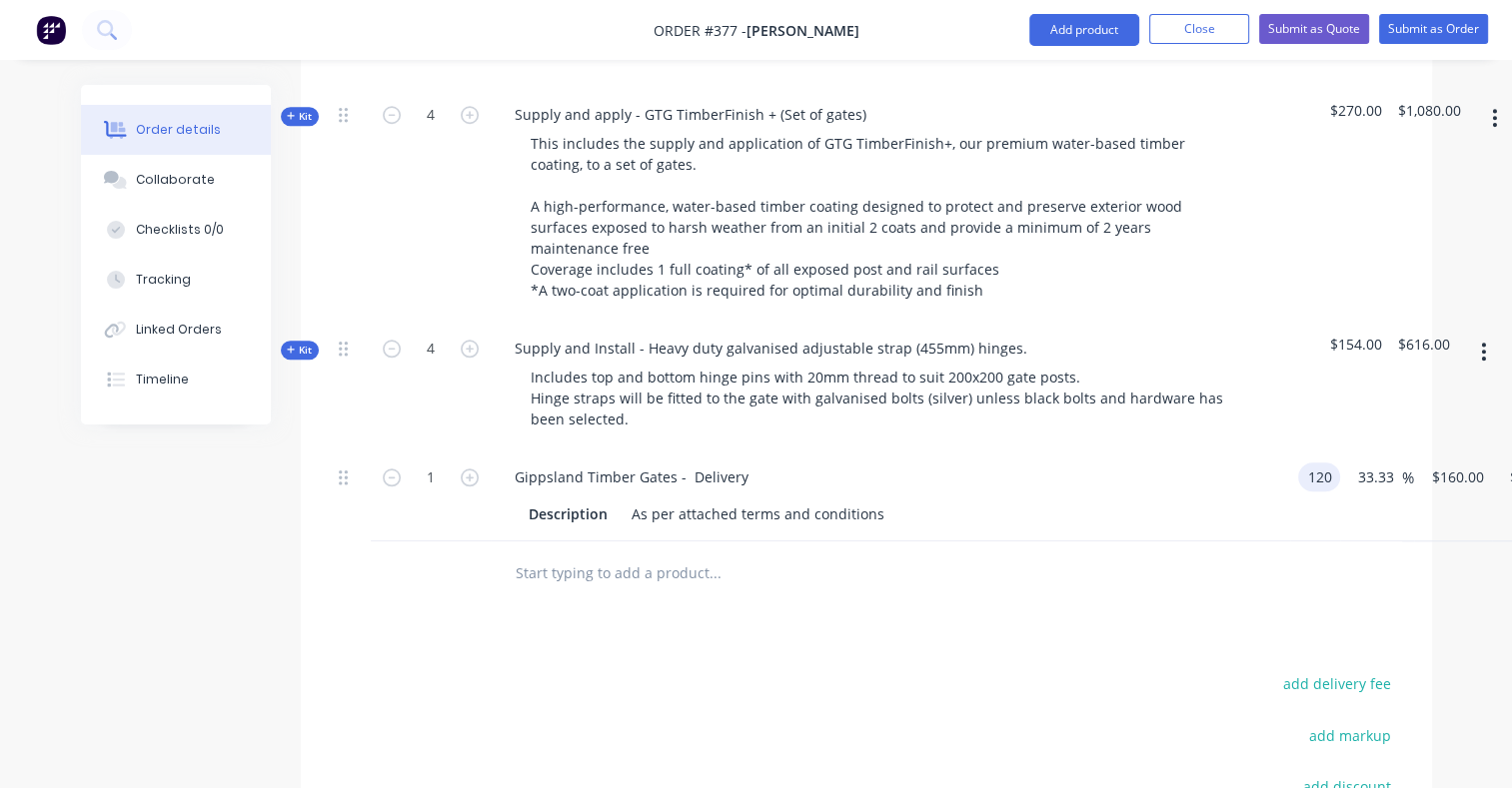 click on "120" at bounding box center [1323, 476] 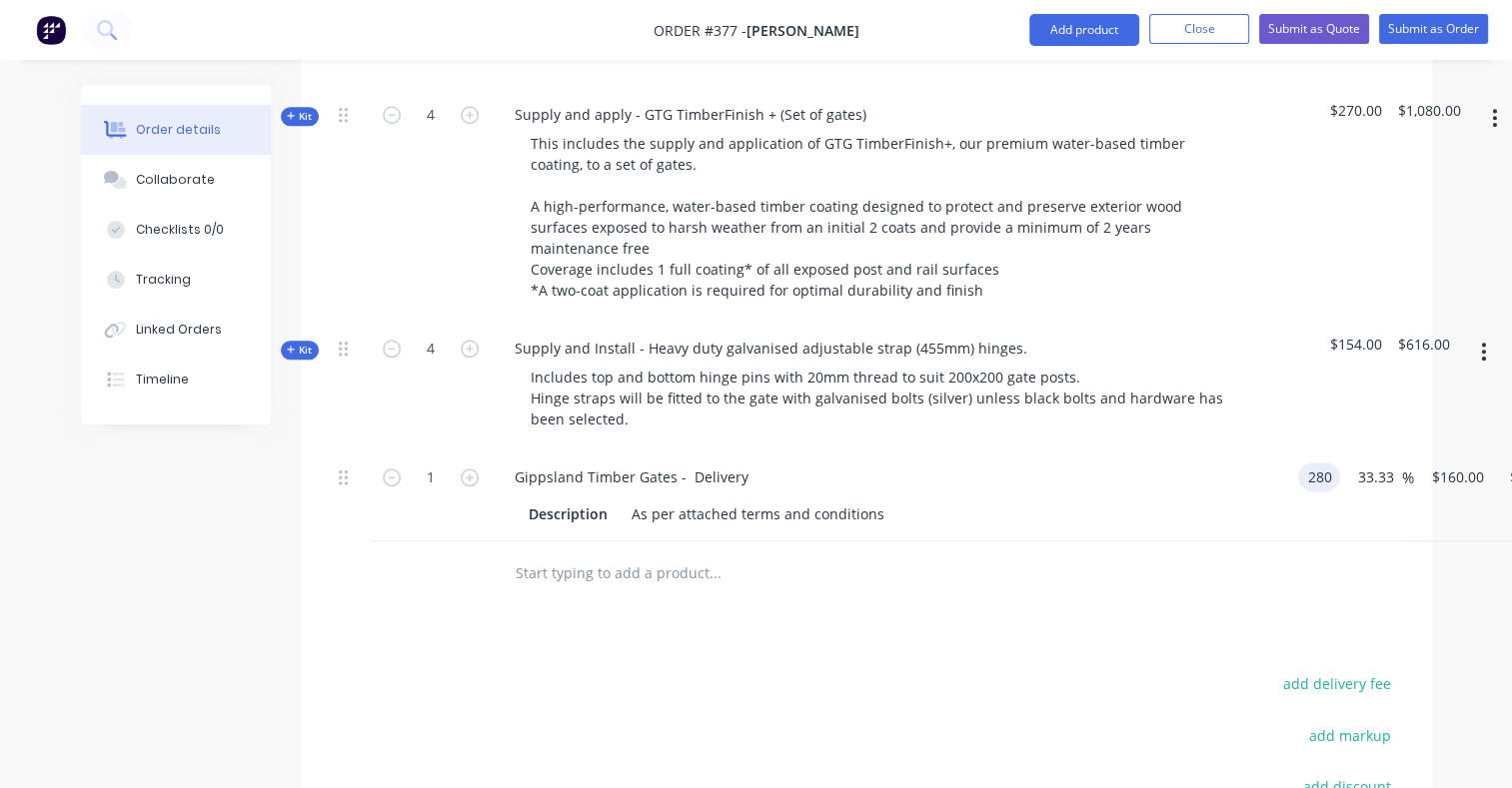 type on "$280.00" 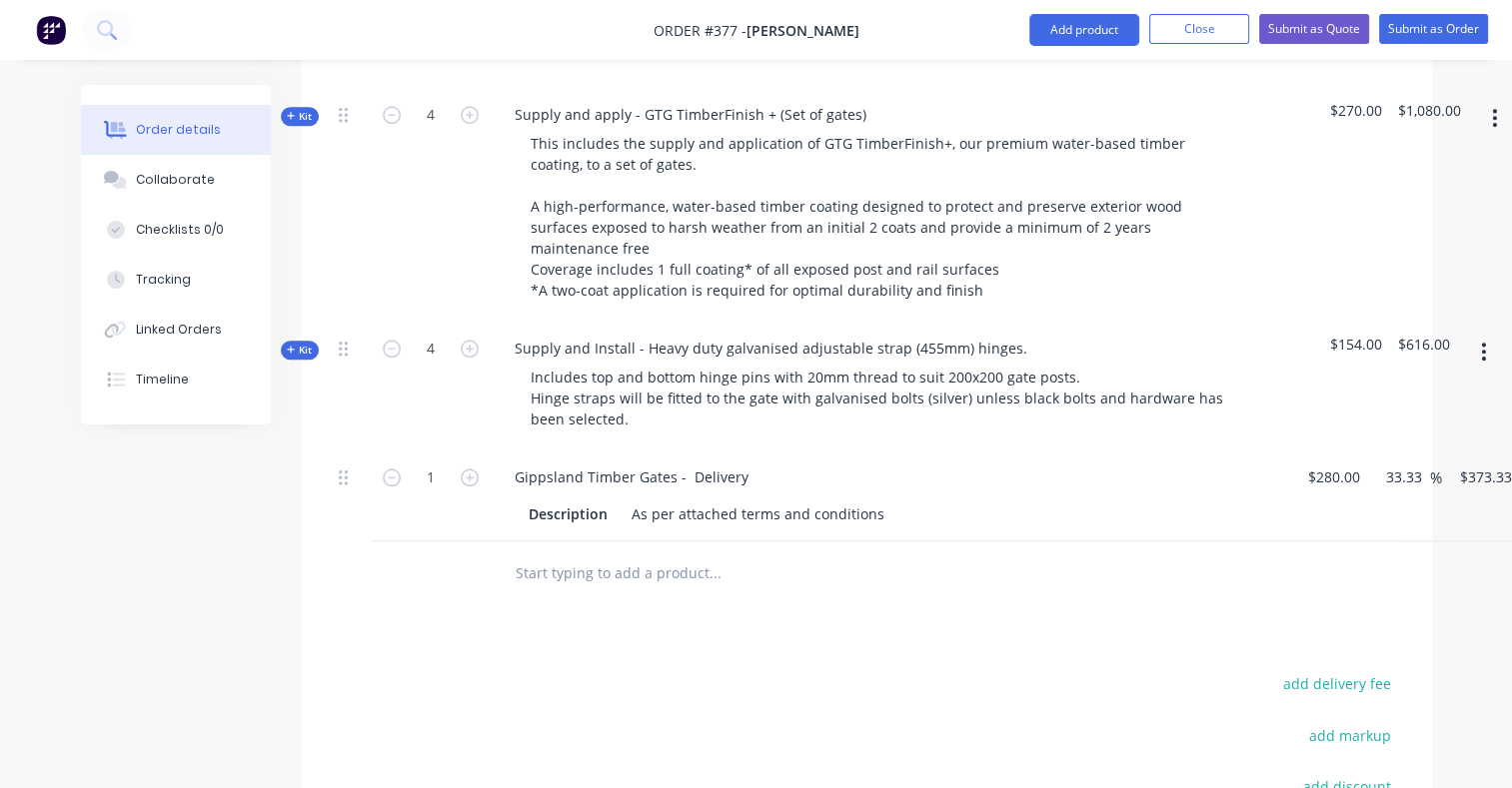 click on "1 Gippsland Timber Gates -  Delivery Description As per attached terms and conditions $280.00 $280.00 33.33 33.33 % $373.3333 $373.3333 $373.33 $373.33" at bounding box center (866, 495) 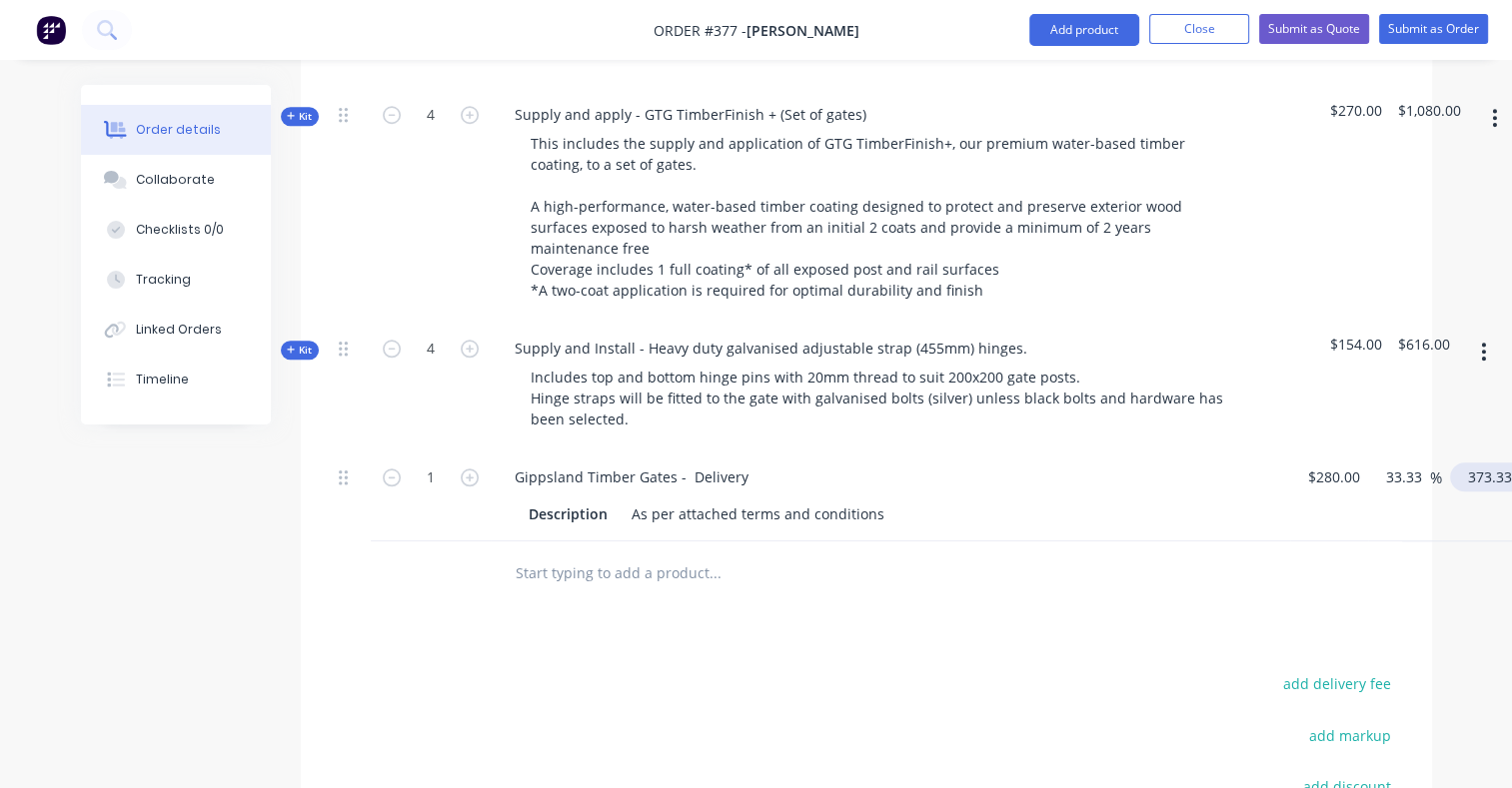click on "373.3333" at bounding box center (1497, 476) 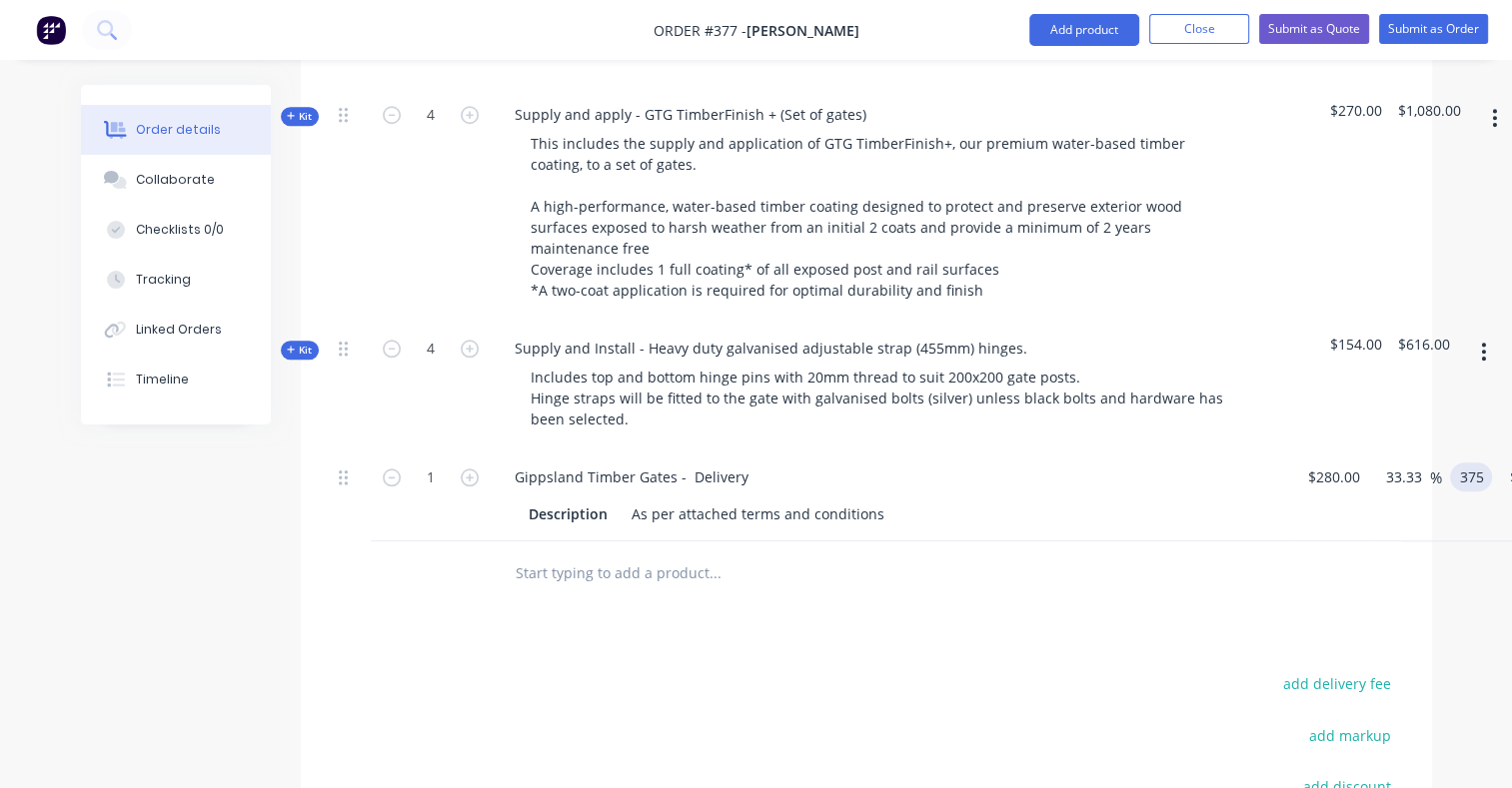 type on "375" 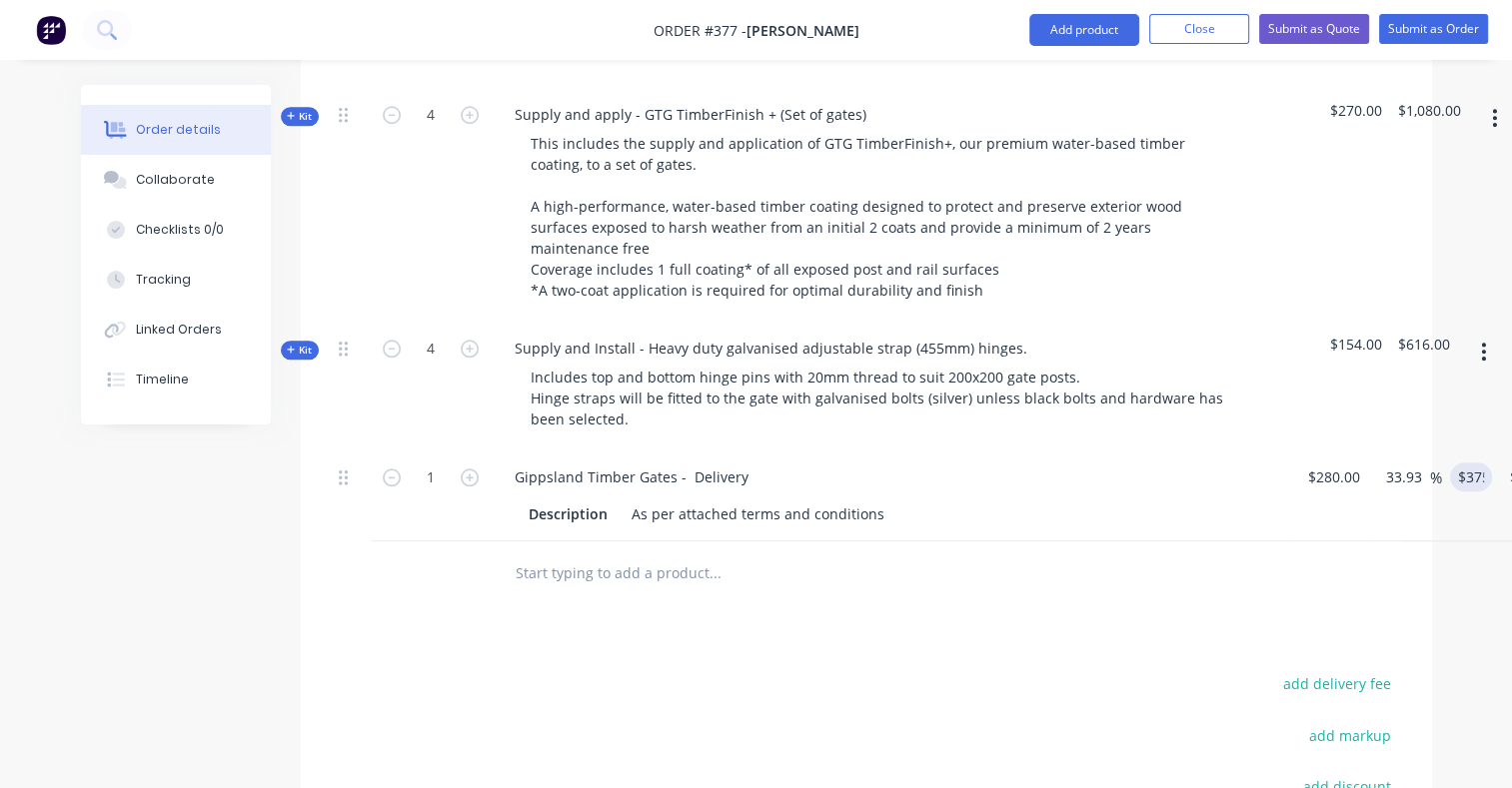 click on "$375.00 375" at bounding box center [1467, 495] 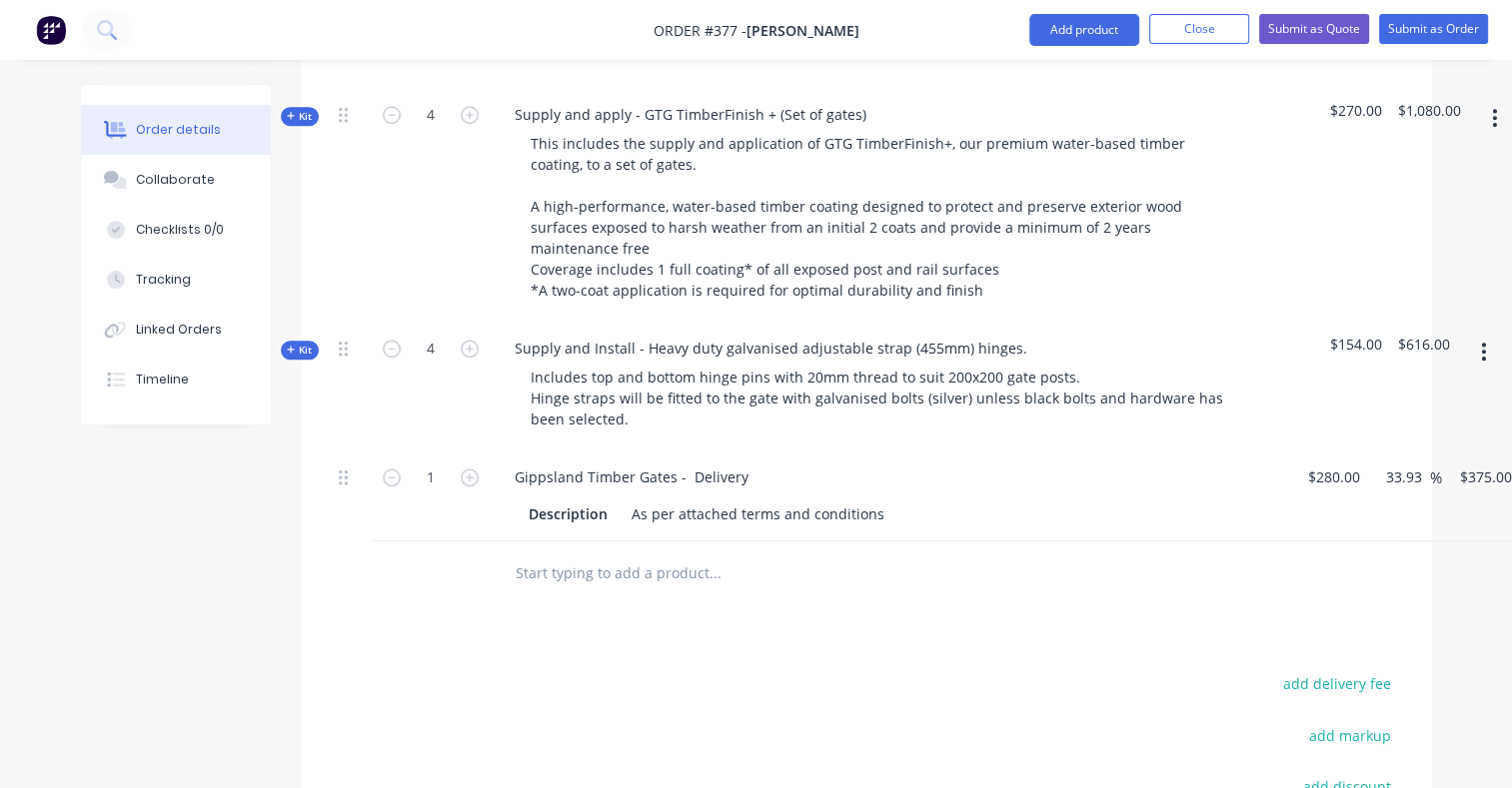 click at bounding box center [715, 573] 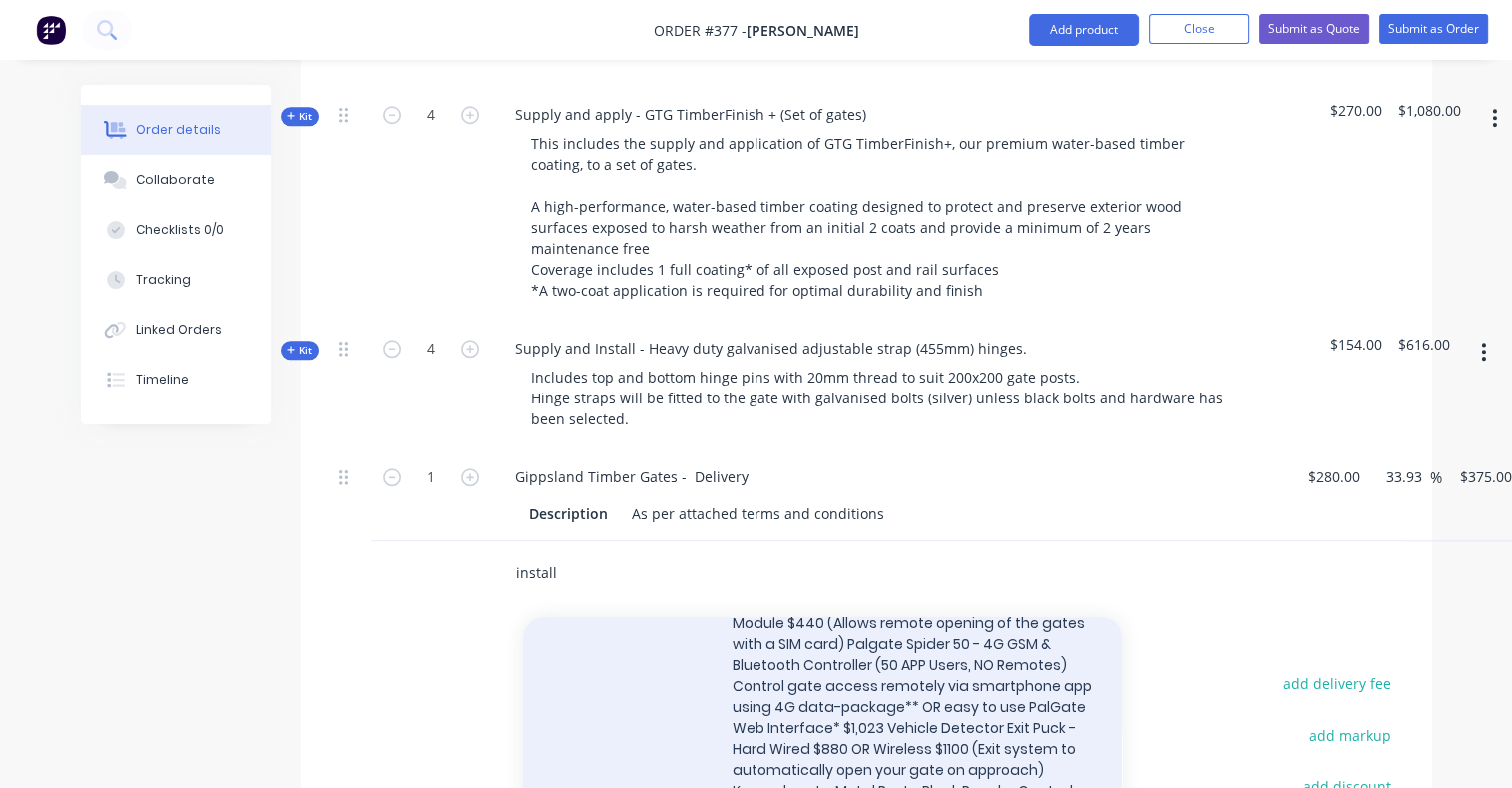 scroll, scrollTop: 391, scrollLeft: 0, axis: vertical 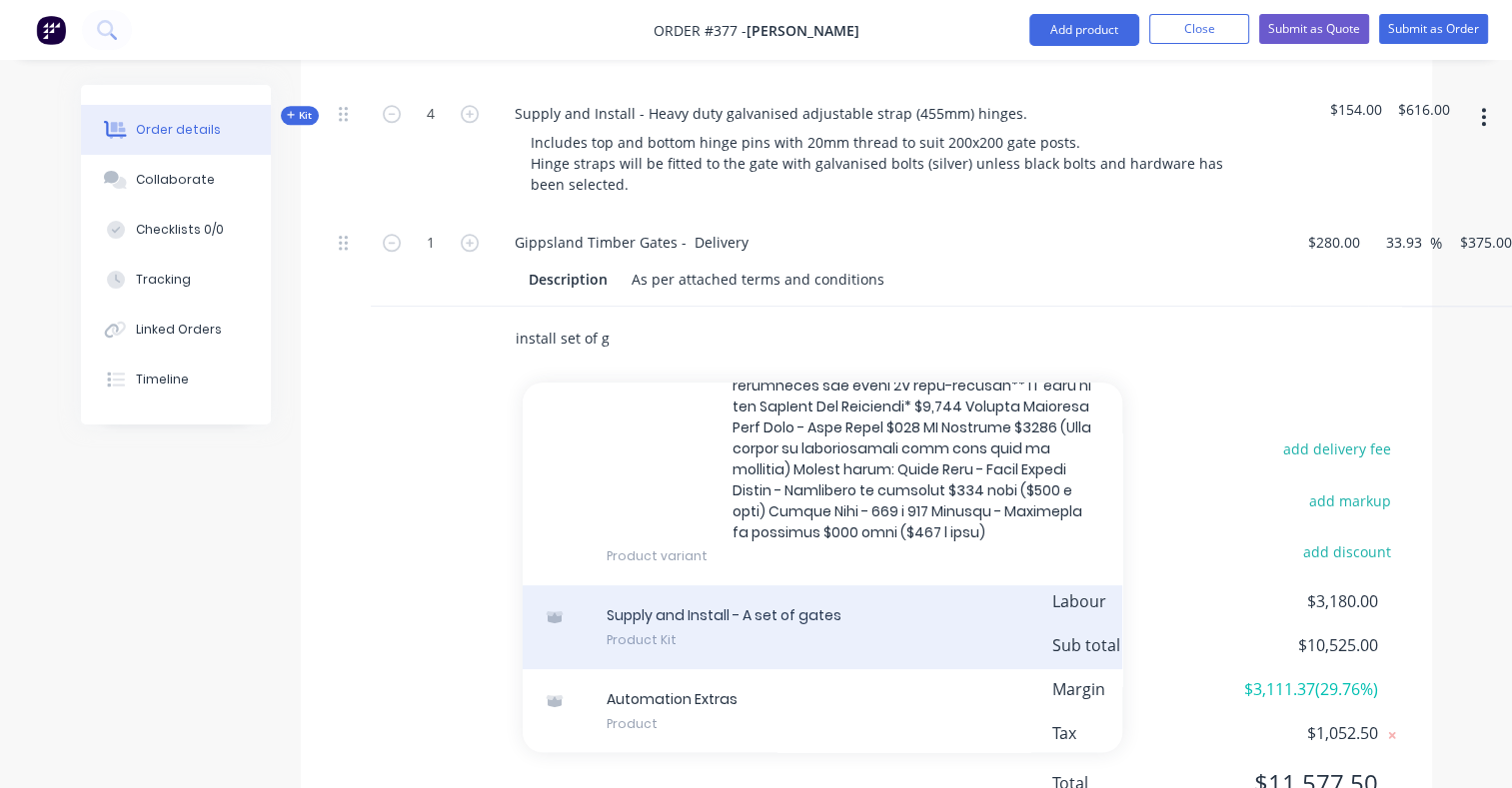 type on "install set of g" 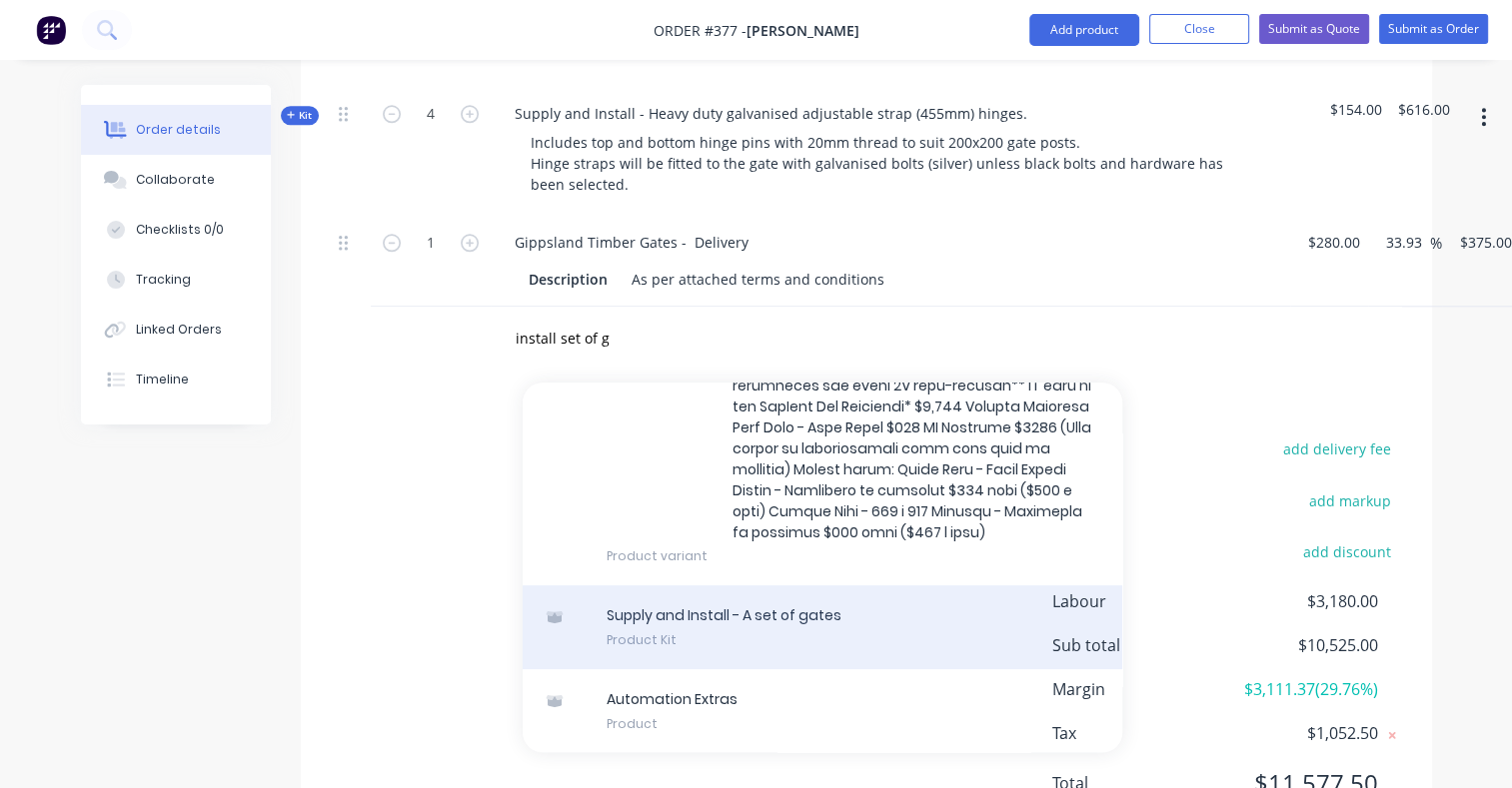 click on "Supply and Install - A set of gates Product Kit" at bounding box center [822, 627] 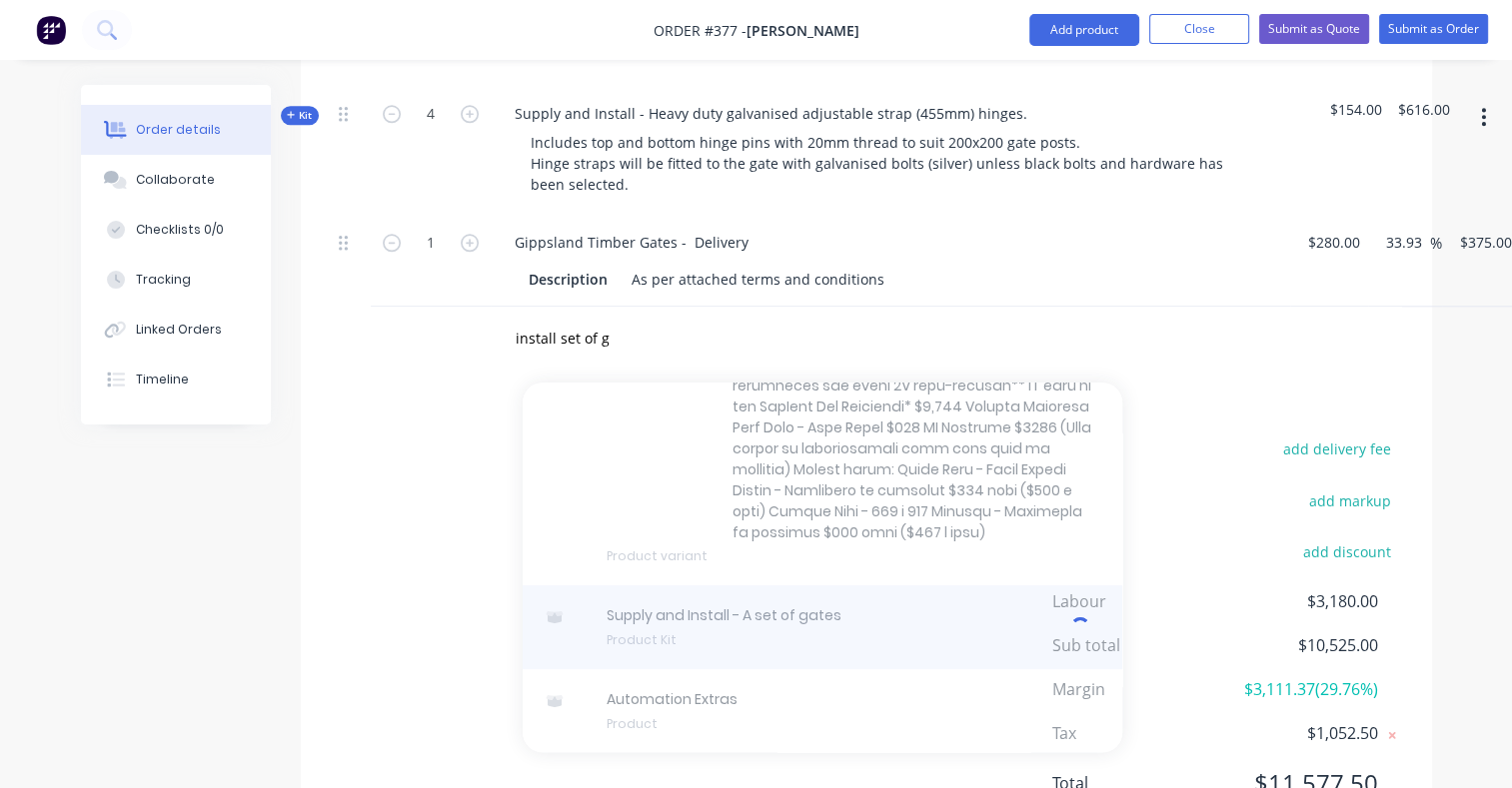 type 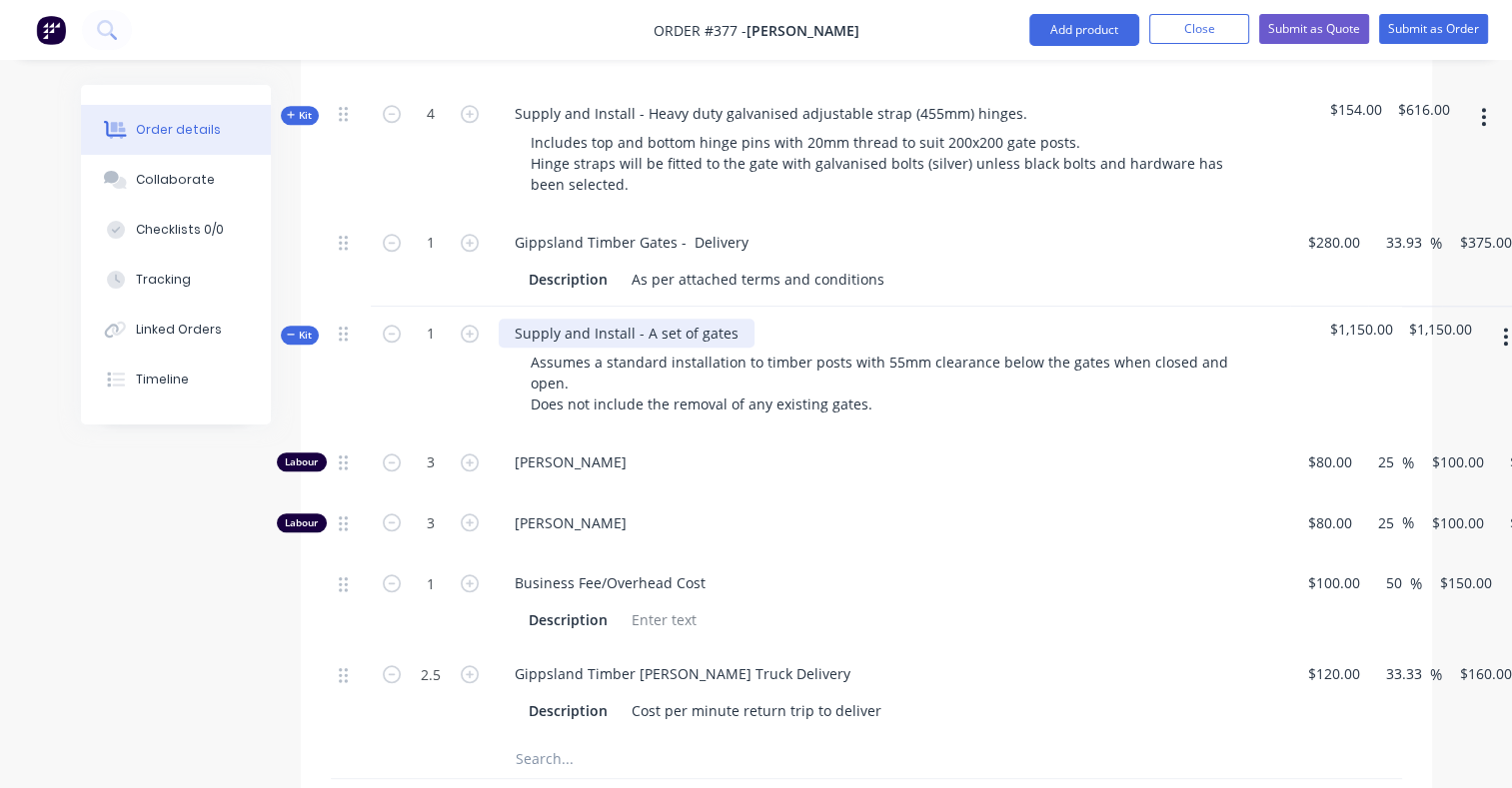 click on "Supply and Install - A set of gates" at bounding box center [627, 333] 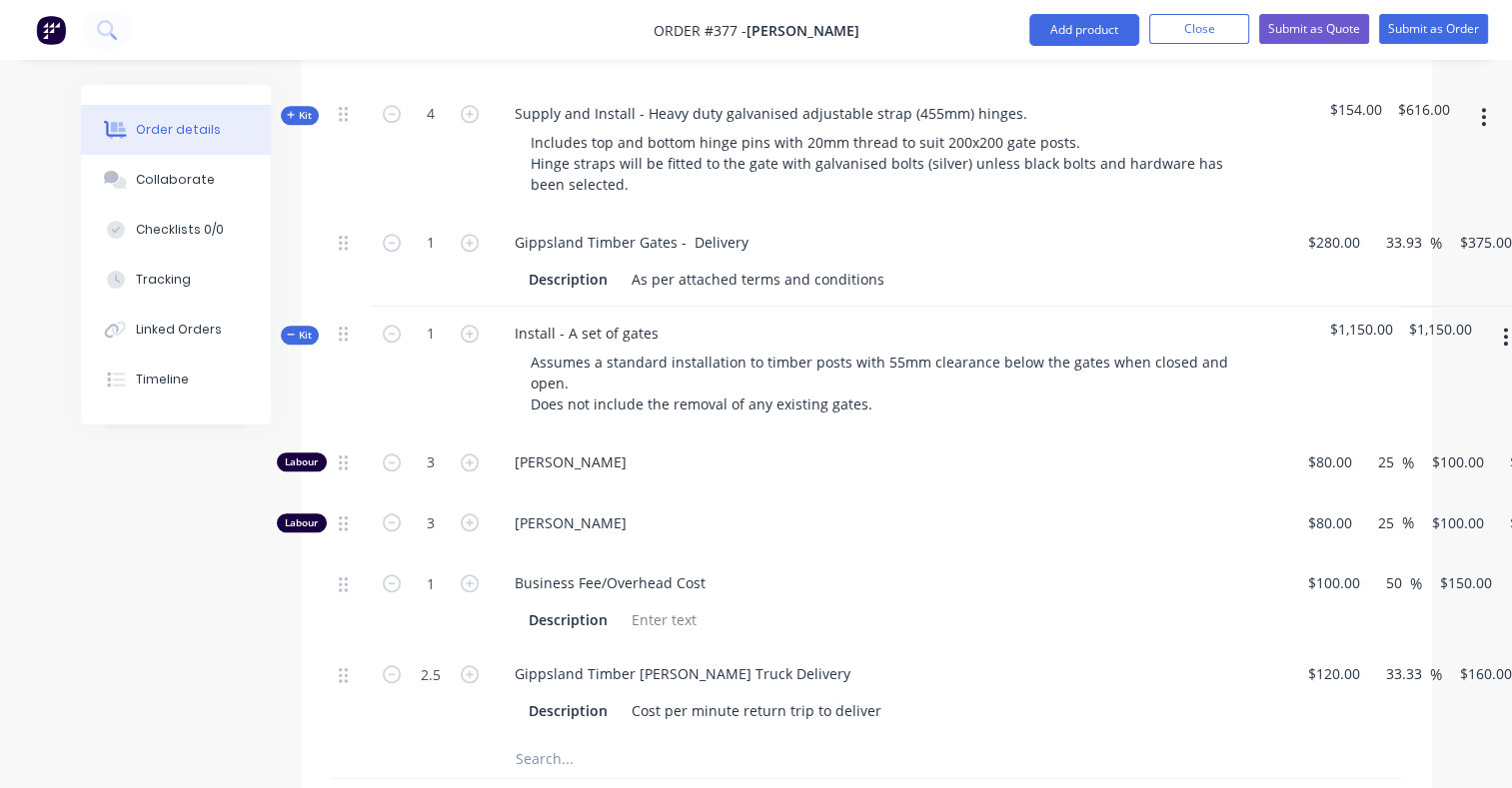 click on "1" at bounding box center [431, 371] 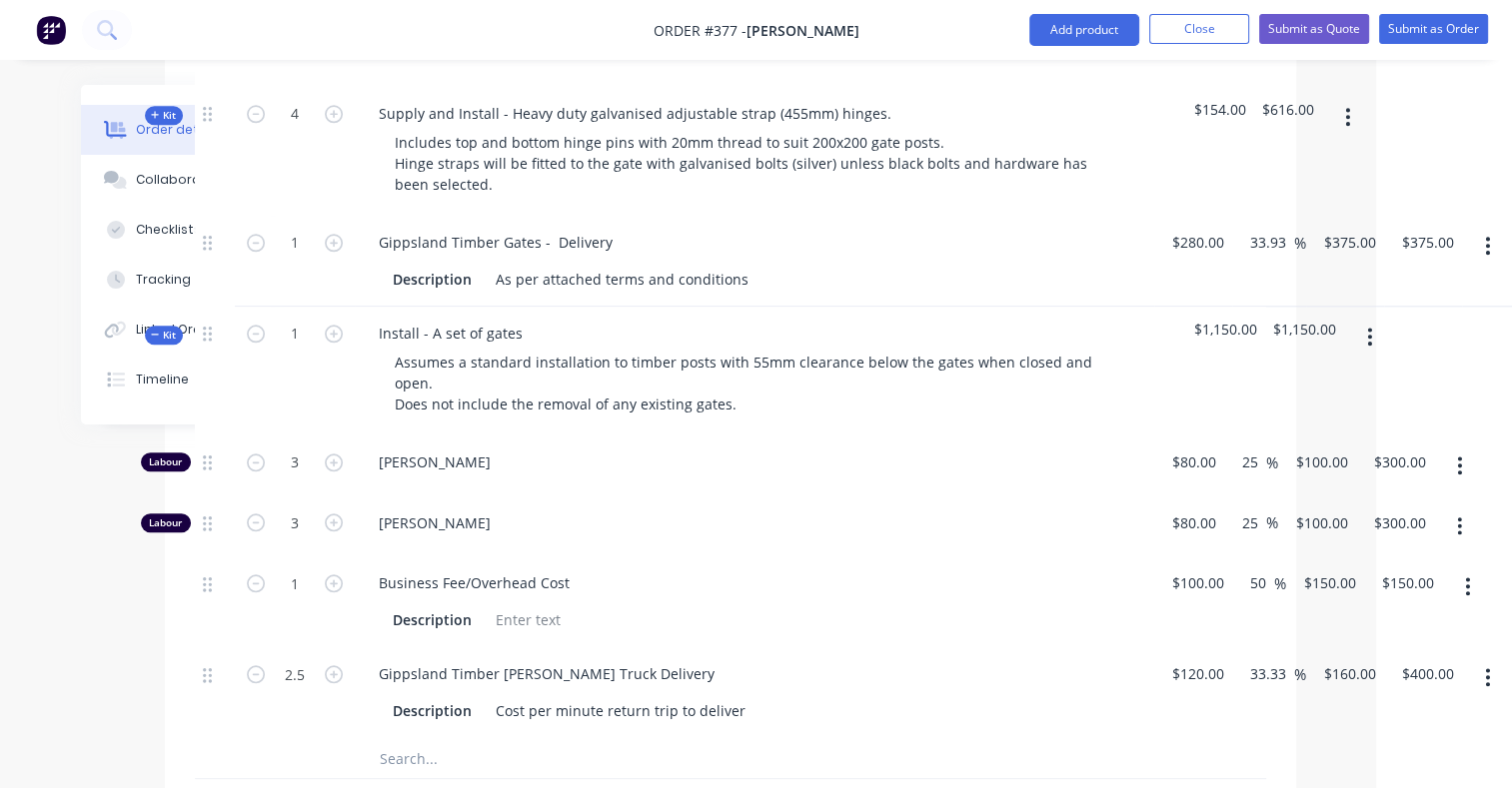 click 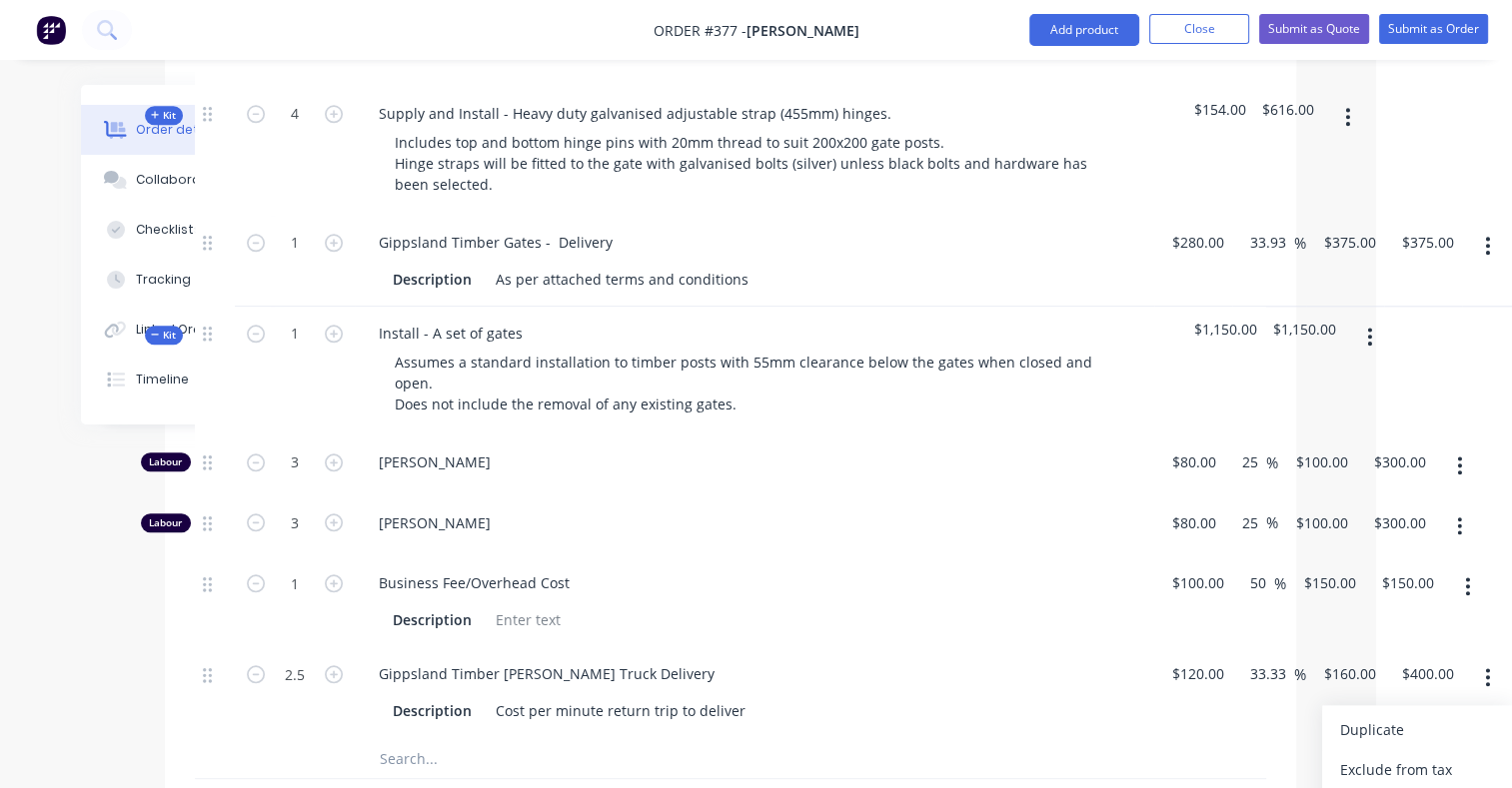 click on "Delete" at bounding box center (1417, 809) 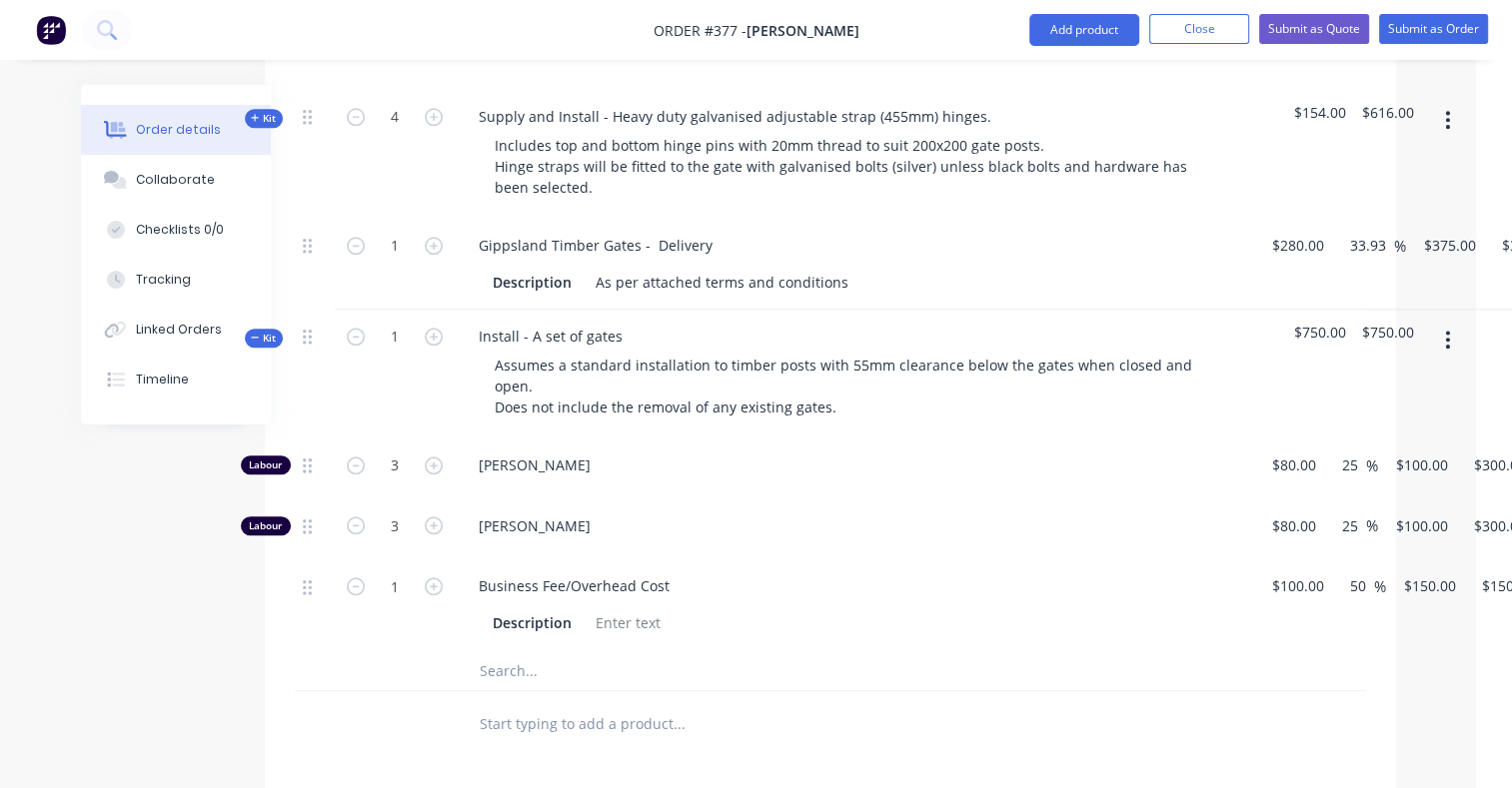 scroll, scrollTop: 1950, scrollLeft: 36, axis: both 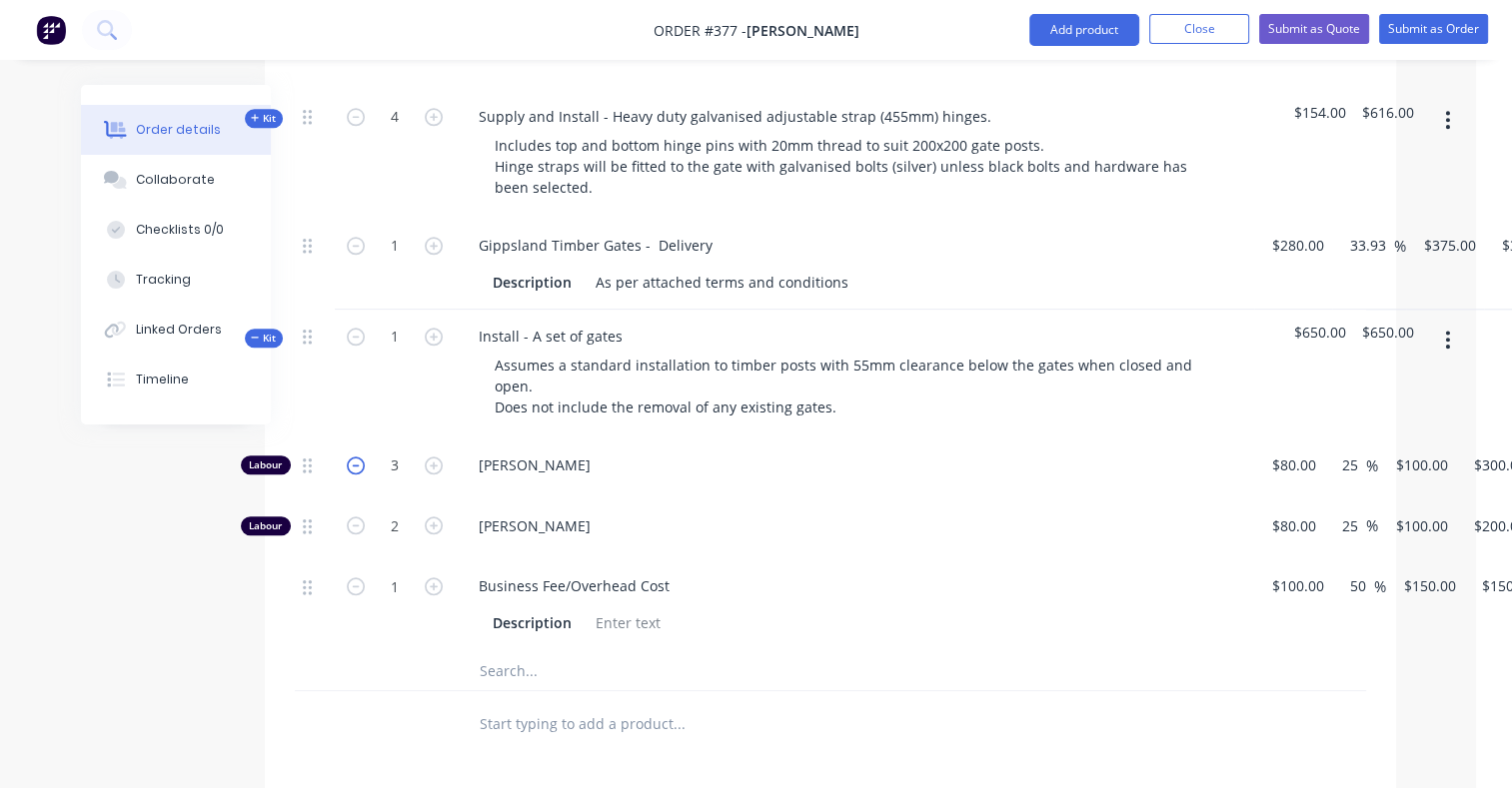 click 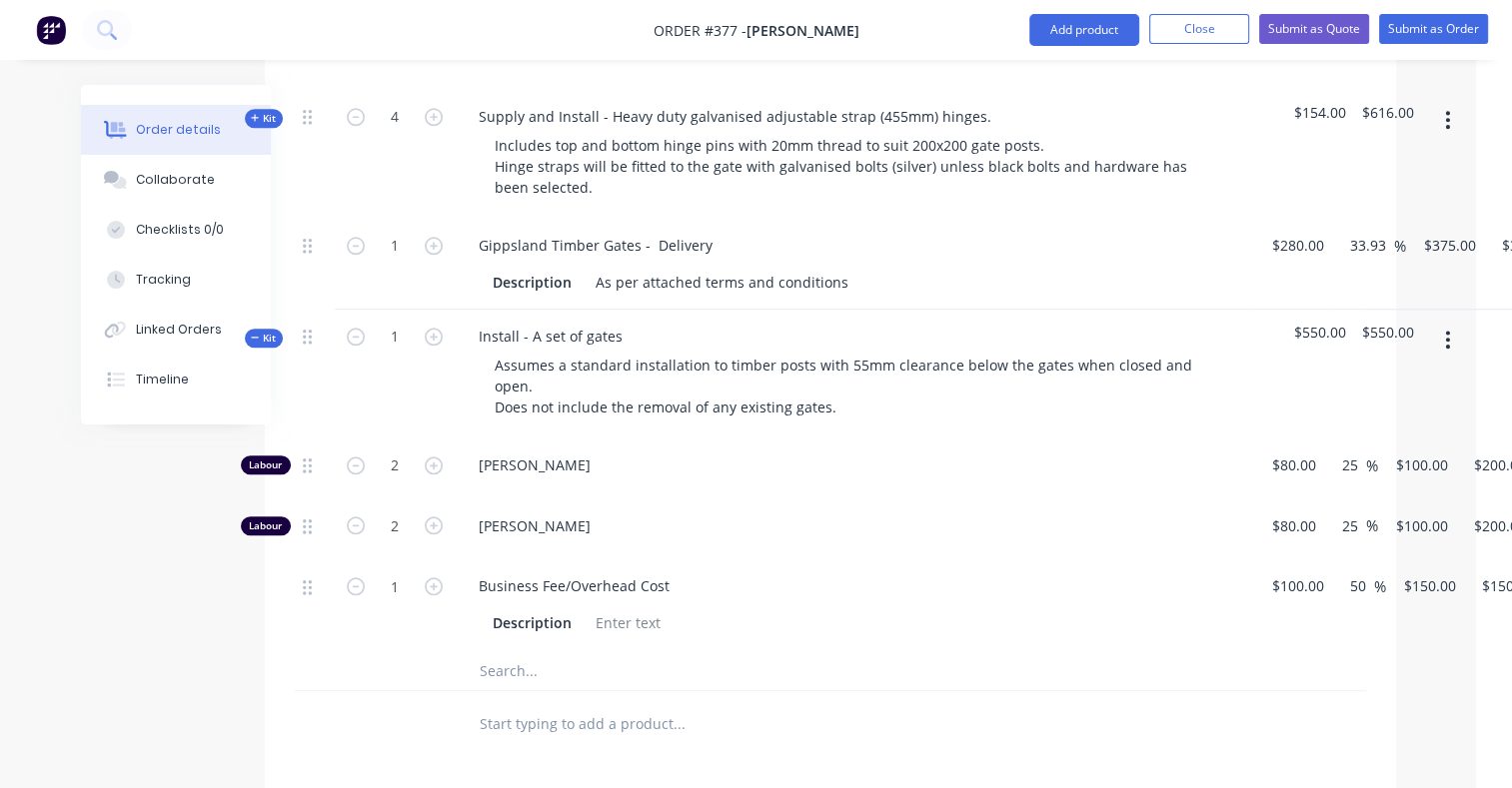click at bounding box center [434, 334] 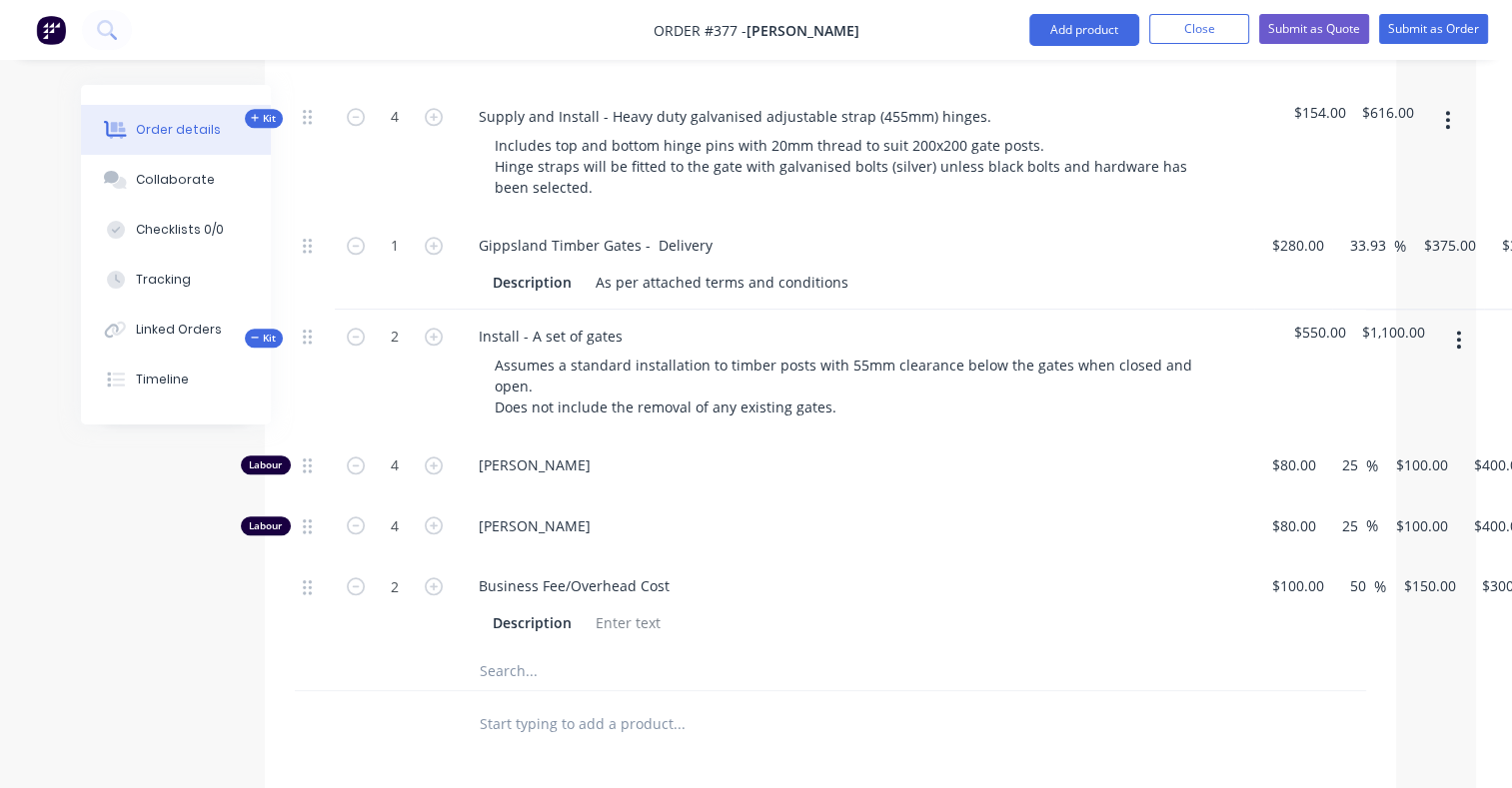 click on "Kit" at bounding box center (264, 338) 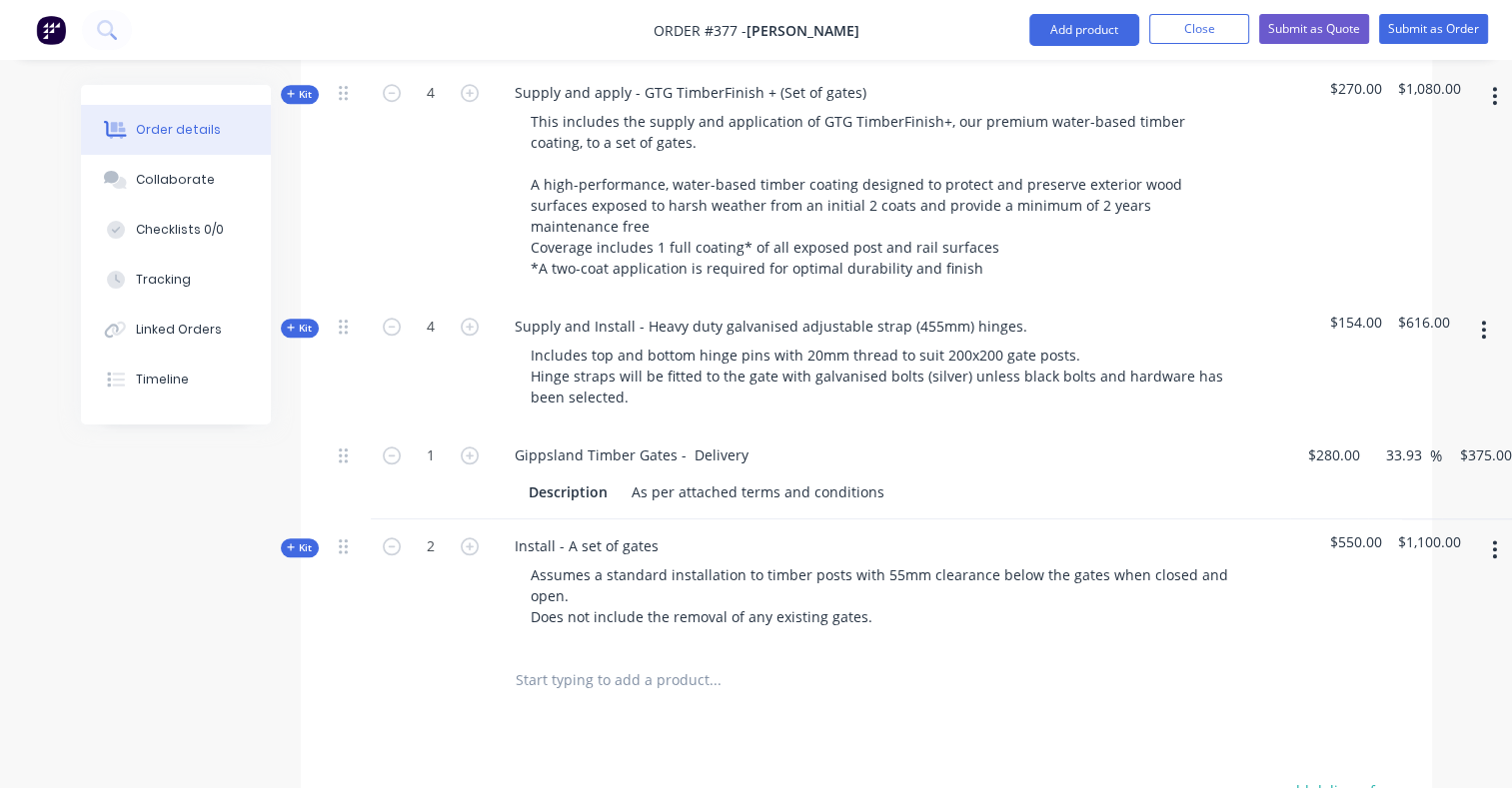 scroll, scrollTop: 1889, scrollLeft: 0, axis: vertical 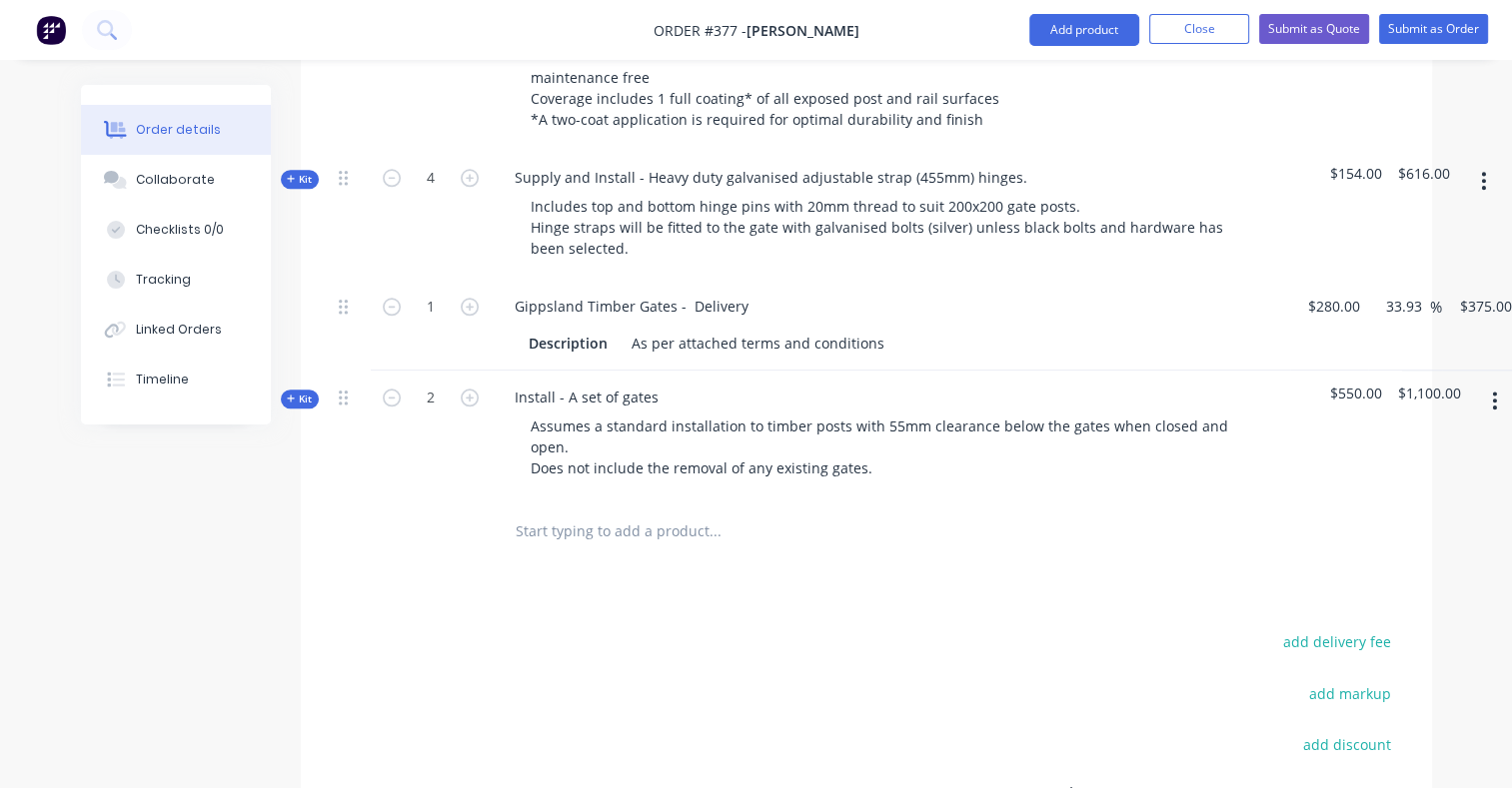 click at bounding box center (715, 531) 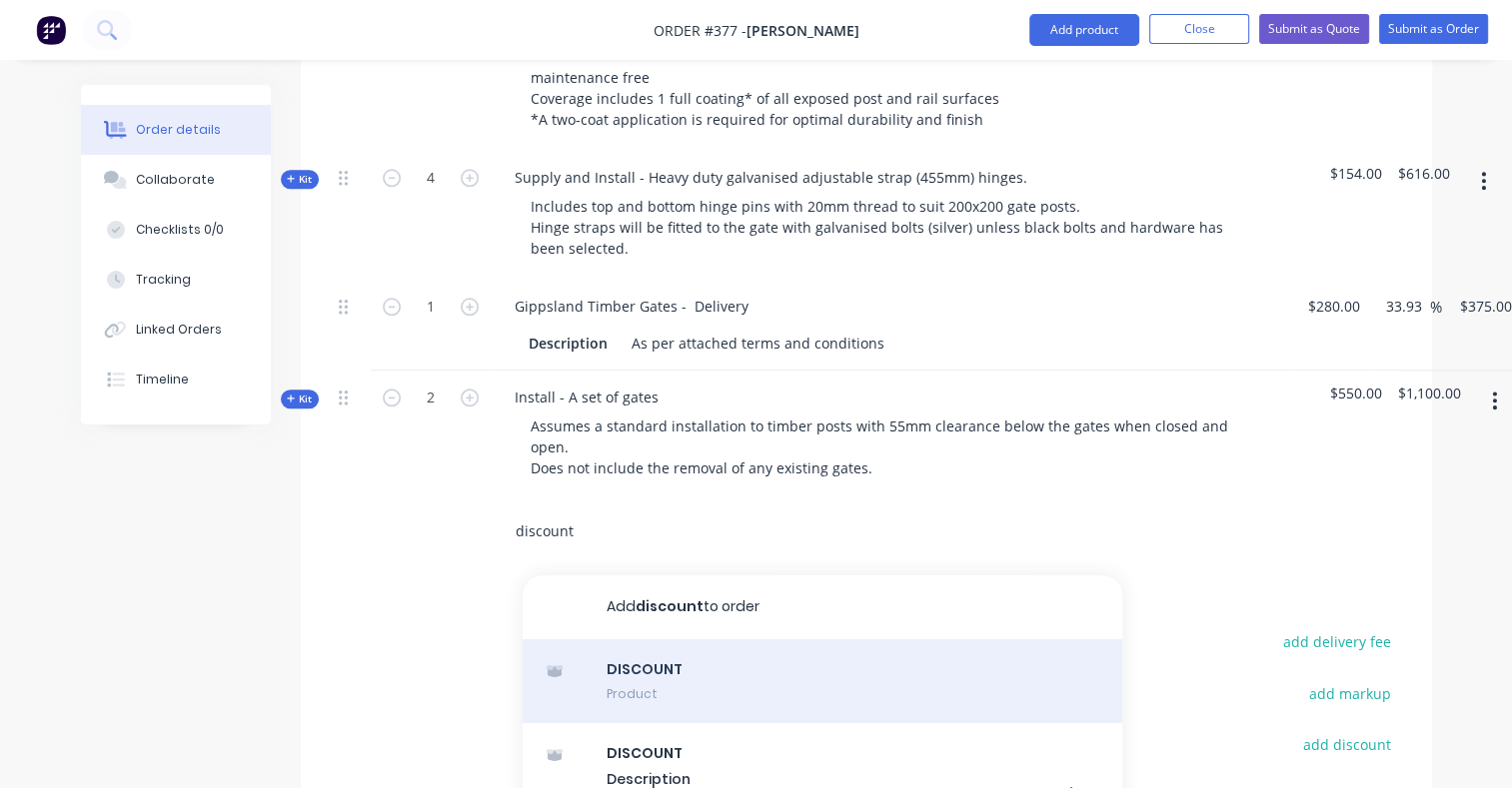 type on "discount" 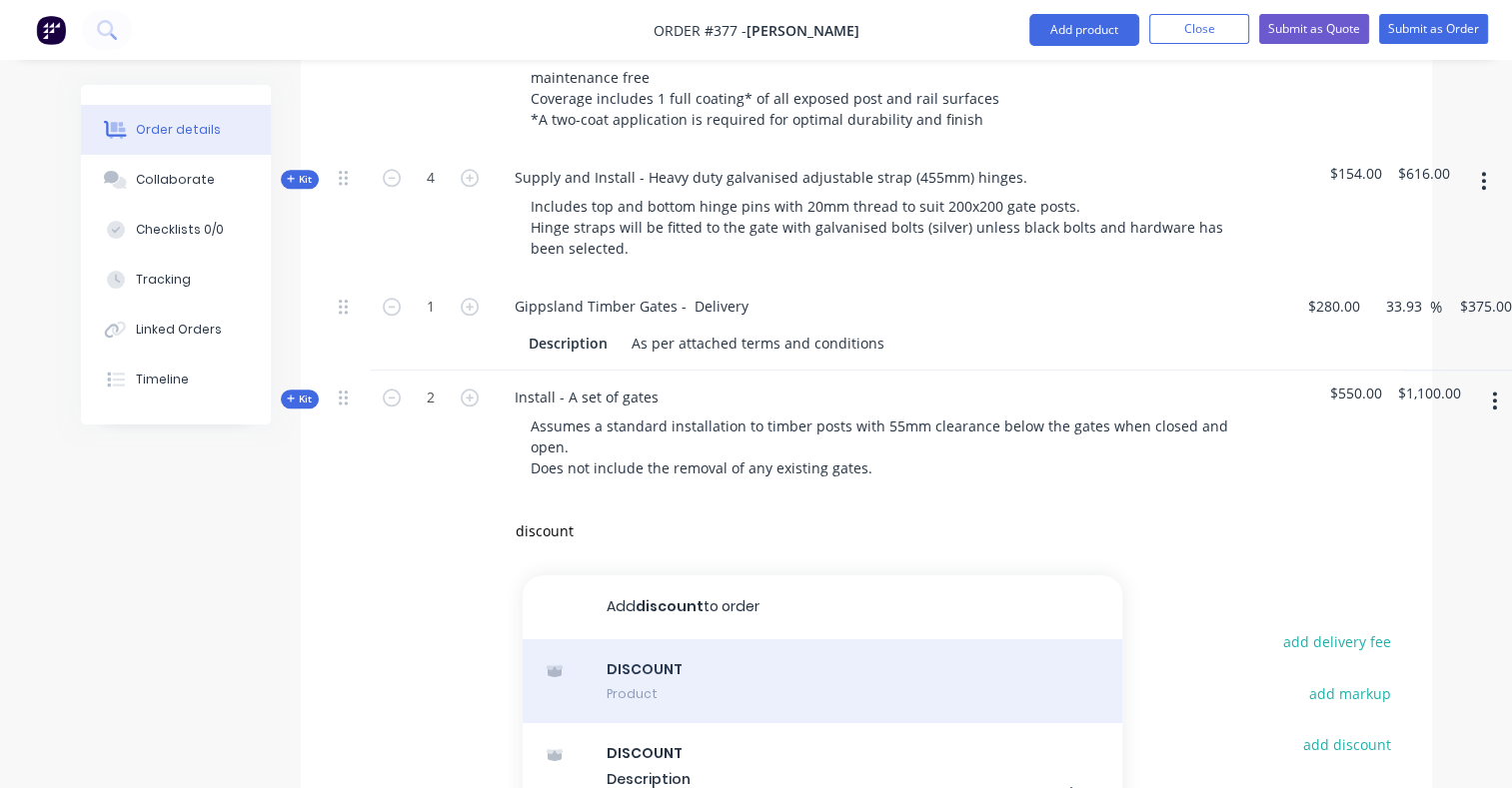 click on "DISCOUNT Product" at bounding box center [822, 681] 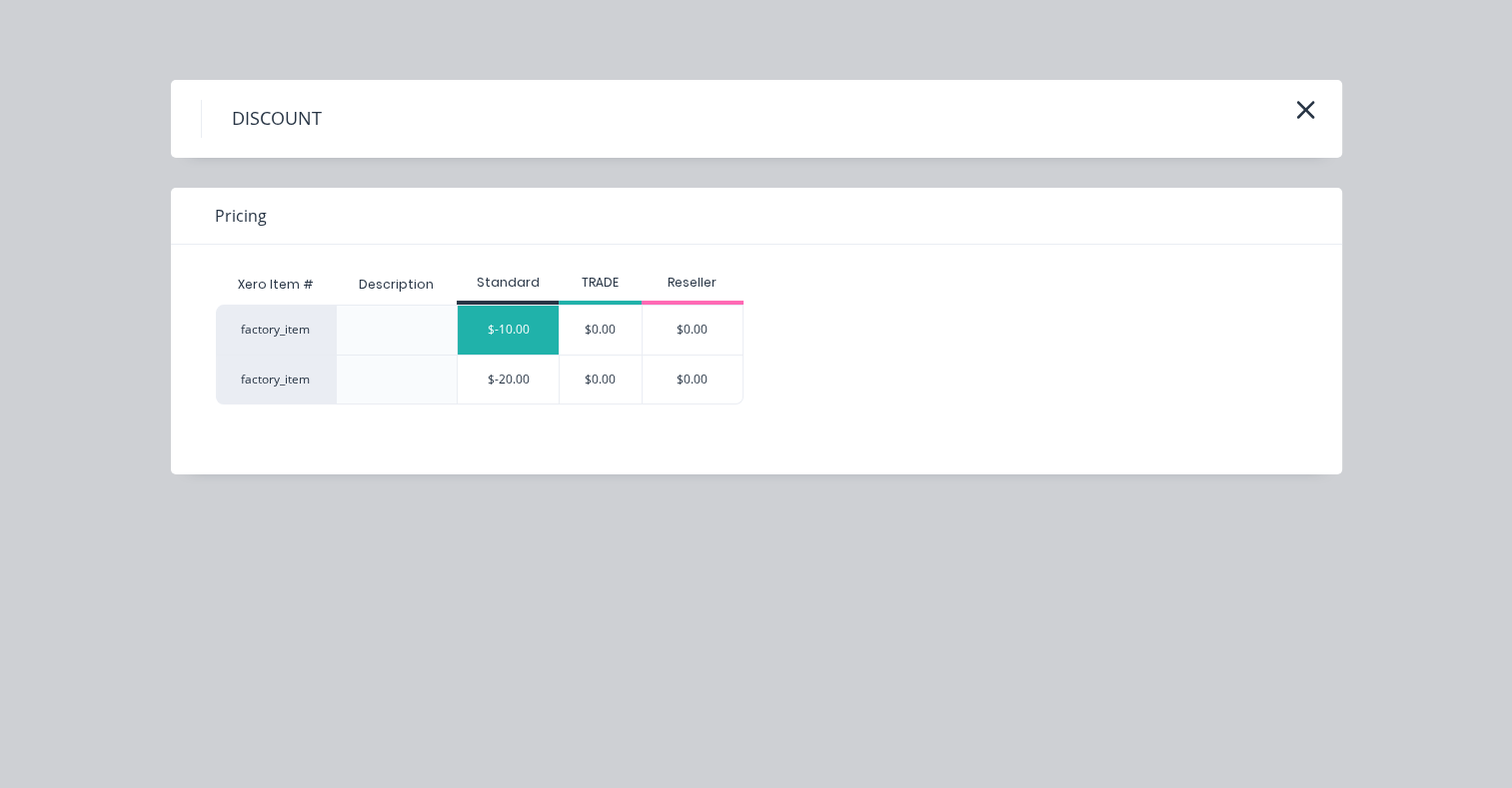 click on "$-10.00" at bounding box center (508, 330) 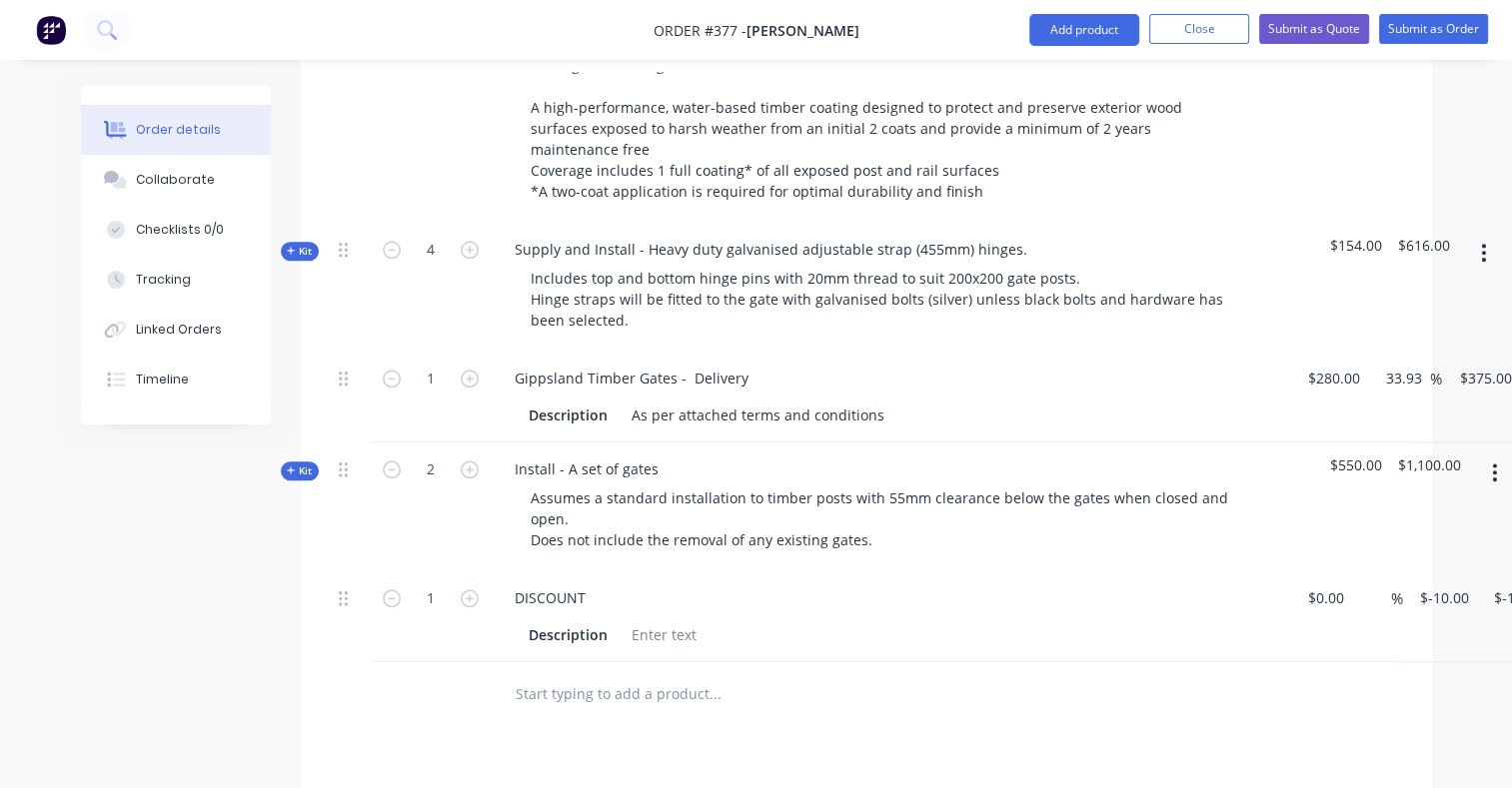 scroll, scrollTop: 1854, scrollLeft: 0, axis: vertical 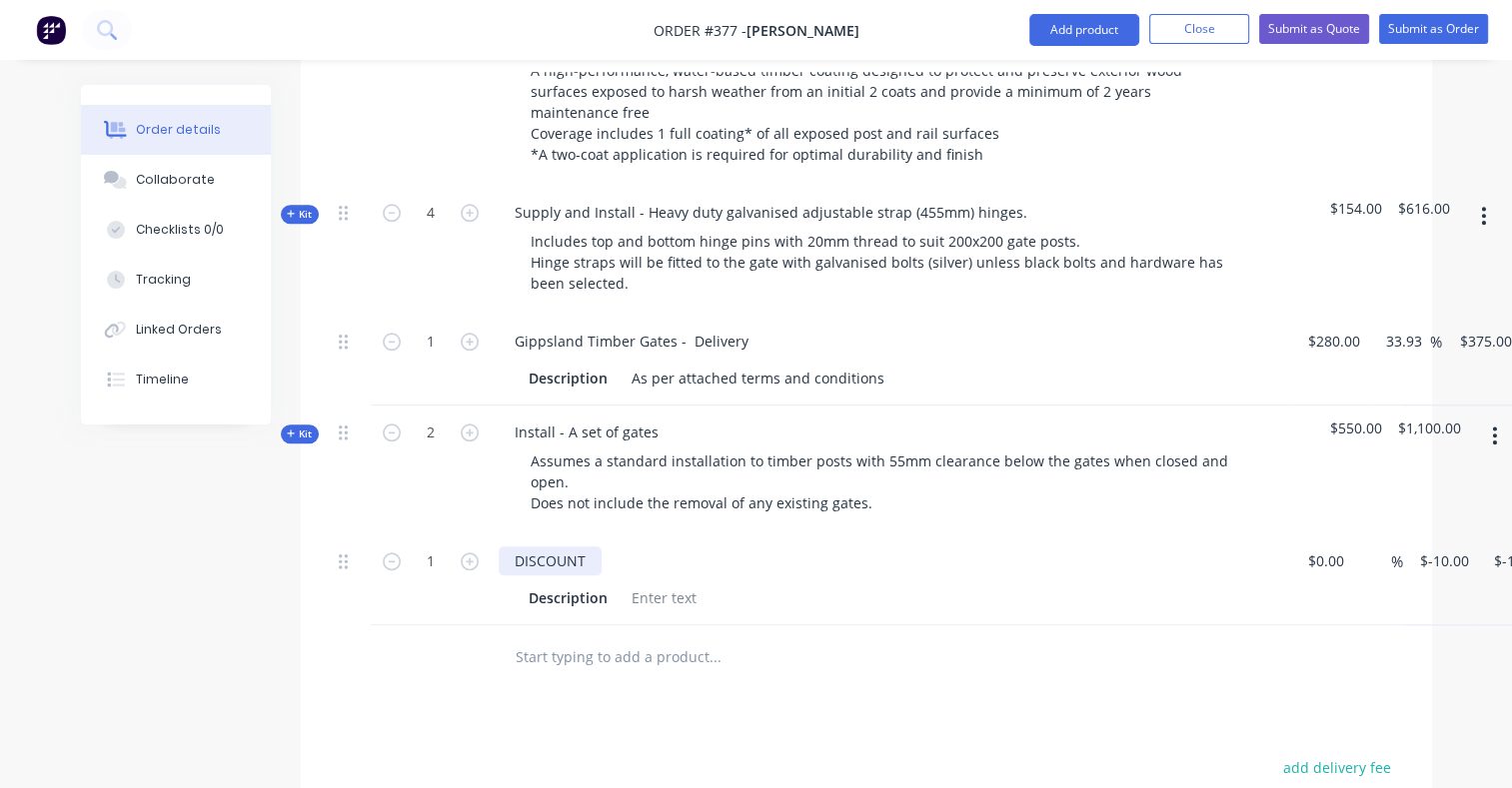 click on "DISCOUNT" at bounding box center [550, 560] 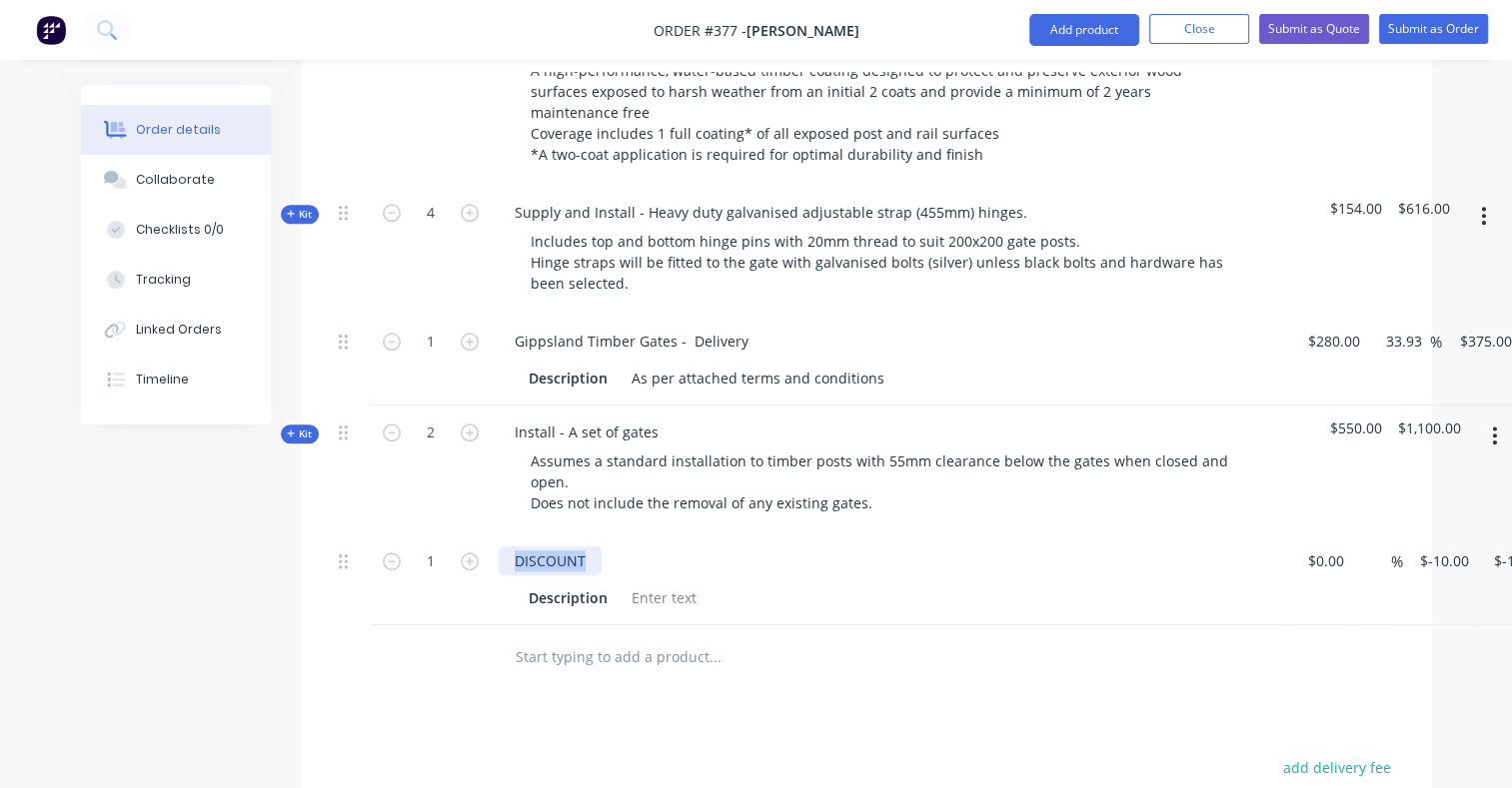click on "DISCOUNT" at bounding box center [550, 560] 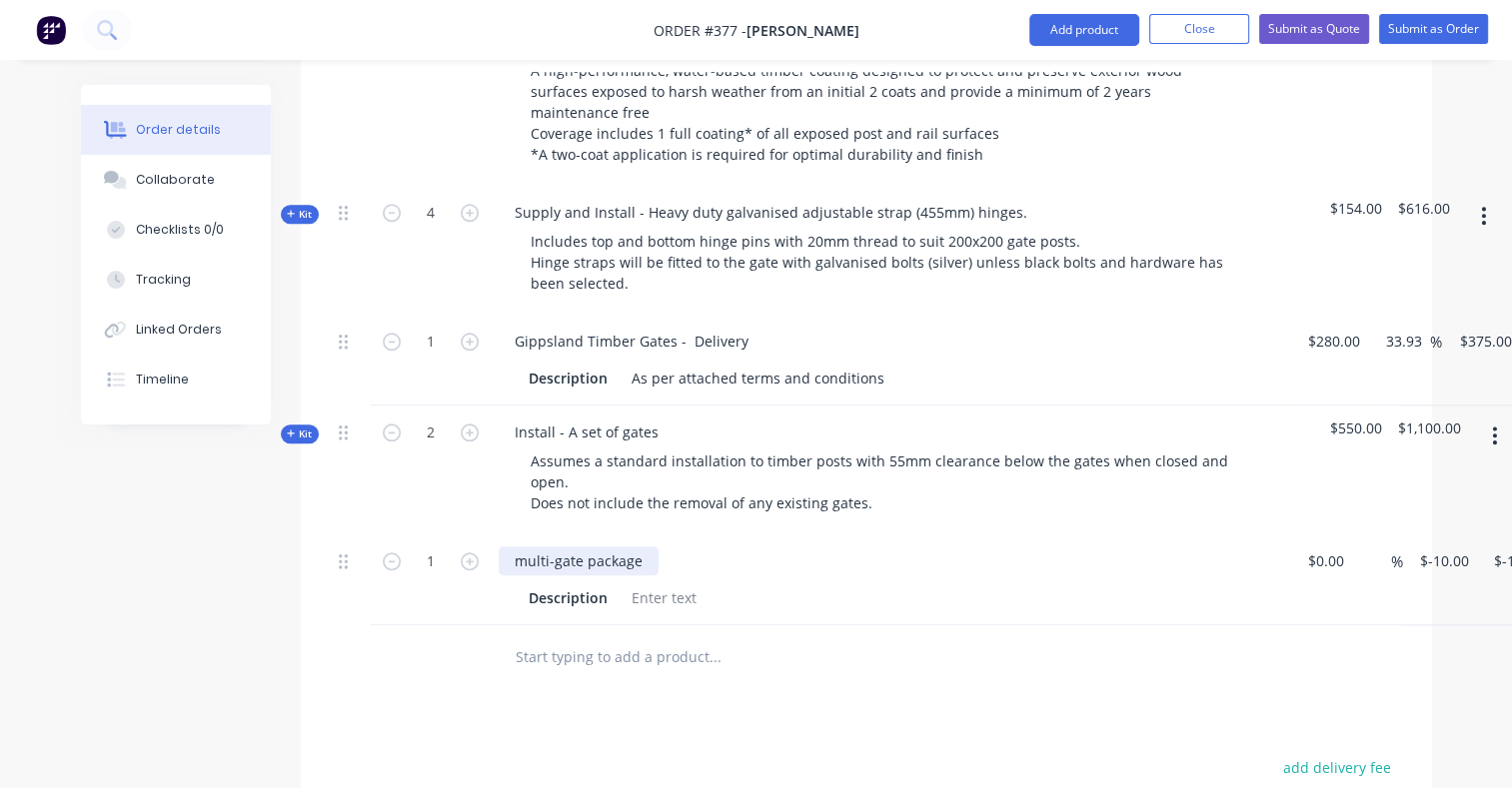 click on "multi-gate package" at bounding box center (579, 560) 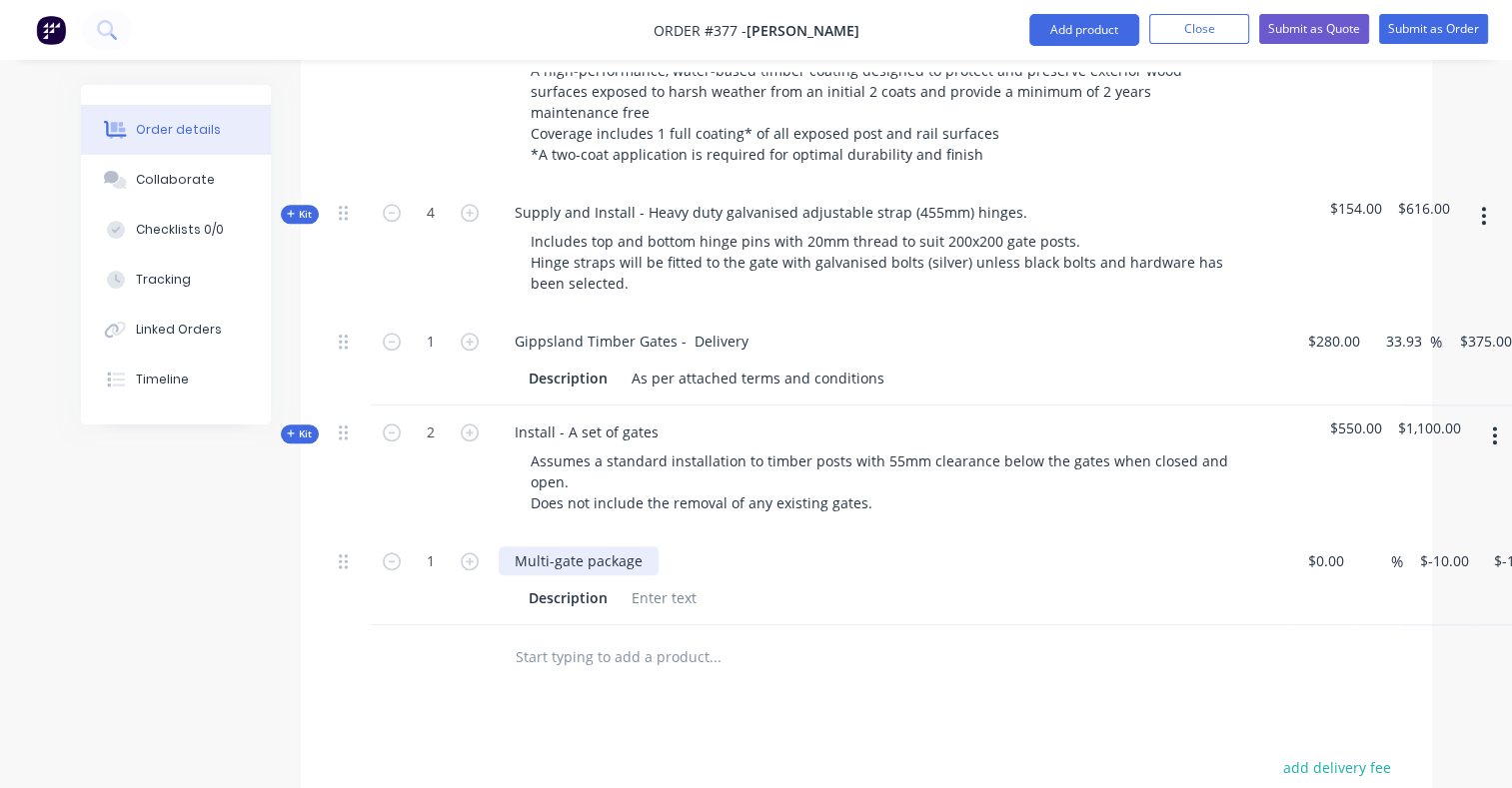 click on "Multi-gate package" at bounding box center (579, 560) 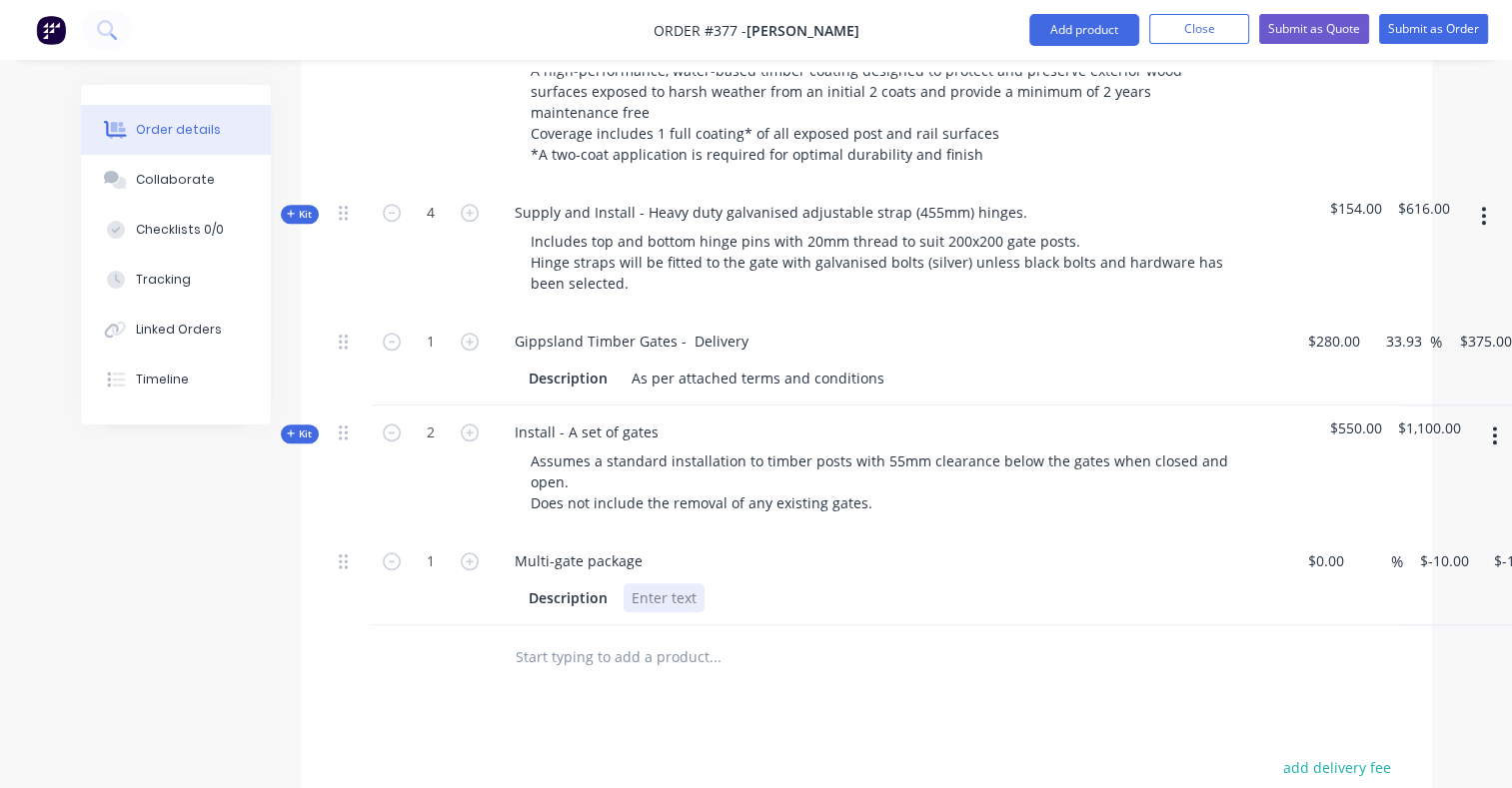 click at bounding box center (664, 597) 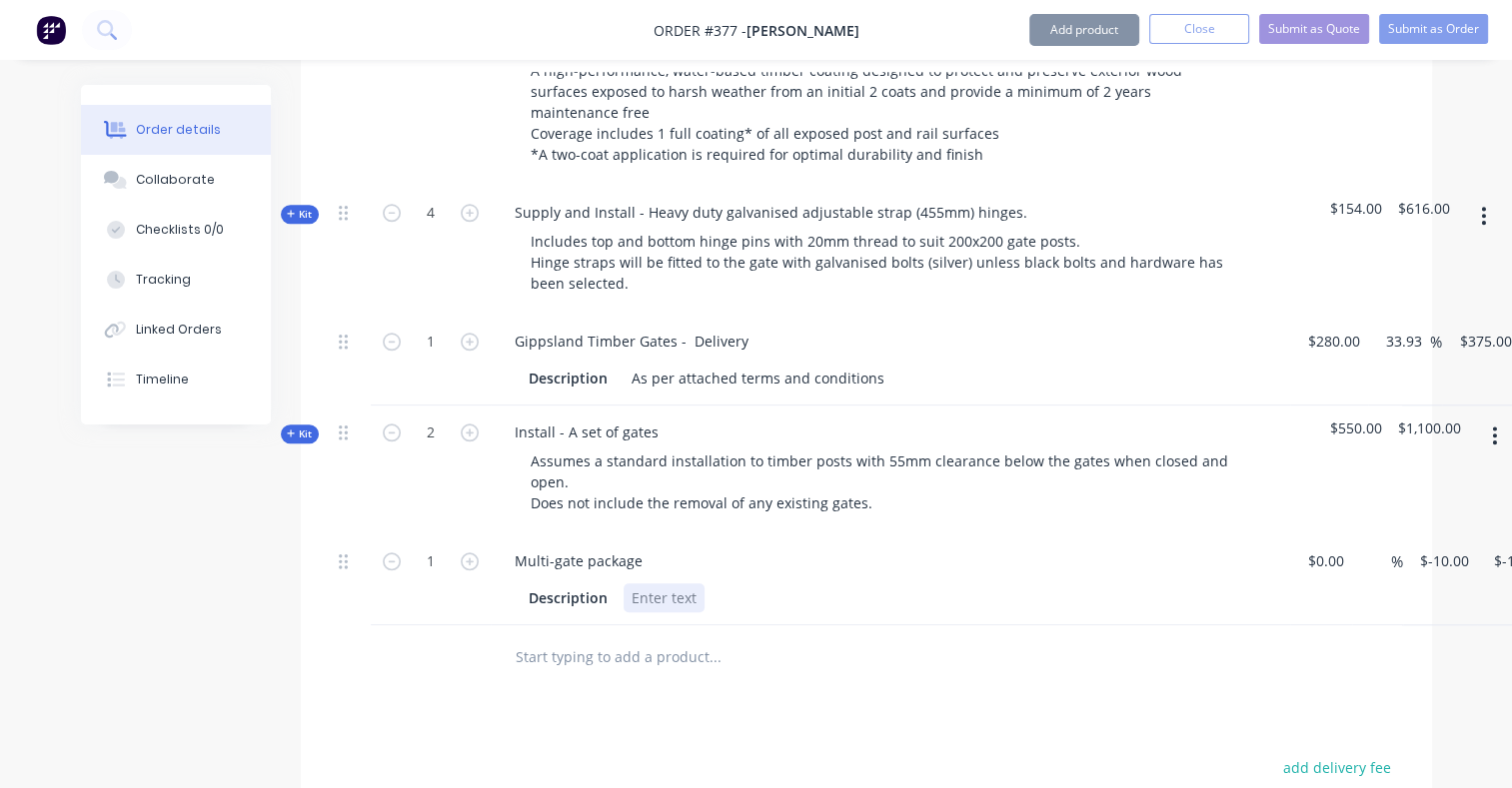 type 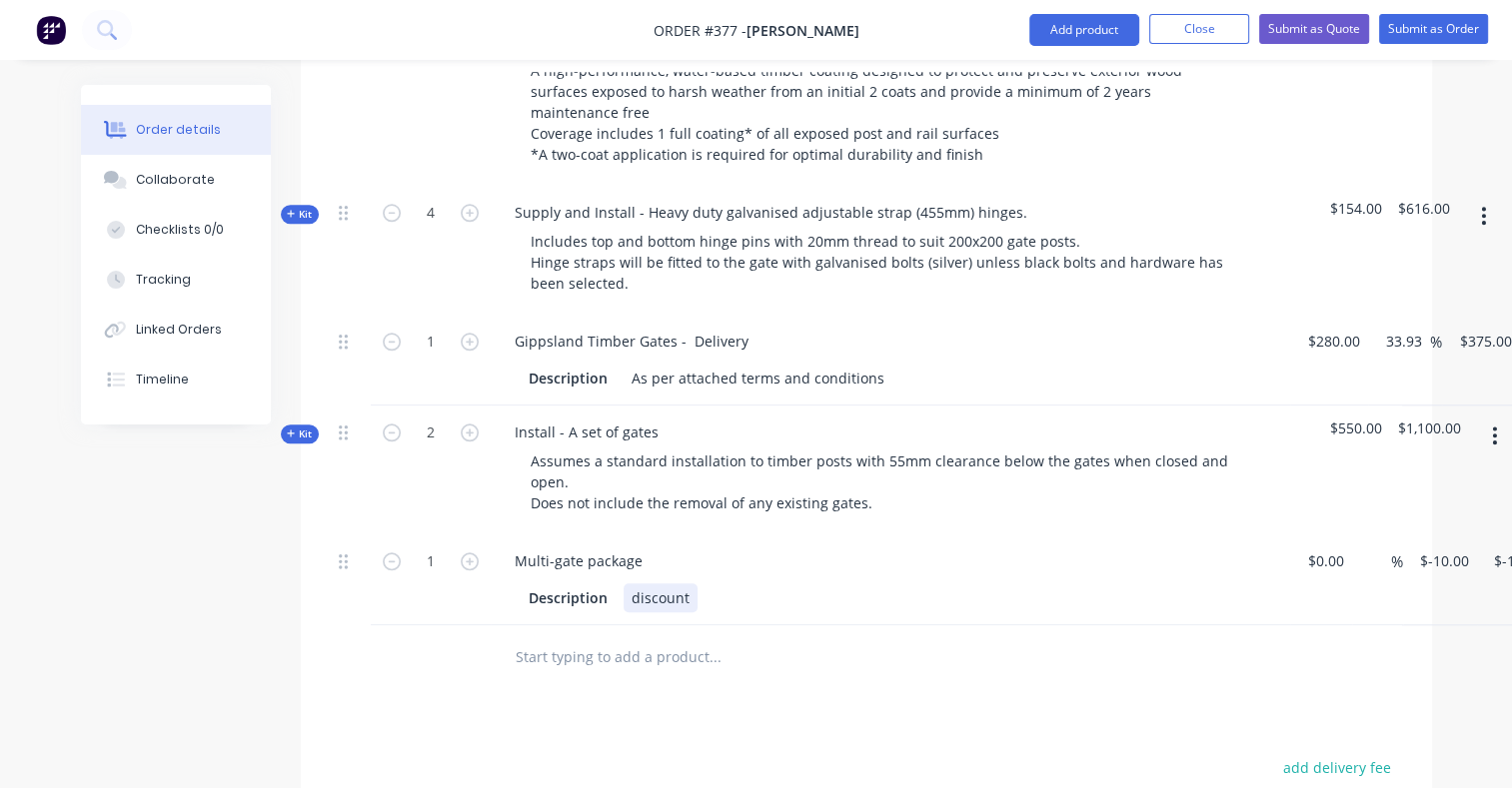 click on "discount" at bounding box center (661, 597) 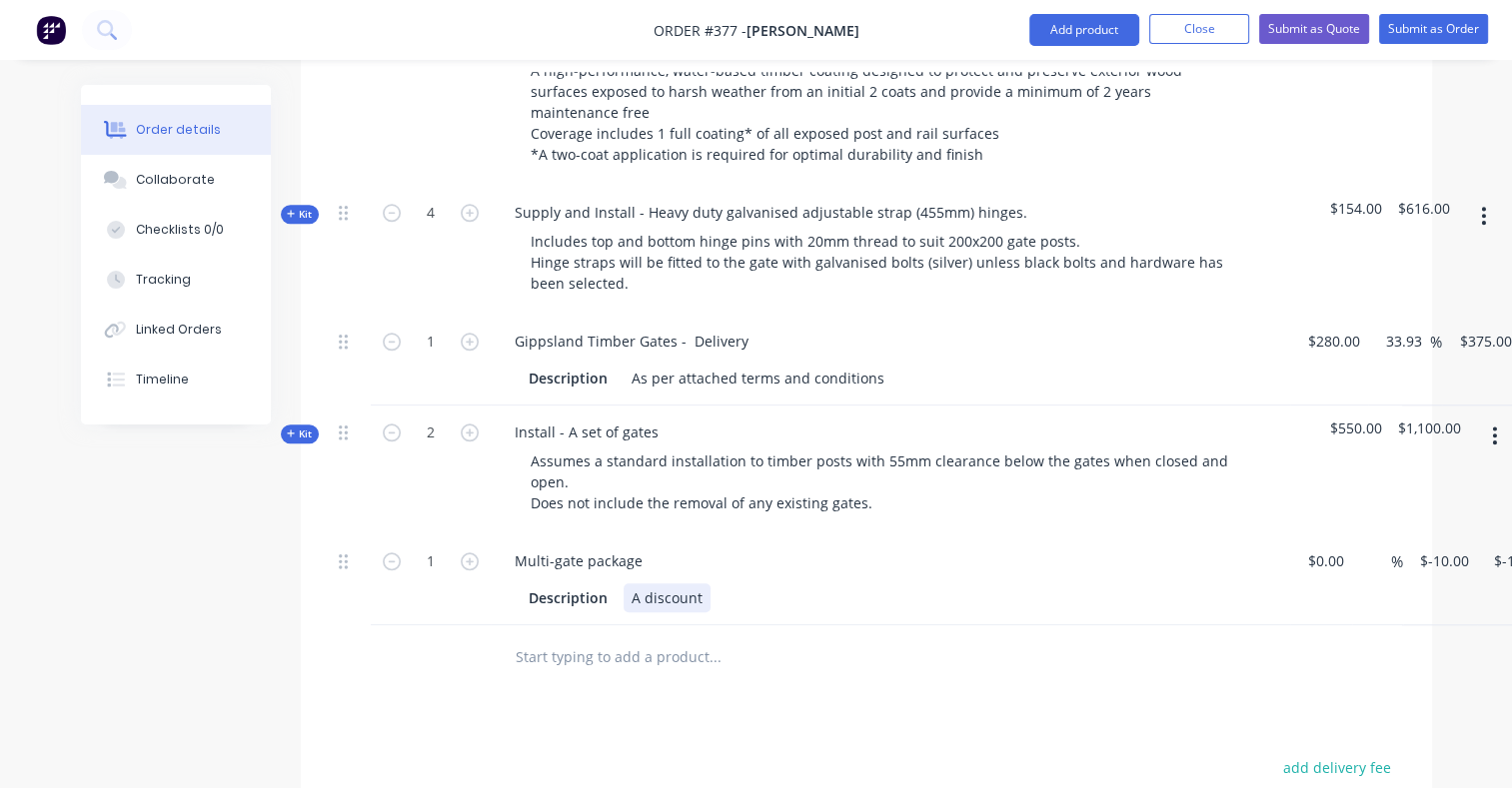 click on "A discount" at bounding box center [667, 597] 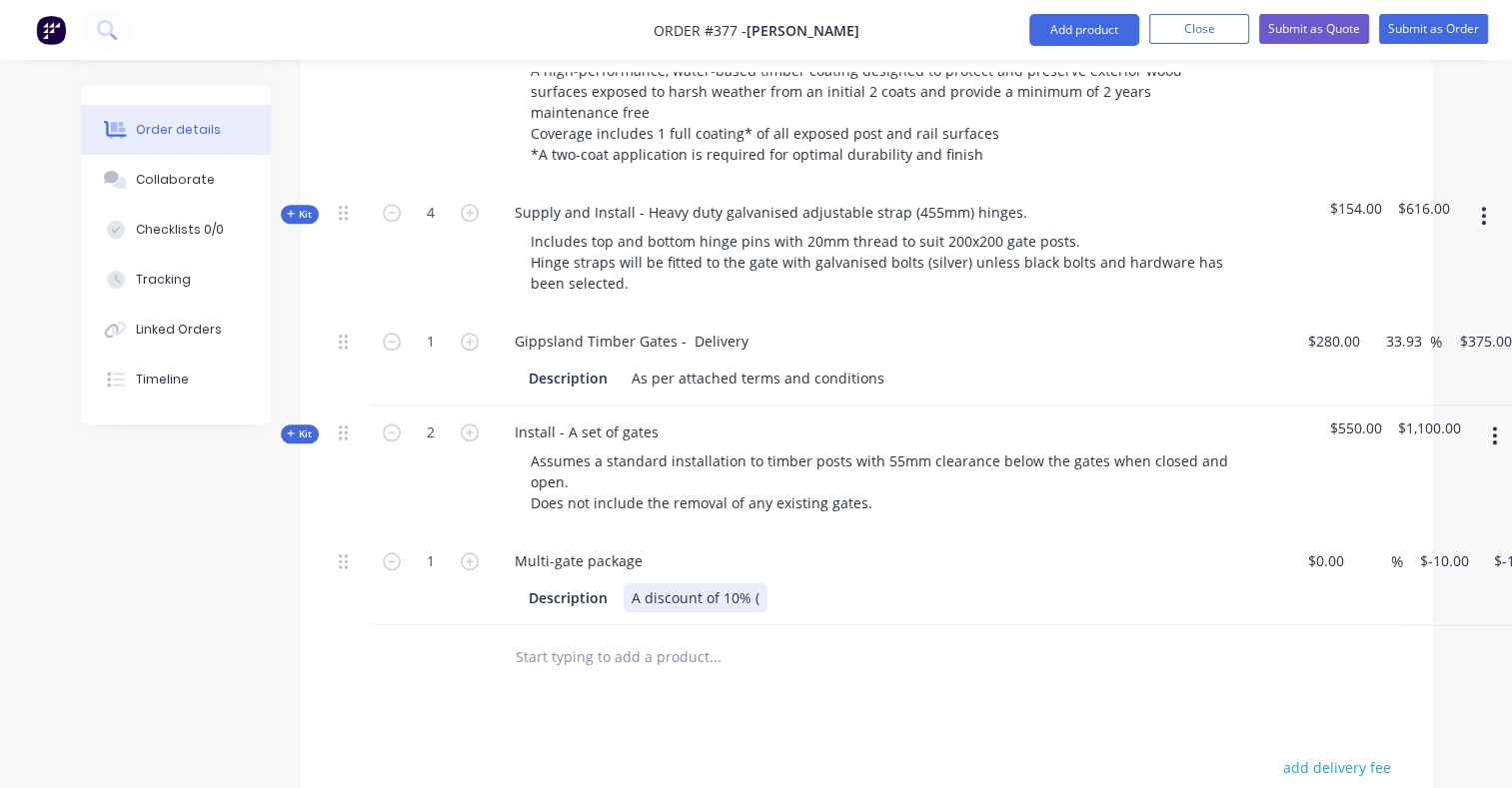 click on "A discount of 10% (" at bounding box center (696, 597) 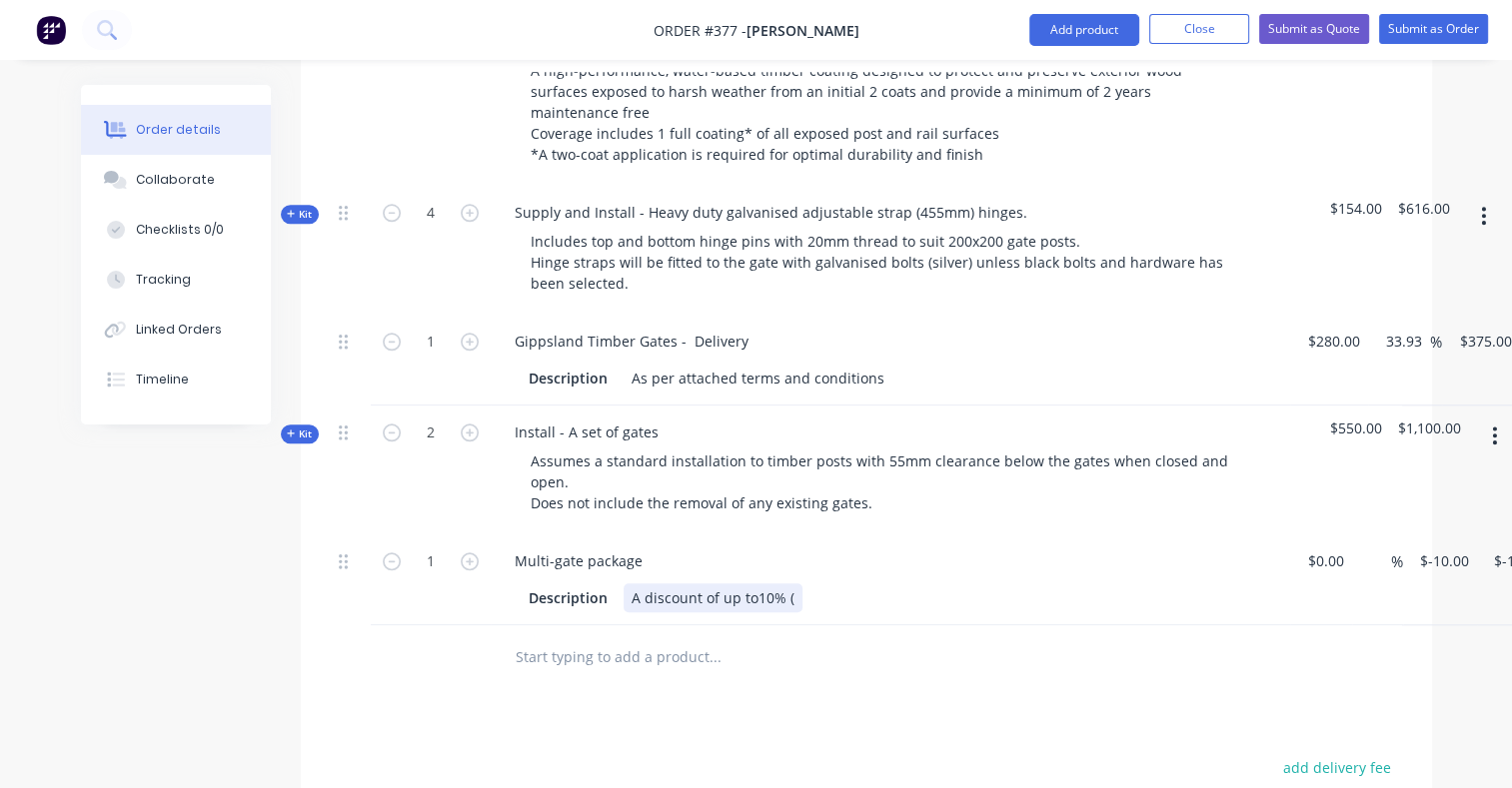 click on "A discount of up to10% (" at bounding box center (713, 597) 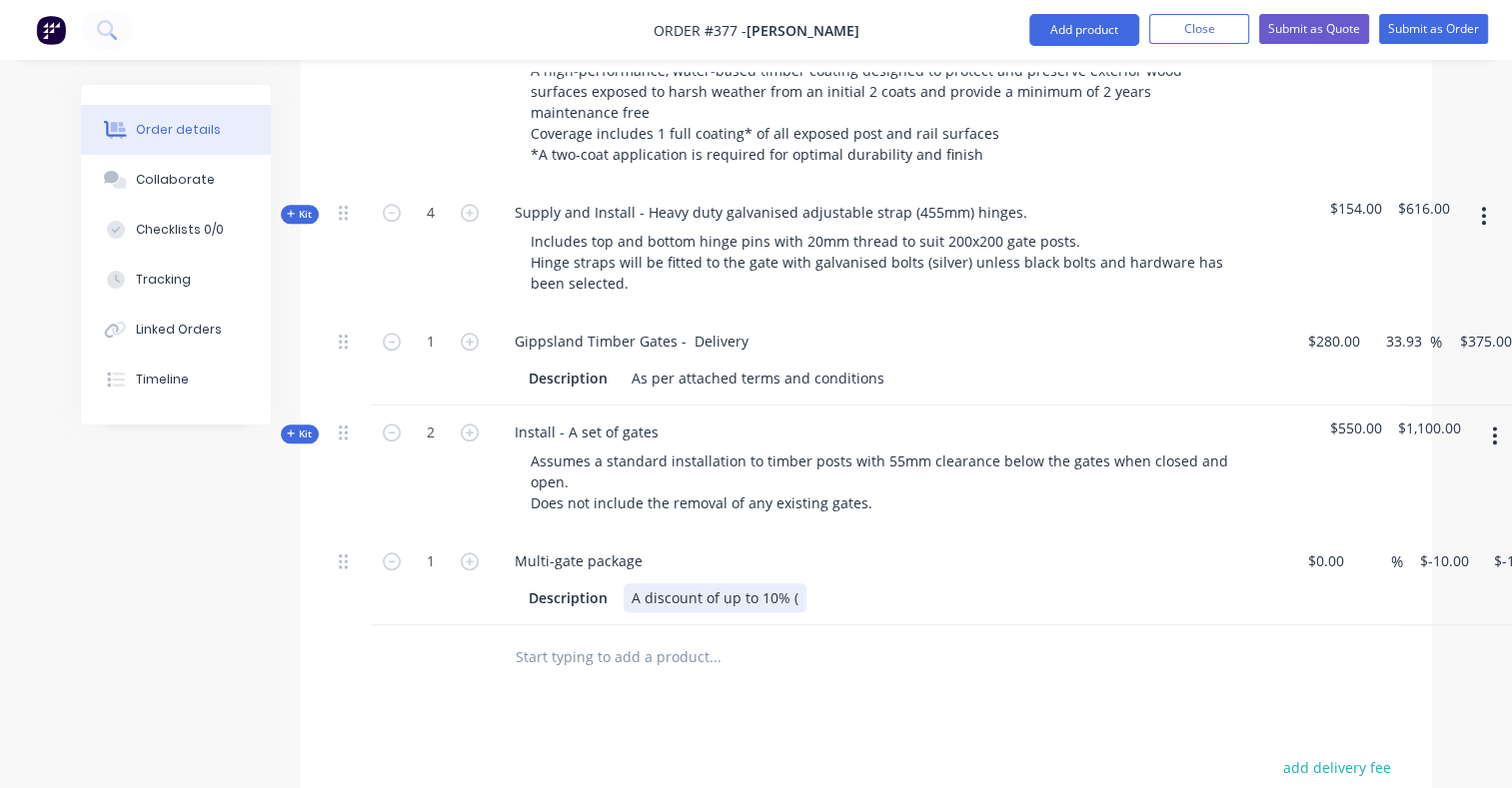 click on "A discount of up to 10% (" at bounding box center (715, 597) 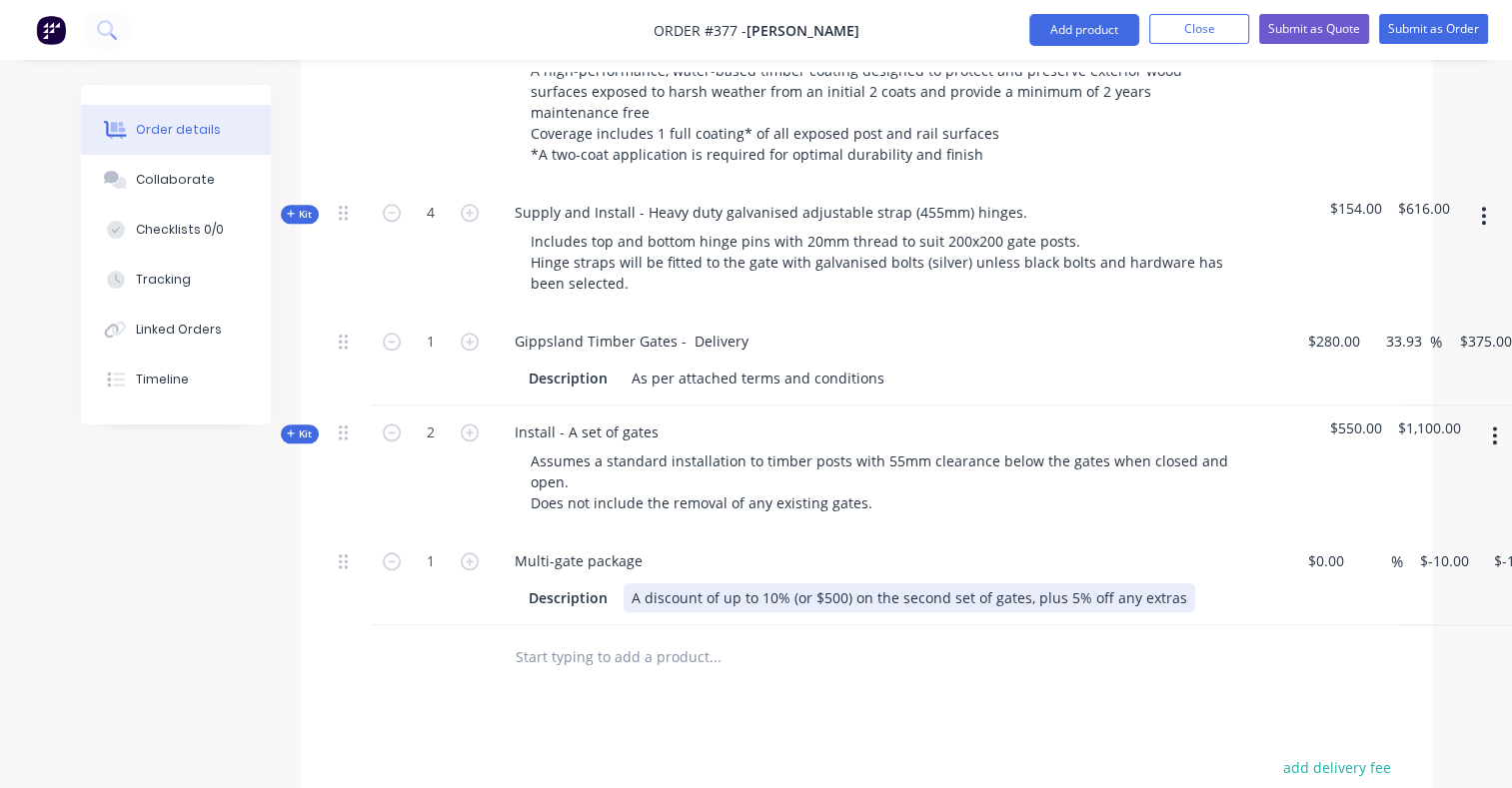 click on "A discount of up to 10% (or $500) on the second set of gates, plus 5% off any extras" at bounding box center [909, 597] 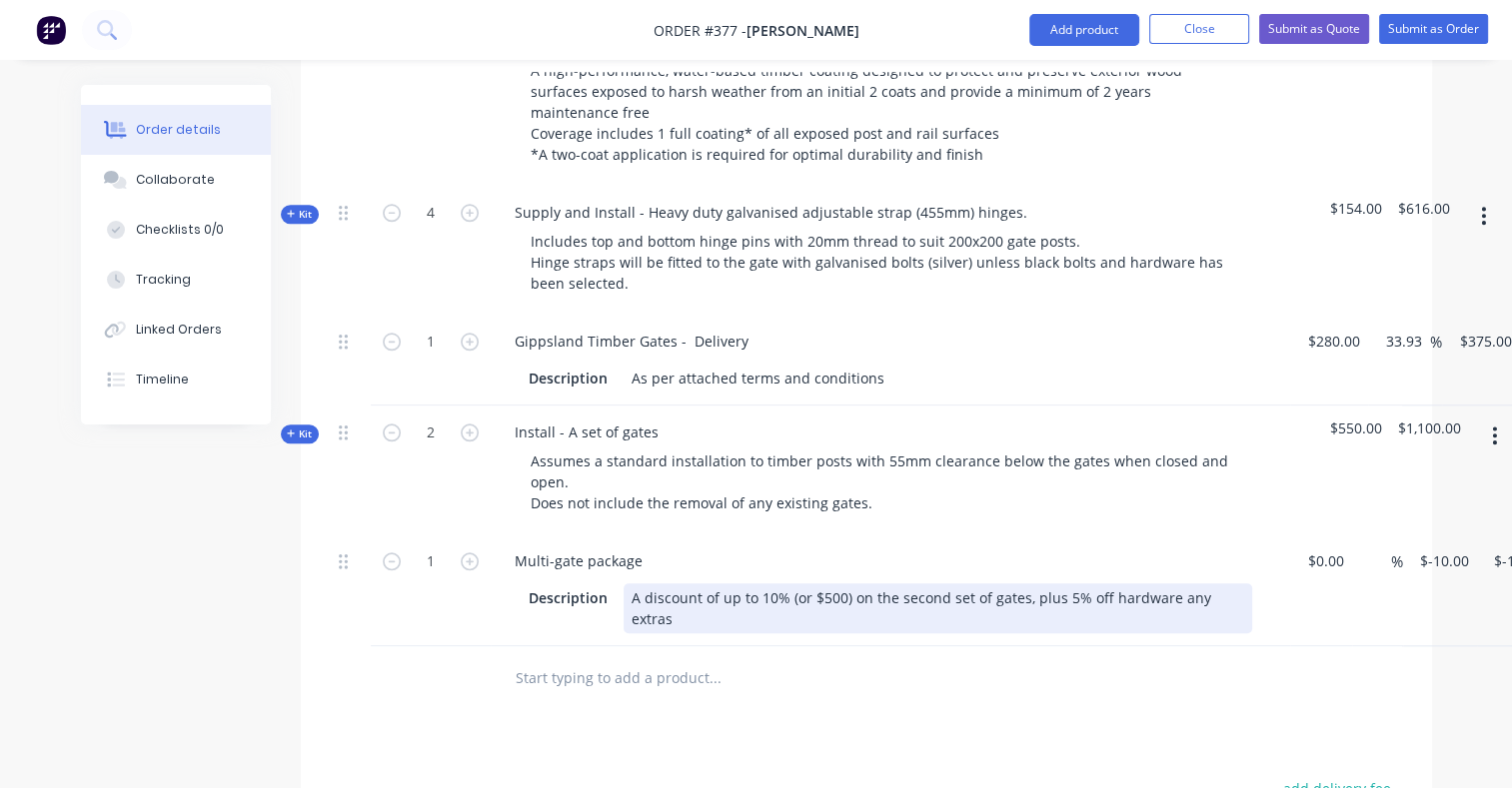 click on "A discount of up to 10% (or $500) on the second set of gates, plus 5% off hardware any extras" at bounding box center [937, 608] 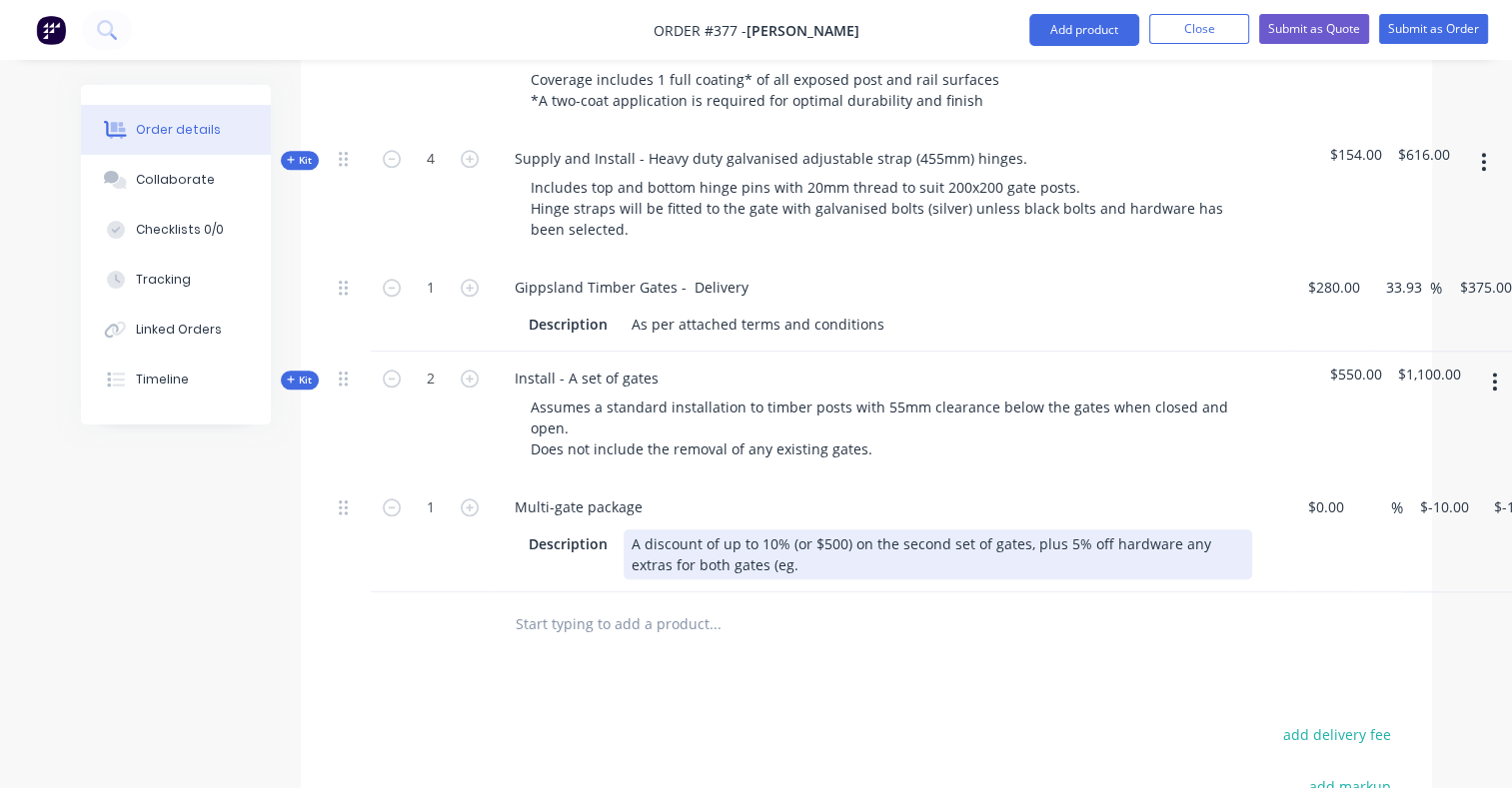 scroll, scrollTop: 1906, scrollLeft: 0, axis: vertical 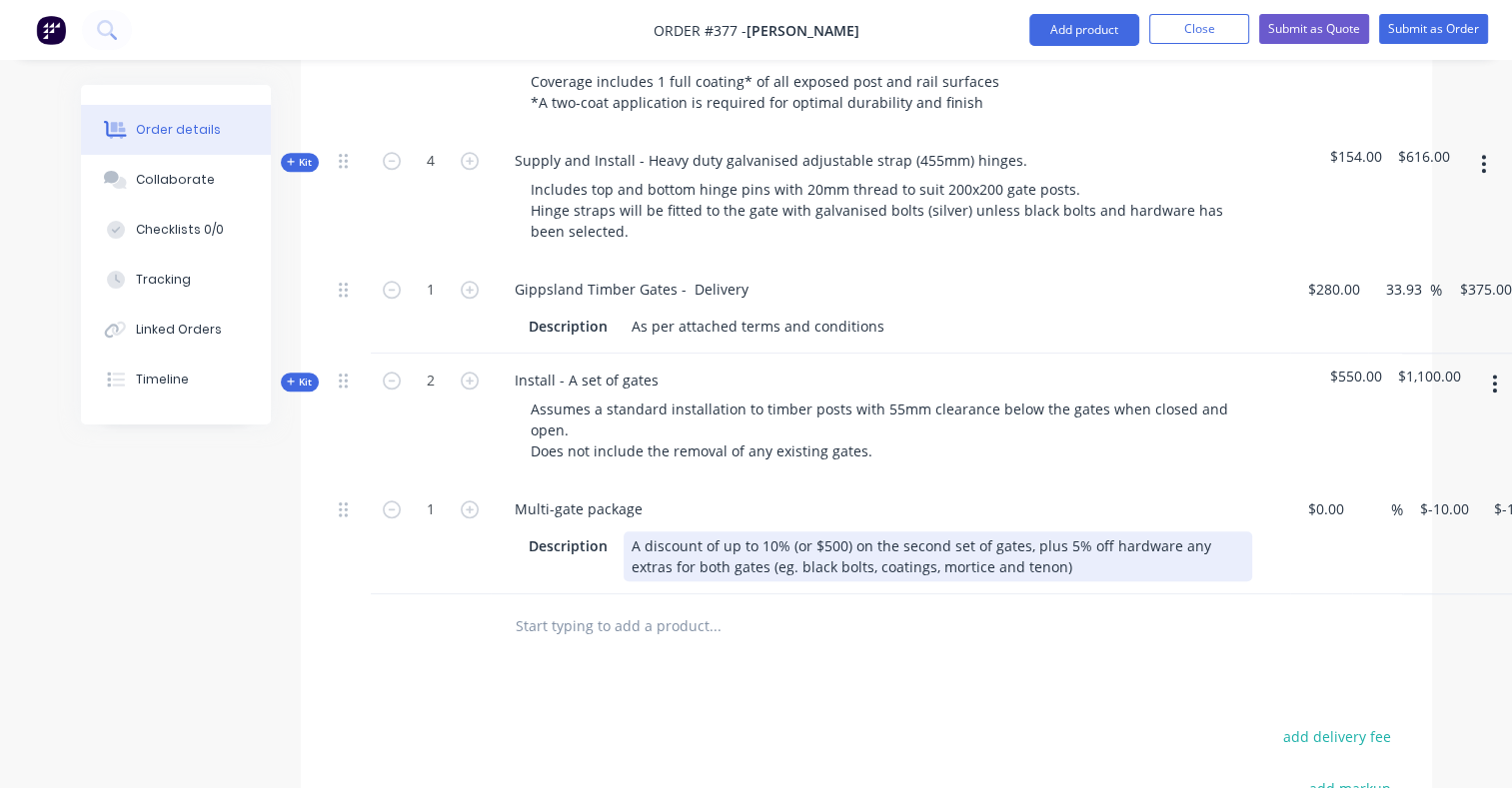 click on "A discount of up to 10% (or $500) on the second set of gates, plus 5% off hardware any extras for both gates (eg. black bolts, coatings, mortice and tenon)" at bounding box center (937, 556) 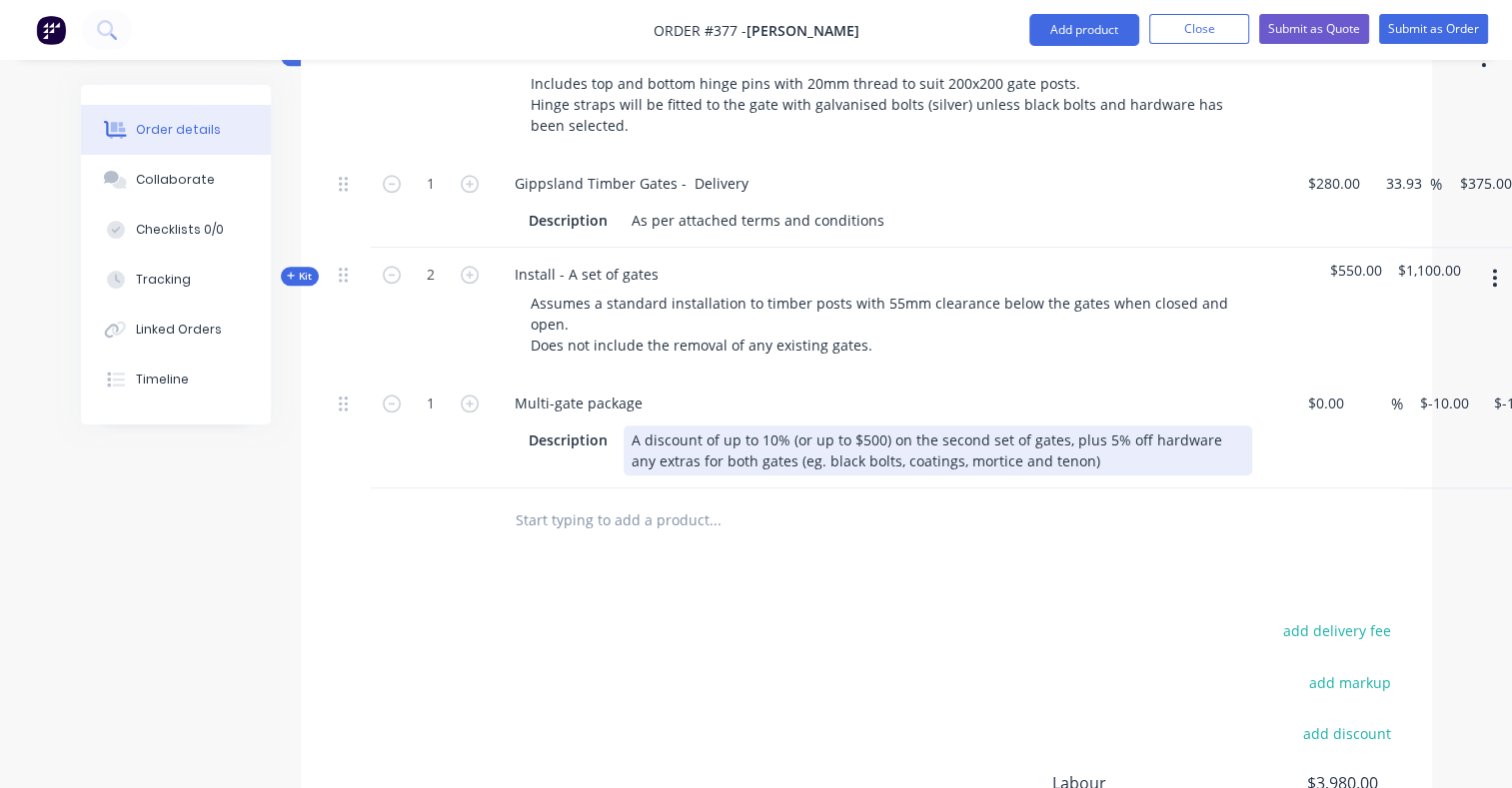 scroll, scrollTop: 2080, scrollLeft: 0, axis: vertical 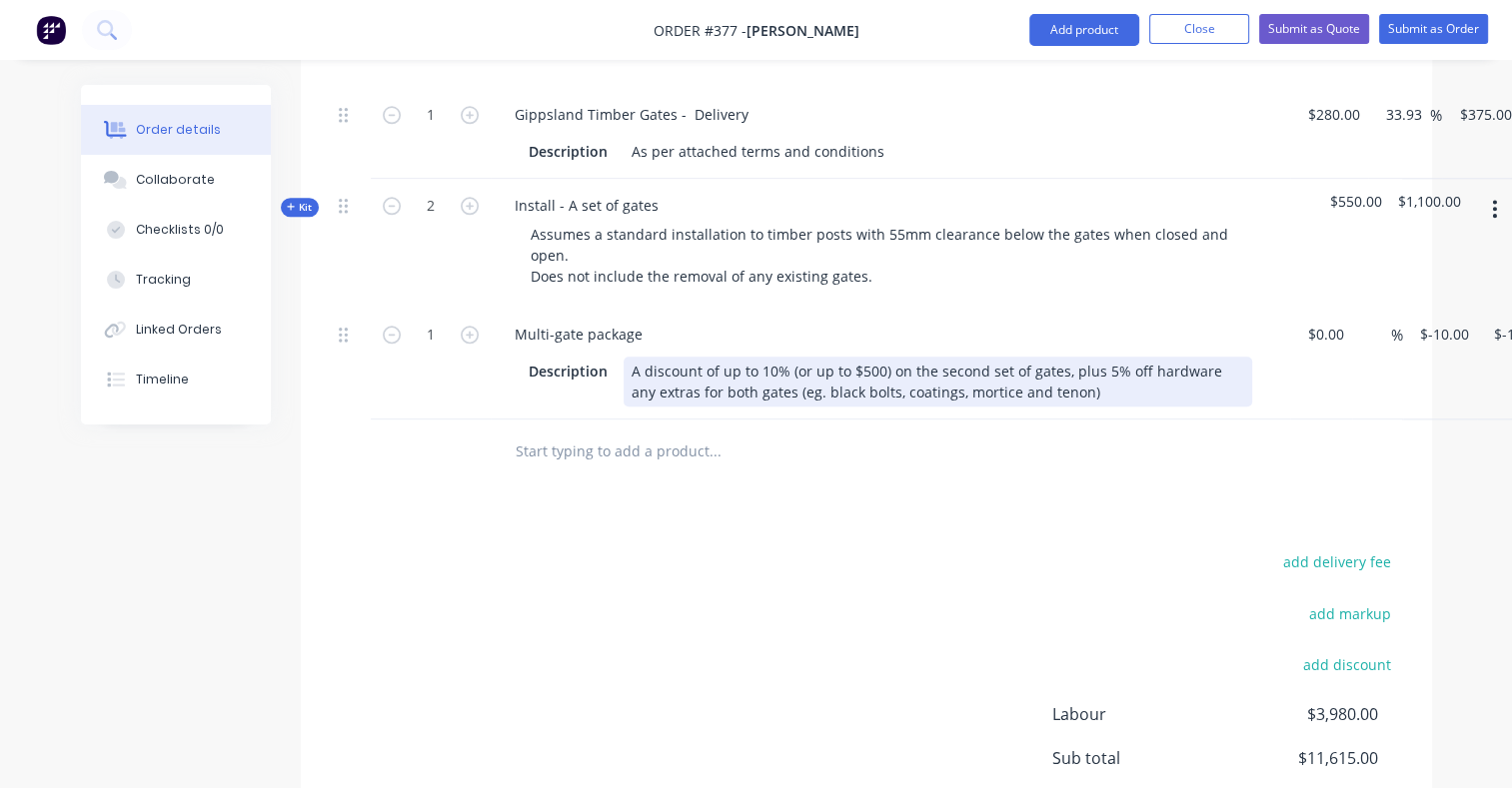 click on "A discount of up to 10% (or up to $500) on the second set of gates, plus 5% off hardware any extras for both gates (eg. black bolts, coatings, mortice and tenon)" at bounding box center (937, 382) 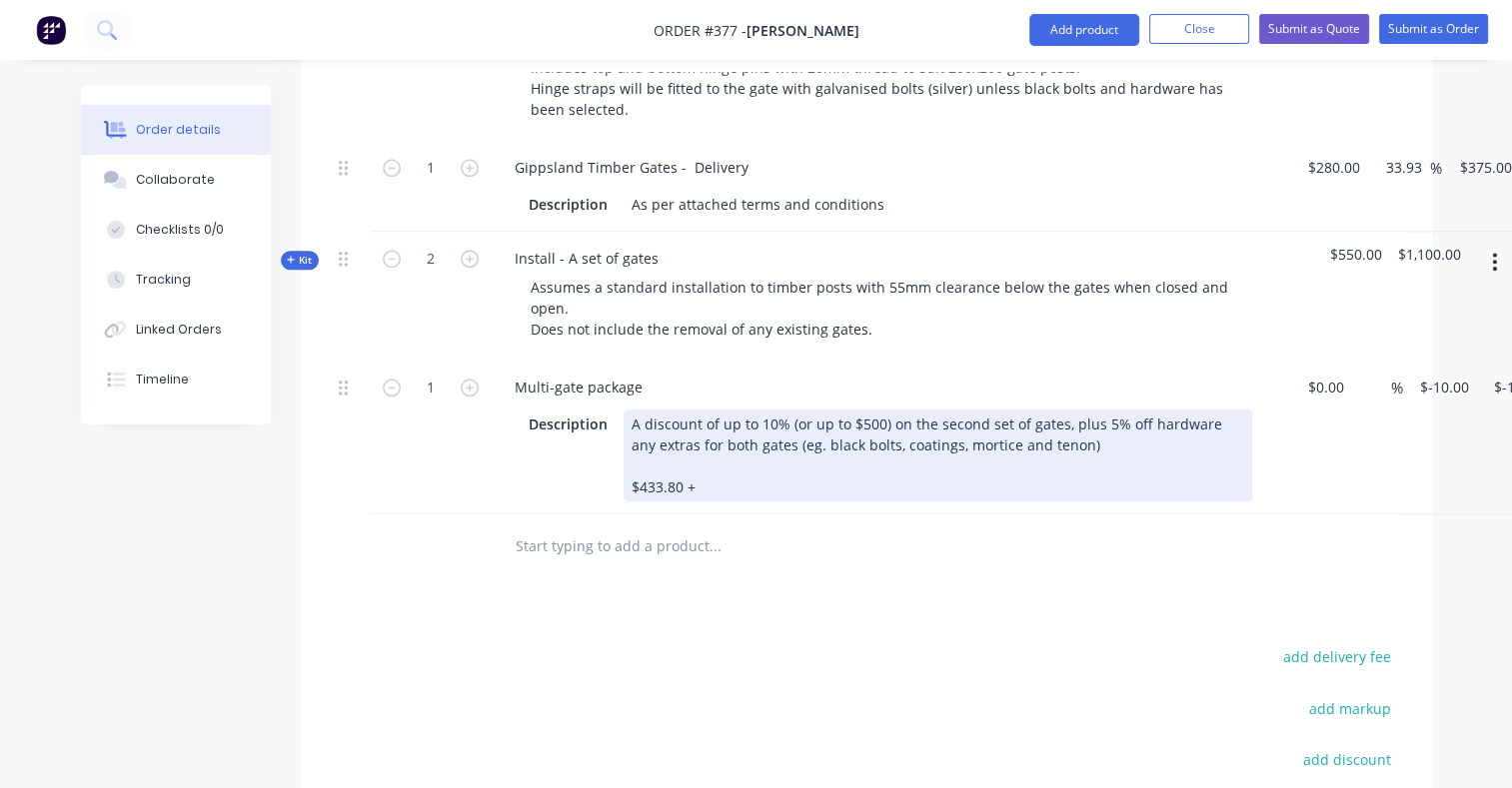 scroll, scrollTop: 1933, scrollLeft: 0, axis: vertical 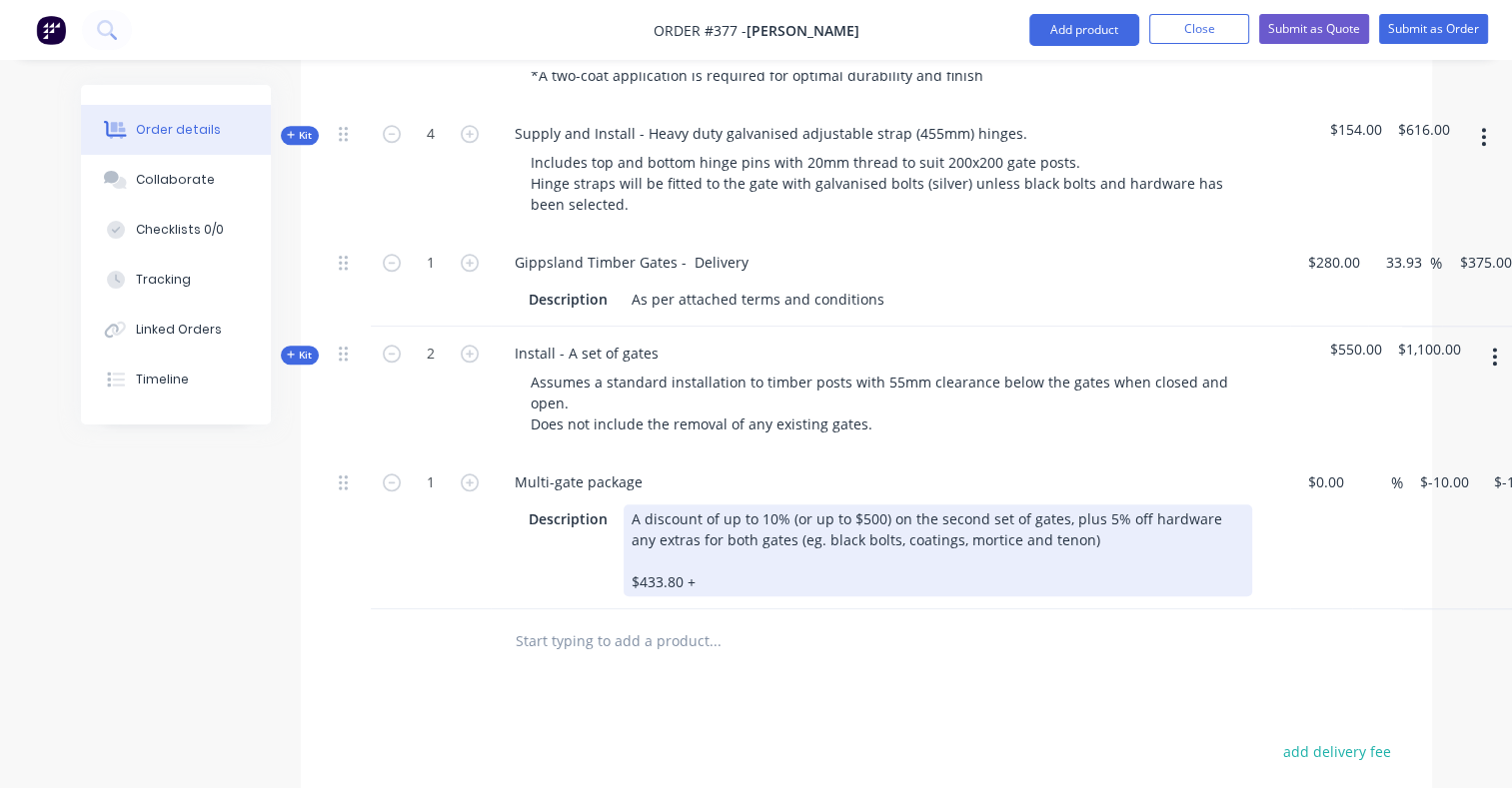 click on "A discount of up to 10% (or up to $500) on the second set of gates, plus 5% off hardware any extras for both gates (eg. black bolts, coatings, mortice and tenon)
$433.80 +" at bounding box center [937, 550] 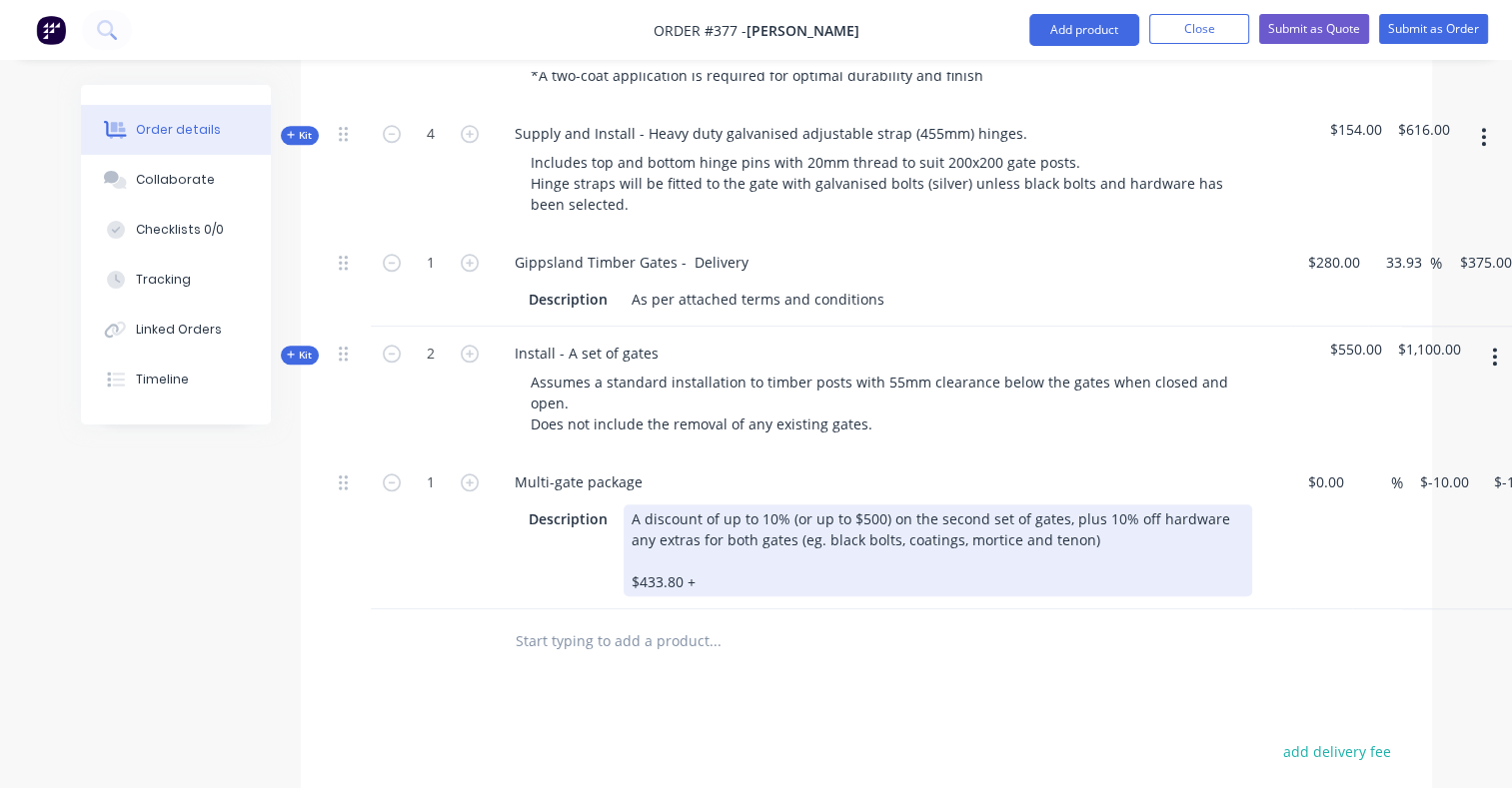 click on "A discount of up to 10% (or up to $500) on the second set of gates, plus 10% off hardware any extras for both gates (eg. black bolts, coatings, mortice and tenon)
$433.80 +" at bounding box center [937, 550] 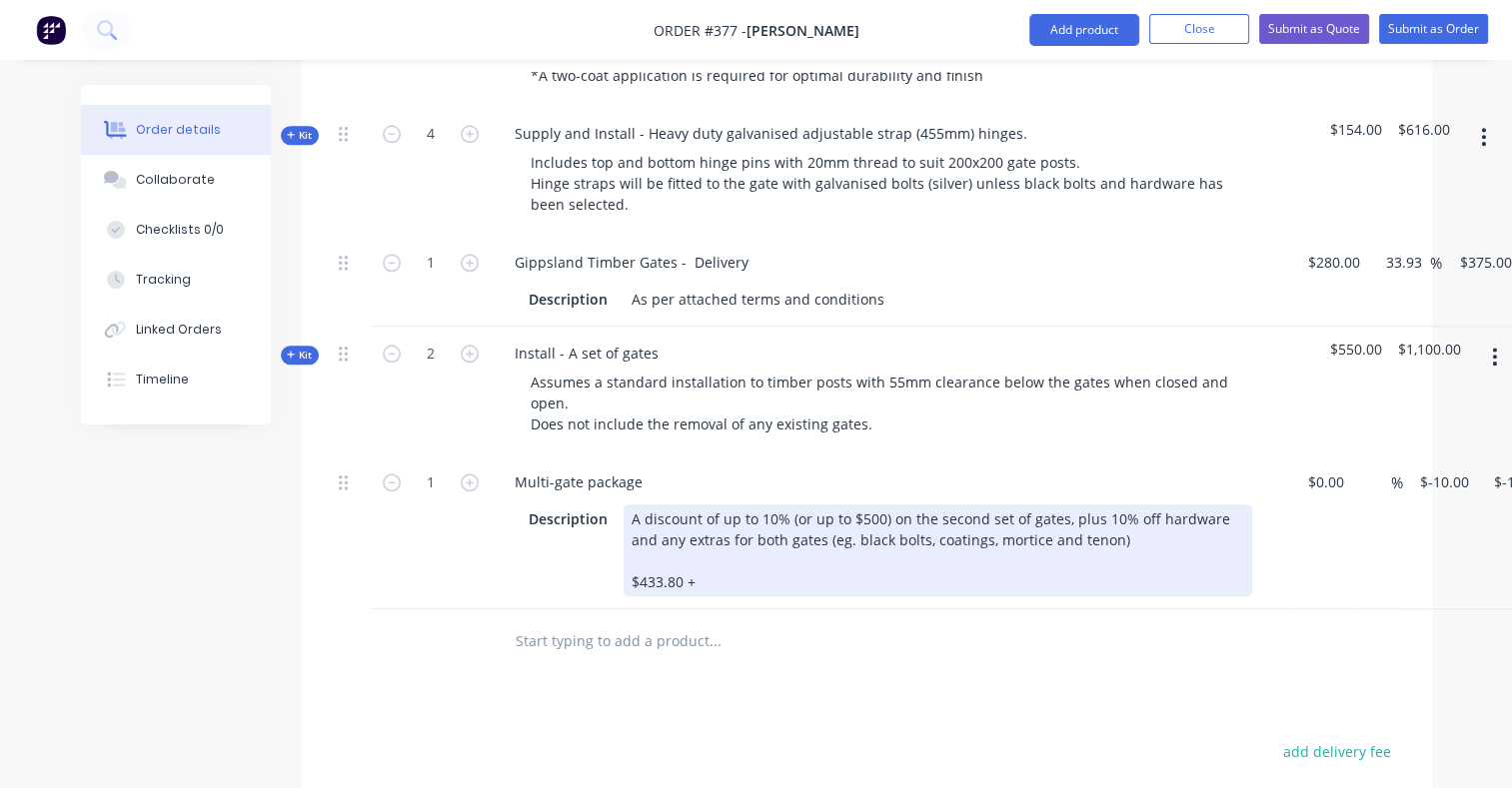 click on "A discount of up to 10% (or up to $500) on the second set of gates, plus 10% off hardware and any extras for both gates (eg. black bolts, coatings, mortice and tenon)
$433.80 +" at bounding box center [937, 550] 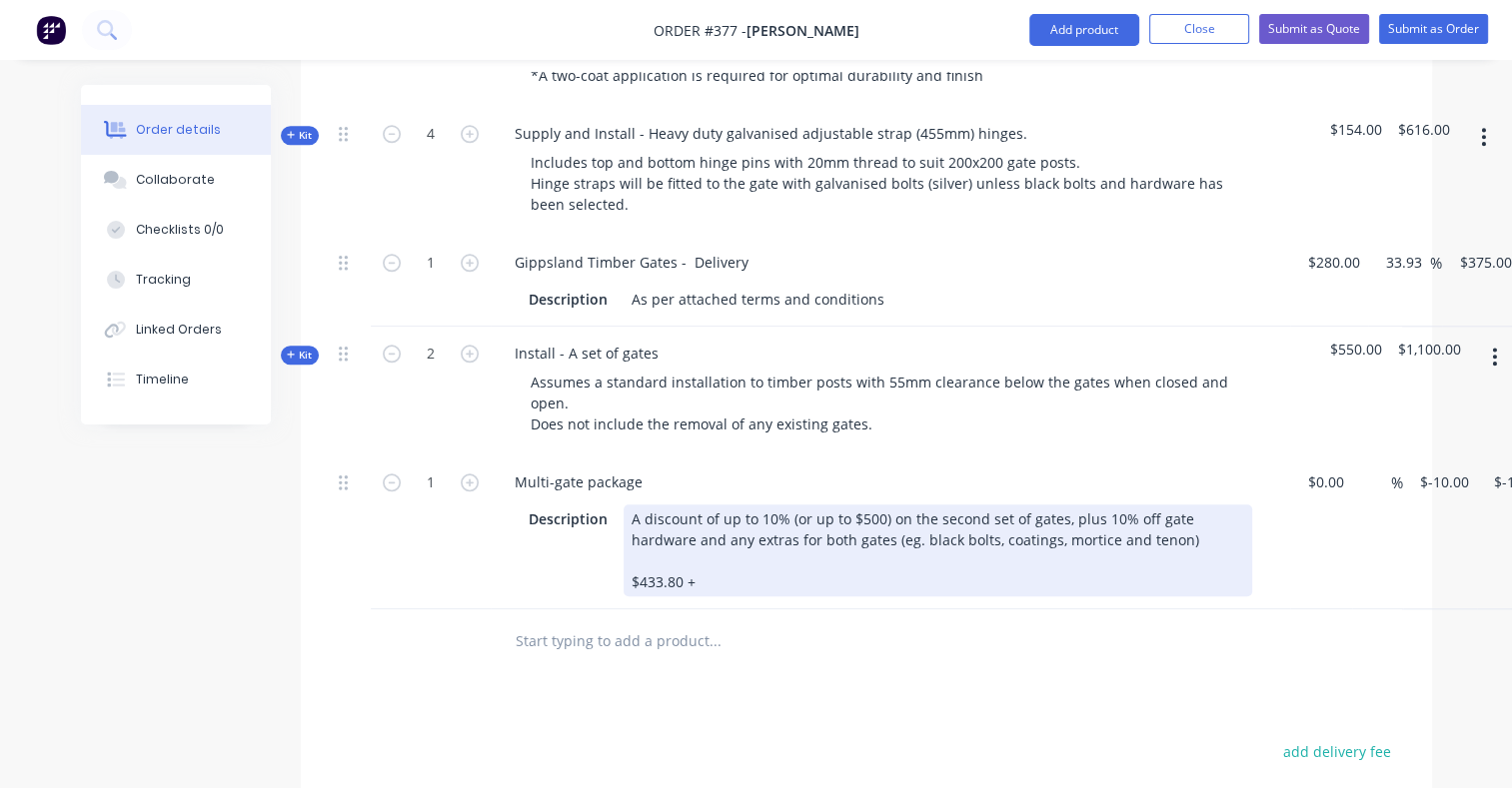 click on "A discount of up to 10% (or up to $500) on the second set of gates, plus 10% off gate hardware and any extras for both gates (eg. black bolts, coatings, mortice and tenon)
$433.80 +" at bounding box center [937, 550] 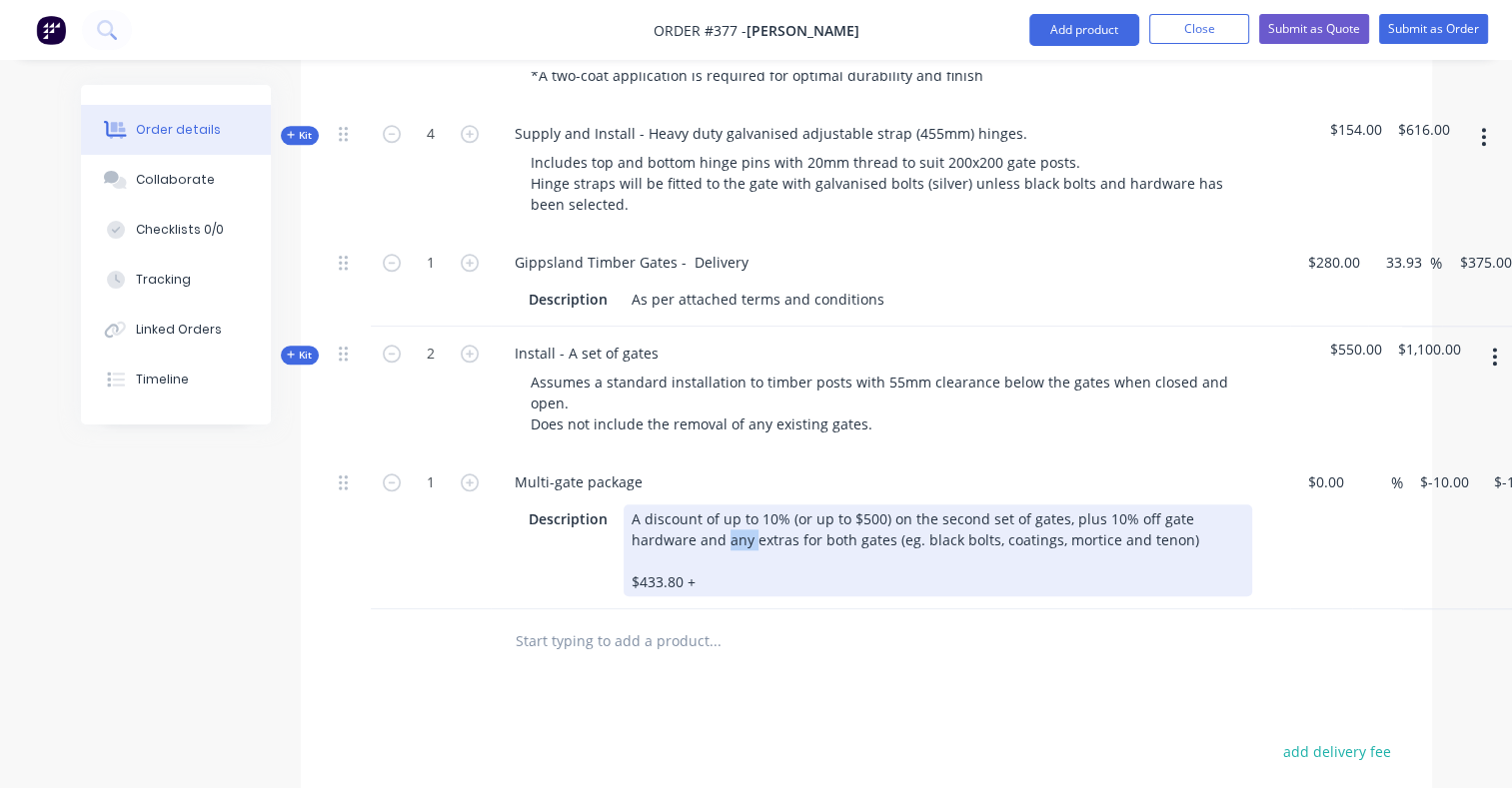 click on "A discount of up to 10% (or up to $500) on the second set of gates, plus 10% off gate hardware and any extras for both gates (eg. black bolts, coatings, mortice and tenon)
$433.80 +" at bounding box center (937, 550) 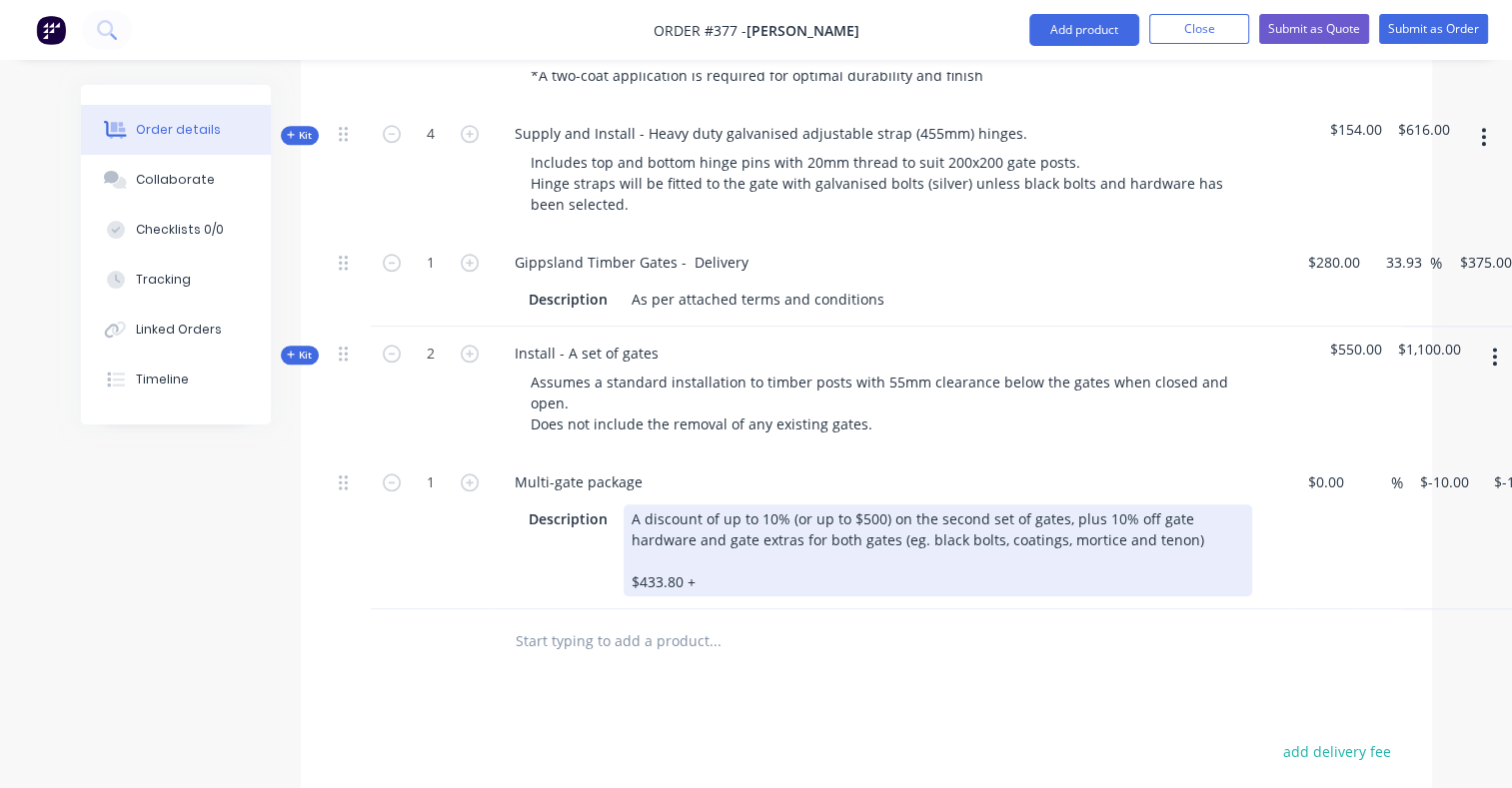 click on "A discount of up to 10% (or up to $500) on the second set of gates, plus 10% off gate hardware and gate extras for both gates (eg. black bolts, coatings, mortice and tenon)
$433.80 +" at bounding box center (937, 550) 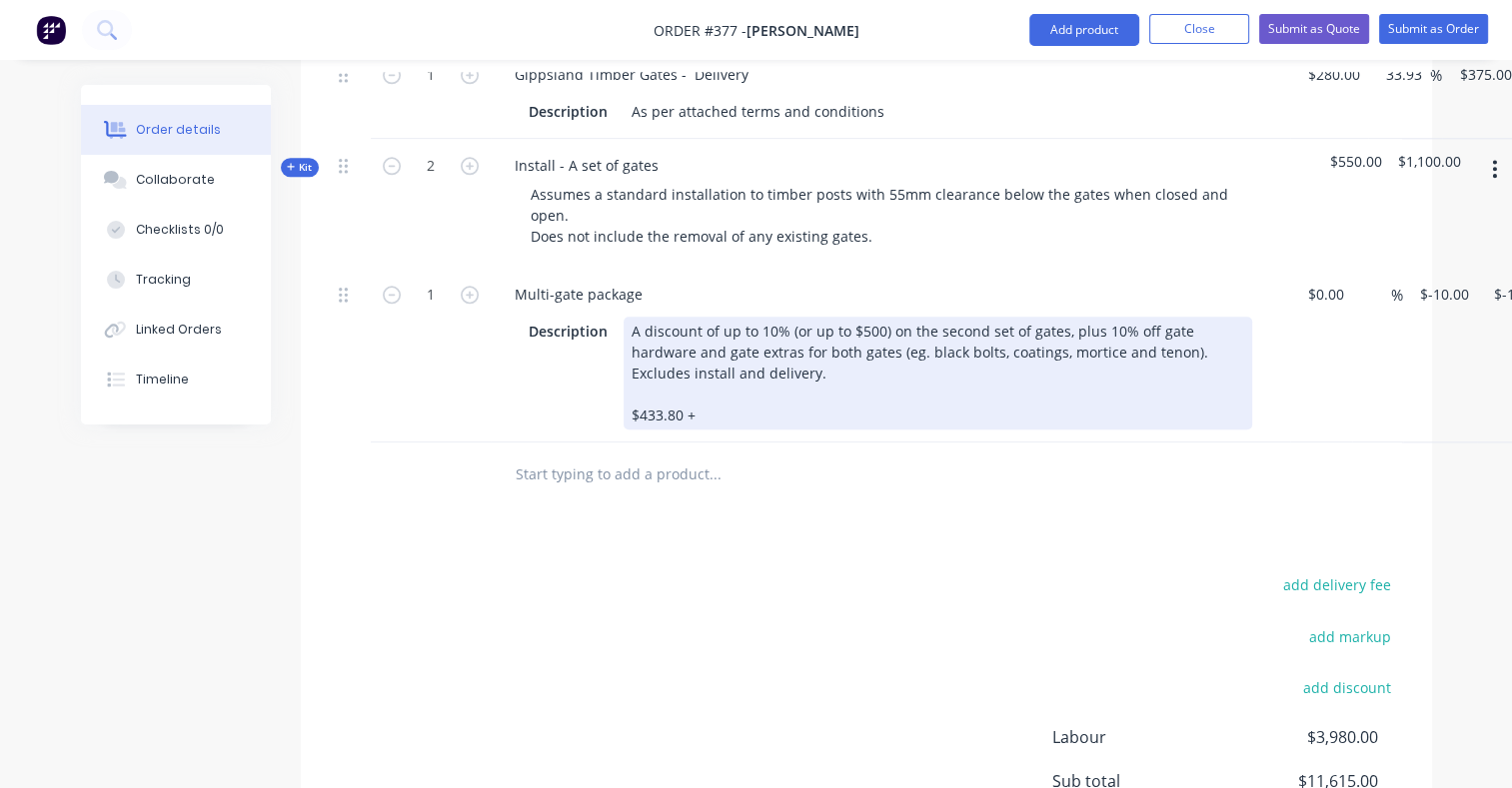 scroll, scrollTop: 2119, scrollLeft: 0, axis: vertical 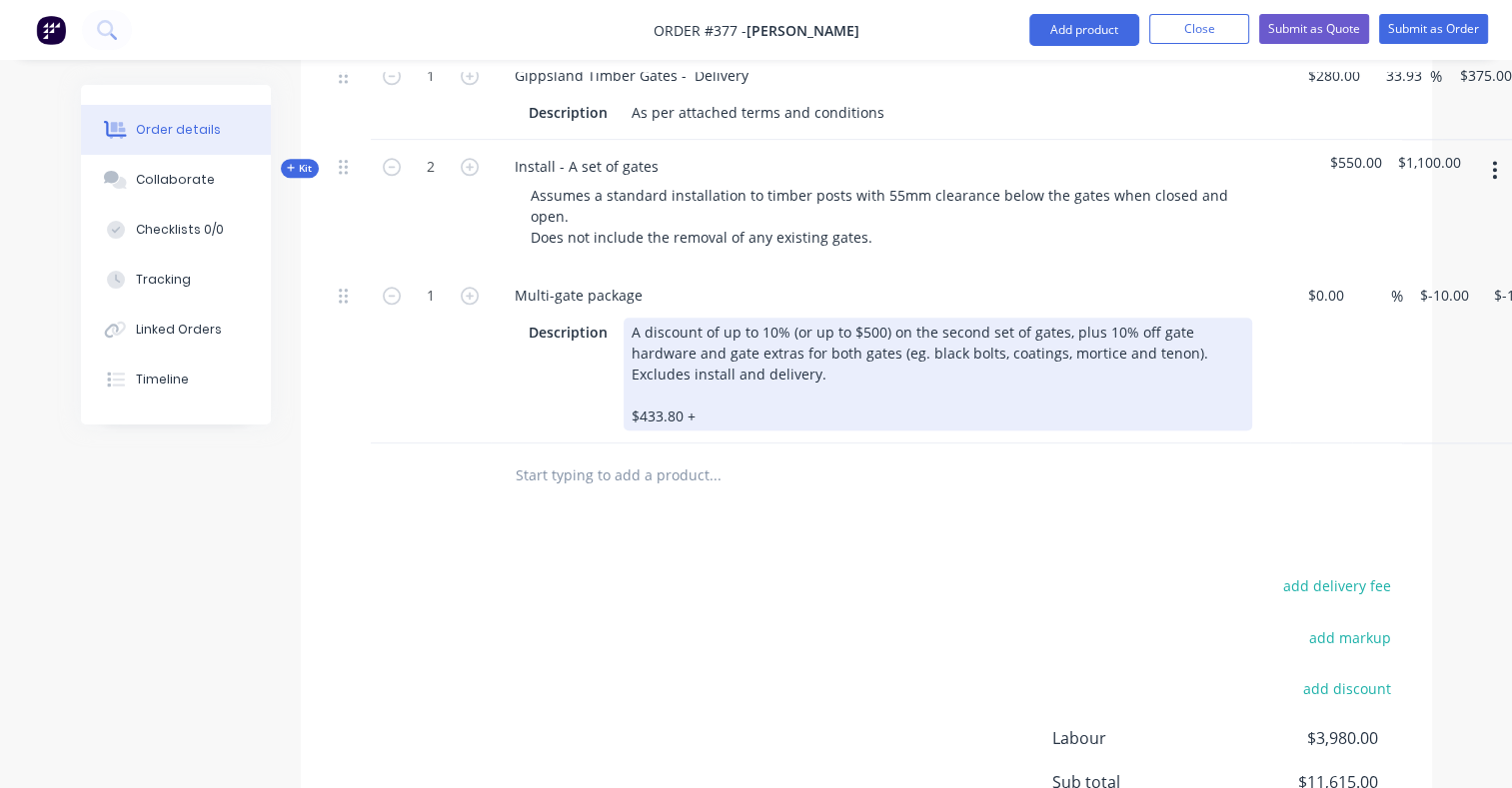 drag, startPoint x: 735, startPoint y: 352, endPoint x: 756, endPoint y: 364, distance: 24.186773 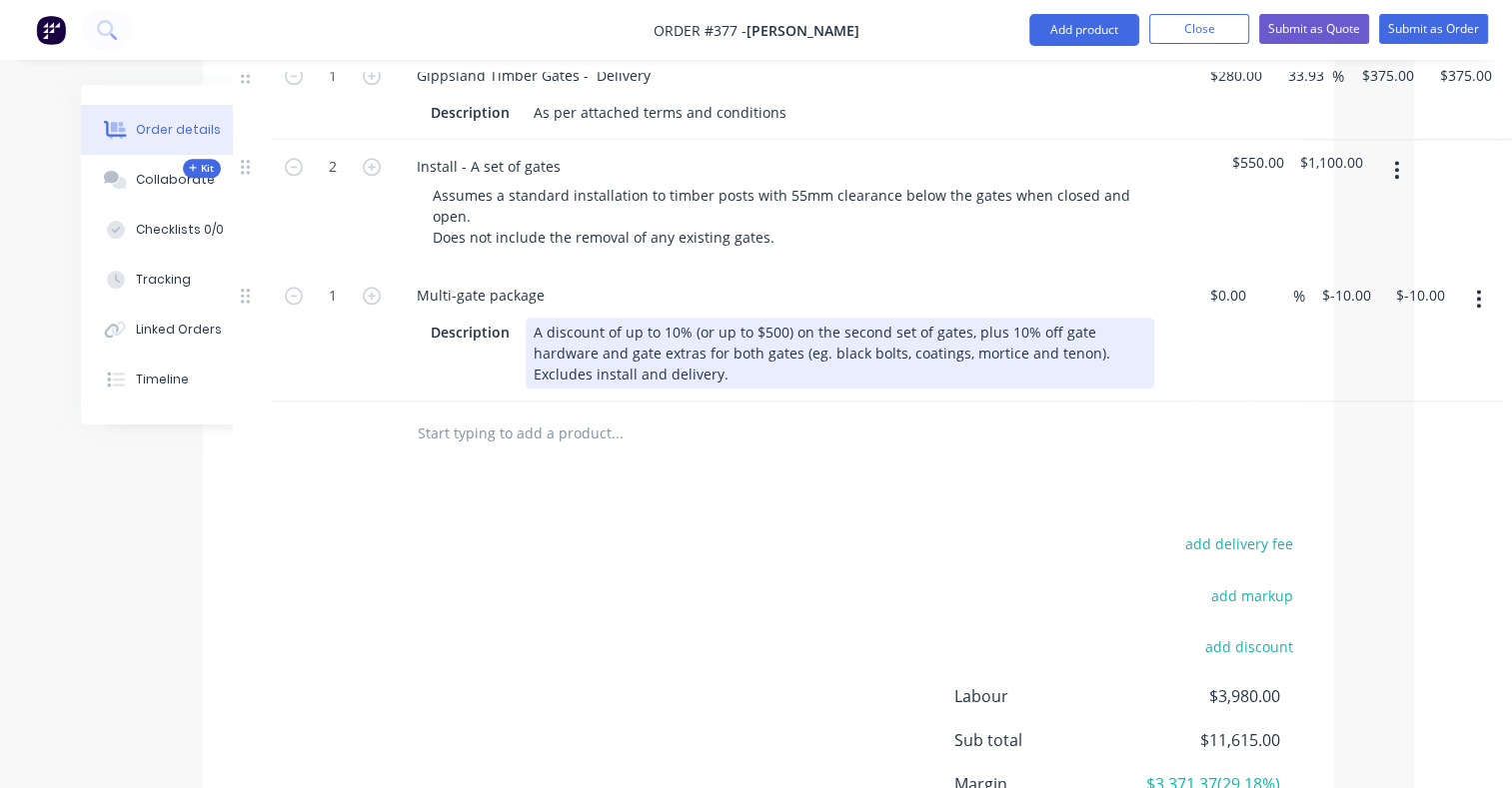 scroll, scrollTop: 2119, scrollLeft: 99, axis: both 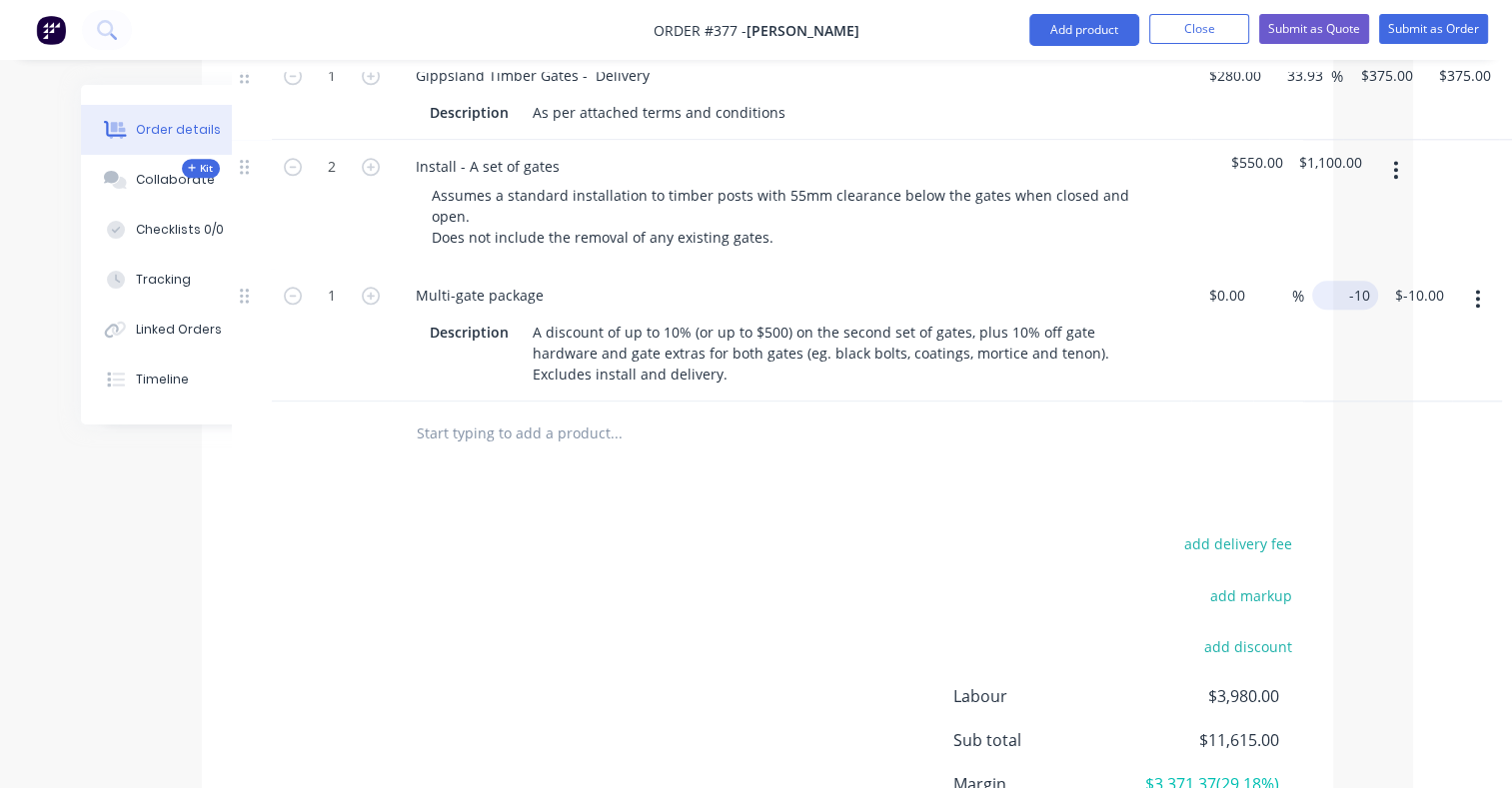 click on "1 Multi-gate package Description A discount of up to 10% (or up to $500) on the second set of gates, plus 10% off gate hardware and gate extras for both gates (eg. black bolts, coatings, mortice and tenon). Excludes install and delivery. $0.00 $0.00 % -10 $-10.00 $-10.00 $-10.00" at bounding box center [767, 335] 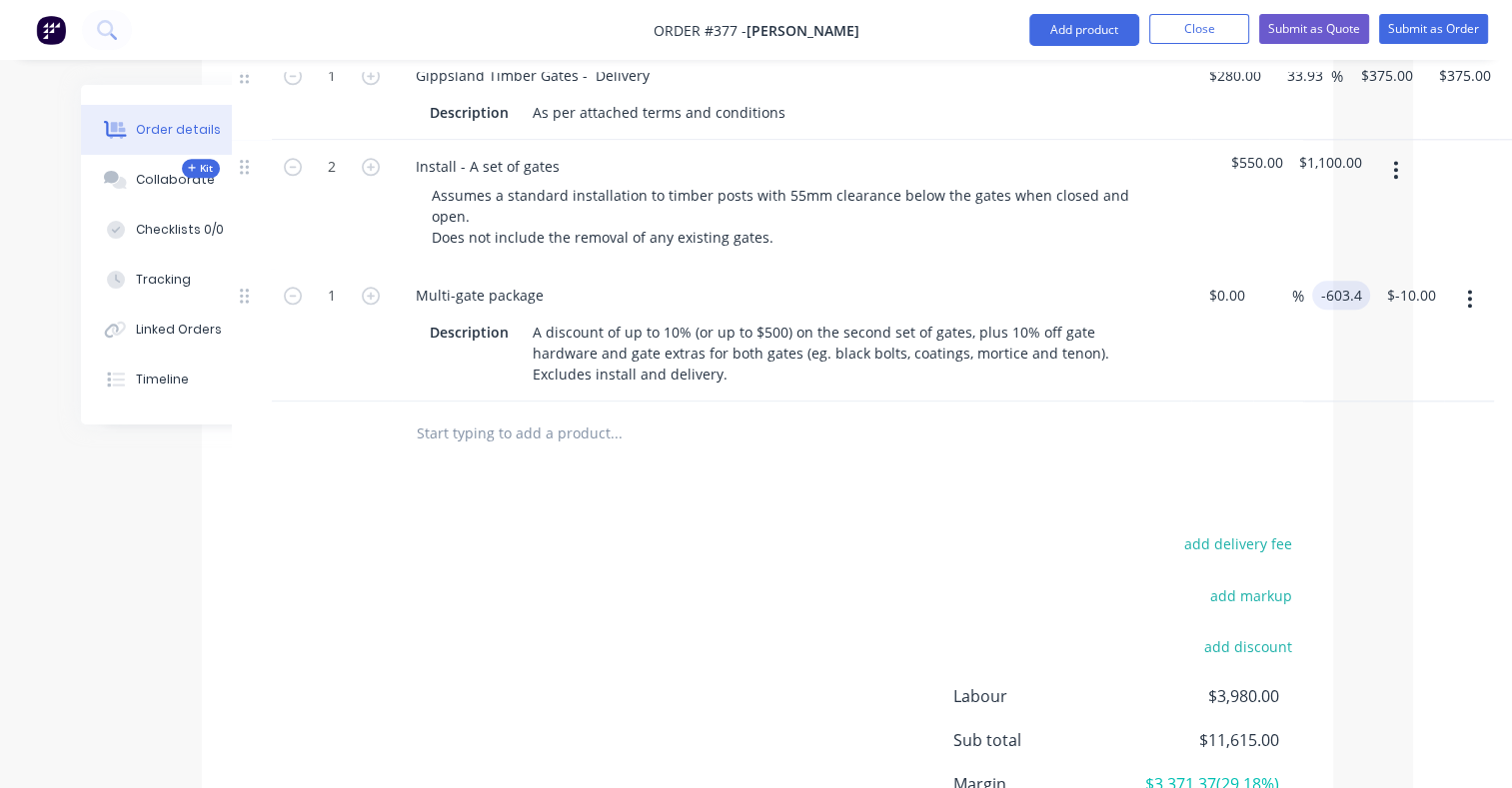 type on "$-603.40" 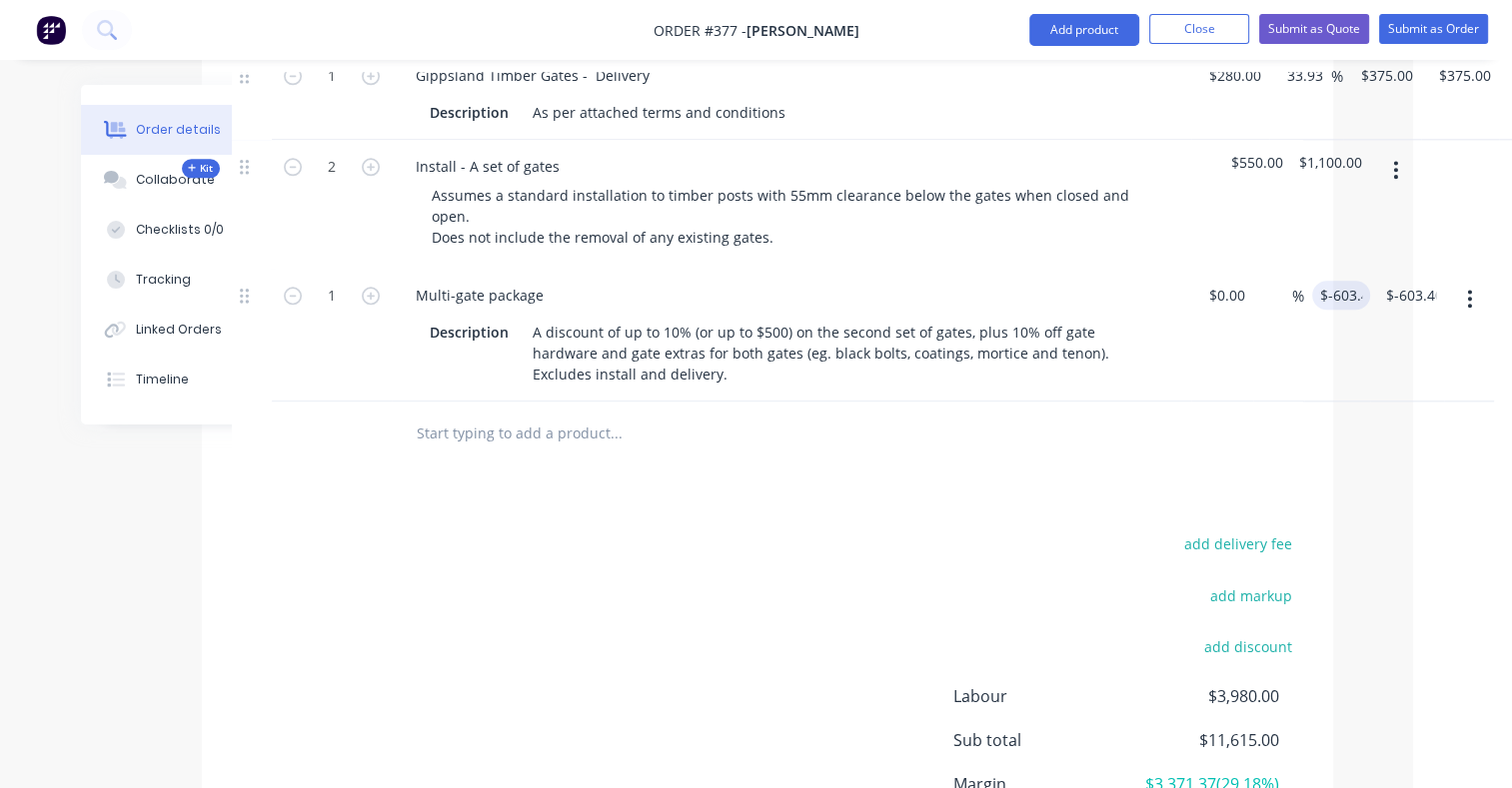 click on "Products Show / Hide columns Add product     Qty Cost Markup Price Total  Kit 1 Custom Made Timber Gates $4,338.00 $4,338.00    Kit 1 Custom Made Timber Gates $4,116.00 $4,116.00    Kit 4 Supply and apply - GTG TimberFinish + (Set of gates) This includes the supply and application of GTG TimberFinish+, our premium water-based timber coating, to a set of gates.
A high-performance, water-based timber coating designed to protect and preserve exterior wood surfaces exposed to harsh weather from an initial 2 coats and provide a minimum of 2 years maintenance free
Coverage includes 1 full coating* of all exposed post and rail surfaces
*A two-coat application is required for optimal durability and finish
$270.00 $1,080.00    Kit 4 Supply and Install - Heavy duty galvanised adjustable strap (455mm) hinges. Includes top and bottom hinge pins with 20mm thread to suit 200x200 gate posts.
Hinge straps will be fitted to the gate with galvanised bolts (silver) unless black bolts and hardware has been selected. $154.00" at bounding box center (767, -289) 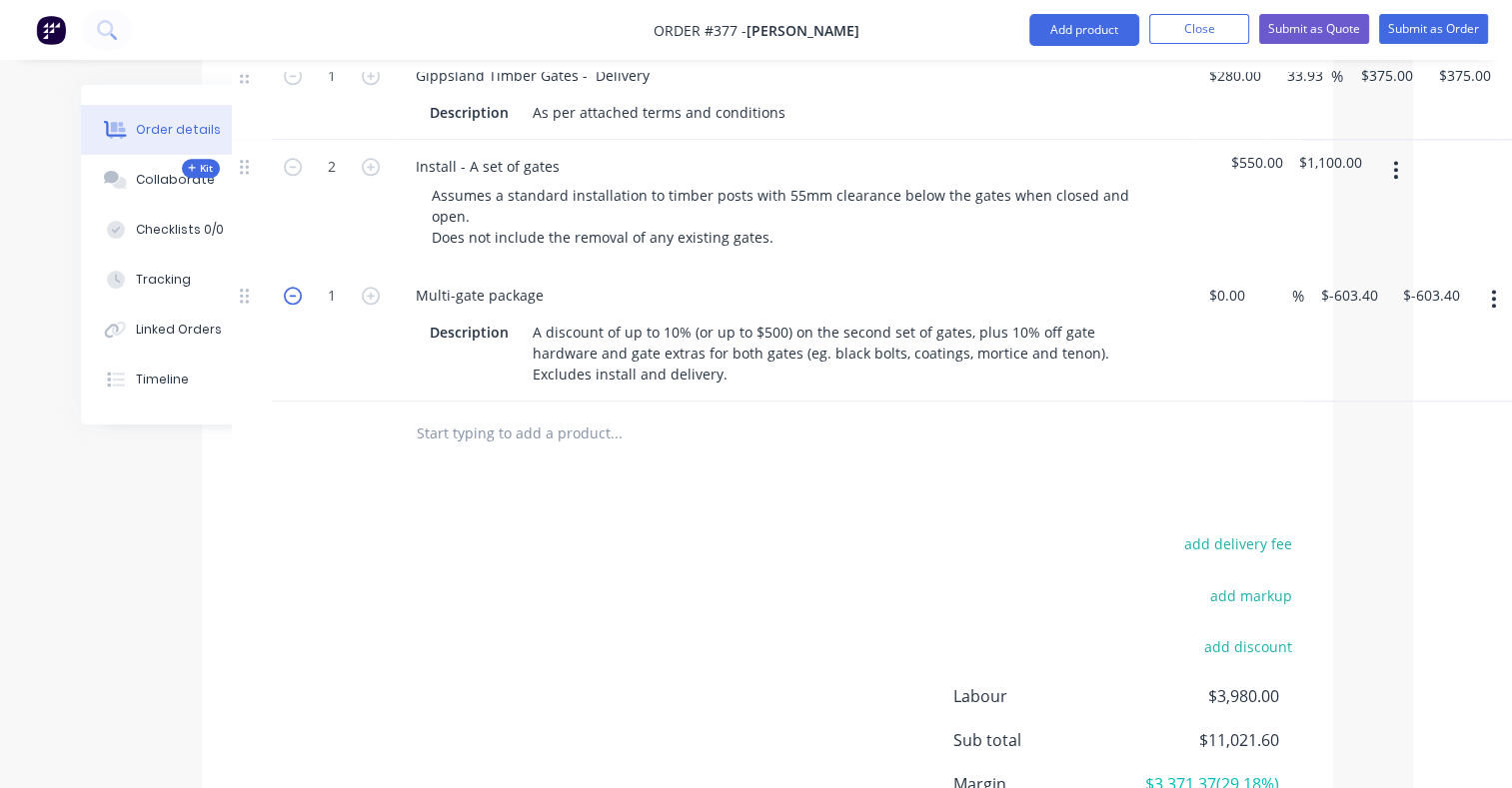 click 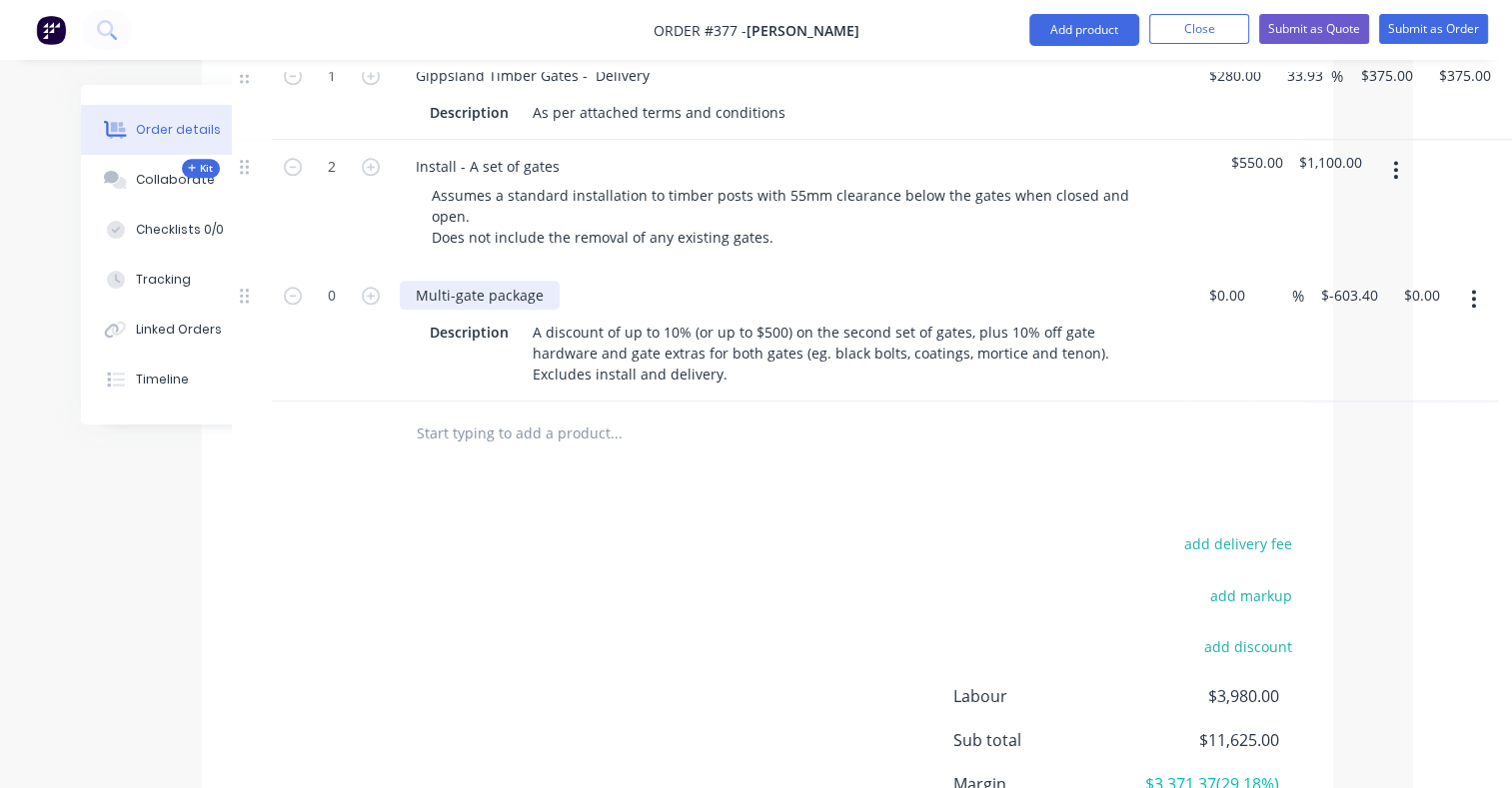 click on "Multi-gate package" at bounding box center [480, 295] 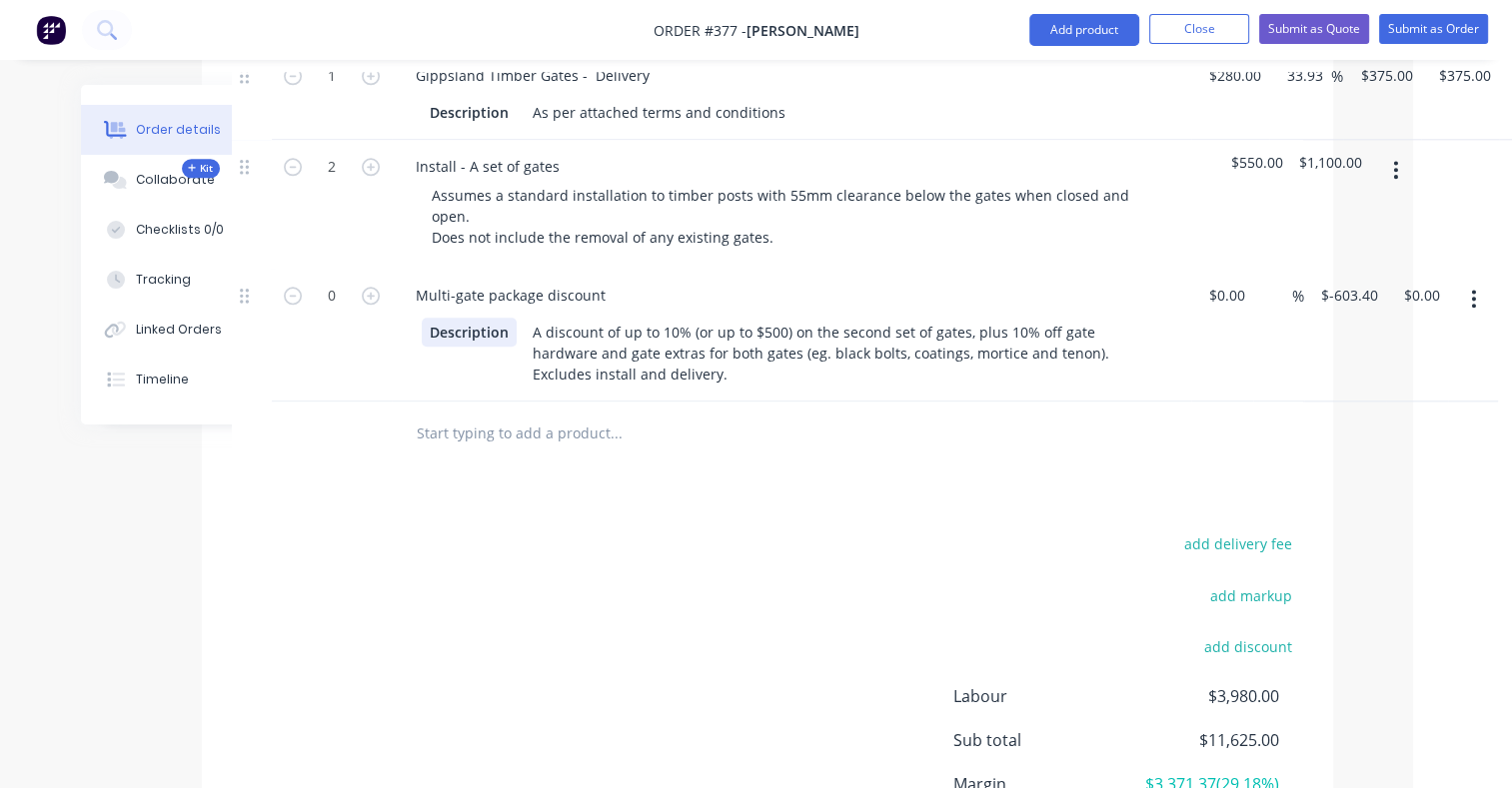 click on "Description A discount of up to 10% (or up to $500) on the second set of gates, plus 10% off gate hardware and gate extras for both gates (eg. black bolts, coatings, mortice and tenon). Excludes install and delivery." at bounding box center (787, 353) 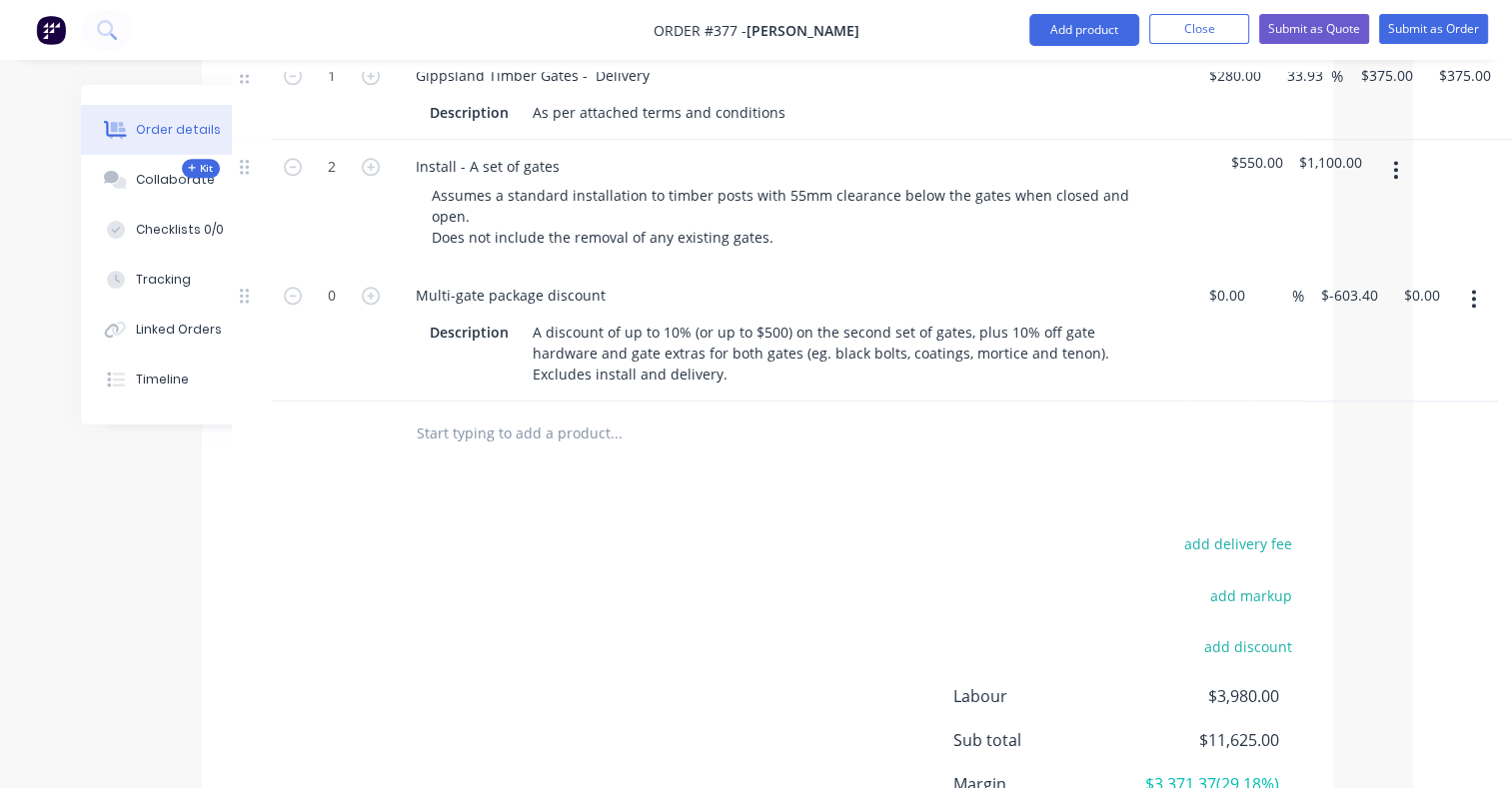 click on "Products Show / Hide columns Add product     Qty Cost Markup Price Total  Kit 1 Custom Made Timber Gates $4,338.00 $4,338.00    Kit 1 Custom Made Timber Gates $4,116.00 $4,116.00    Kit 4 Supply and apply - GTG TimberFinish + (Set of gates) This includes the supply and application of GTG TimberFinish+, our premium water-based timber coating, to a set of gates.
A high-performance, water-based timber coating designed to protect and preserve exterior wood surfaces exposed to harsh weather from an initial 2 coats and provide a minimum of 2 years maintenance free
Coverage includes 1 full coating* of all exposed post and rail surfaces
*A two-coat application is required for optimal durability and finish
$270.00 $1,080.00    Kit 4 Supply and Install - Heavy duty galvanised adjustable strap (455mm) hinges. Includes top and bottom hinge pins with 20mm thread to suit 200x200 gate posts.
Hinge straps will be fitted to the gate with galvanised bolts (silver) unless black bolts and hardware has been selected. $154.00" at bounding box center [767, -289] 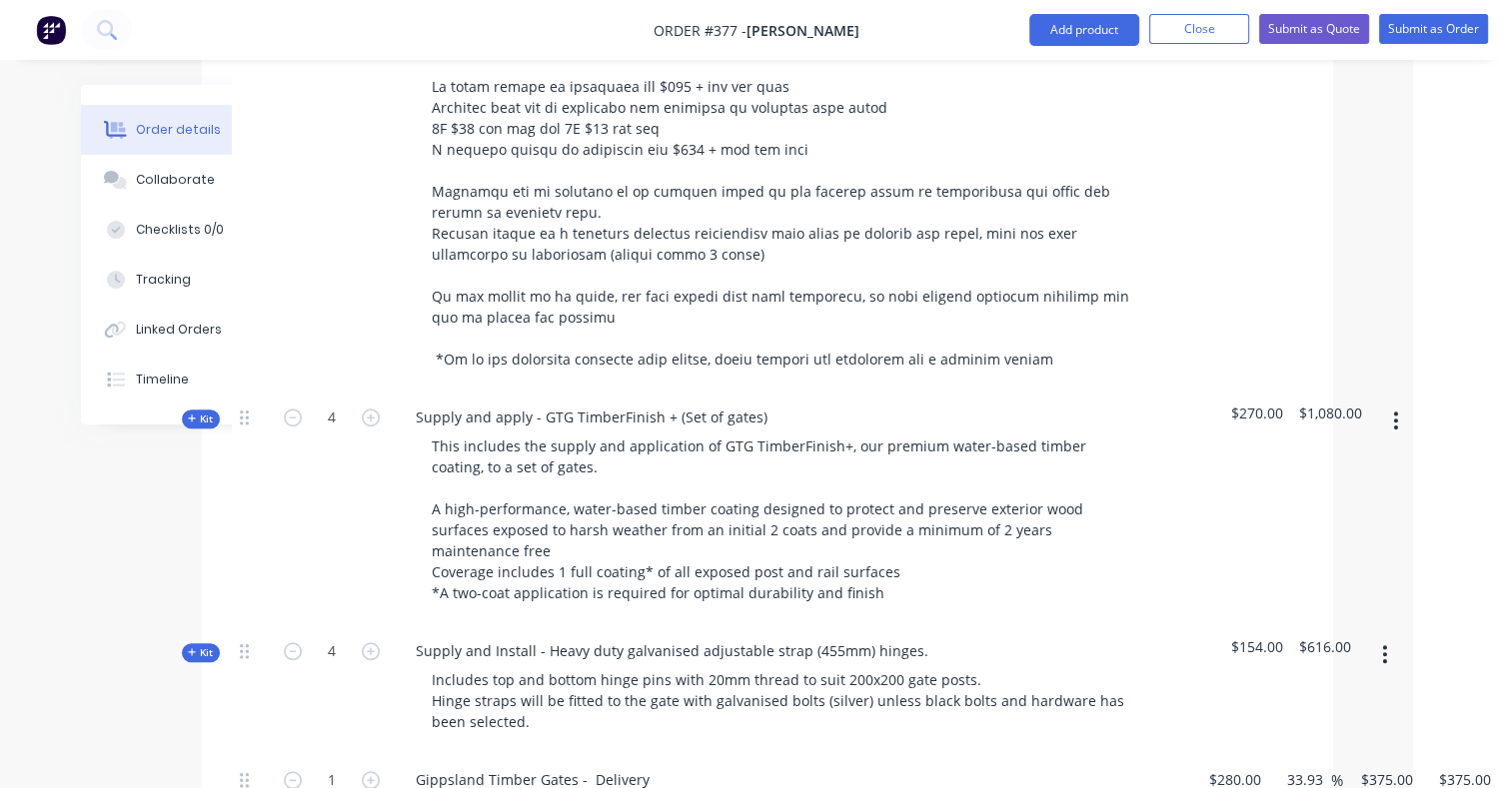 scroll, scrollTop: 1795, scrollLeft: 99, axis: both 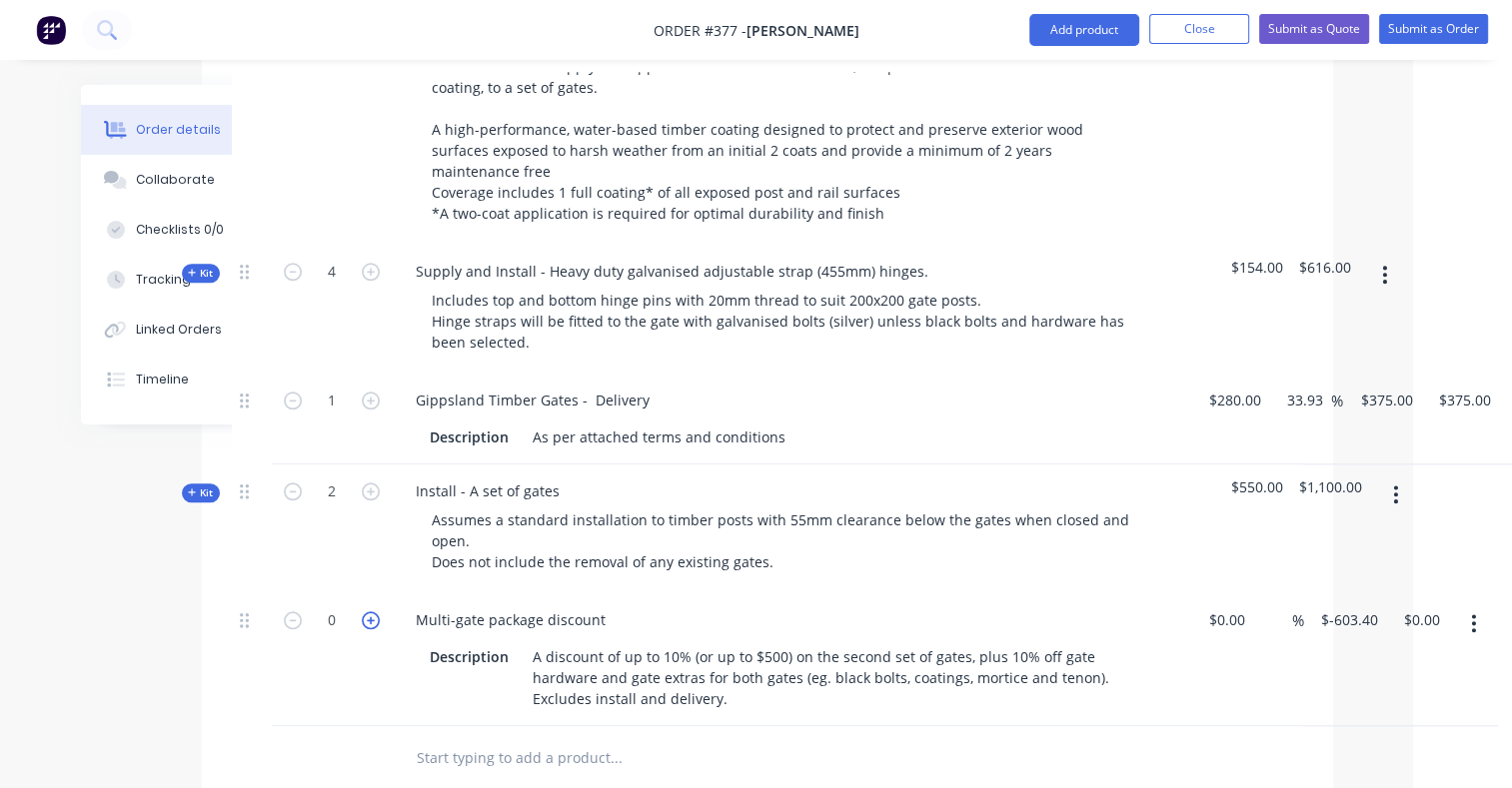 click 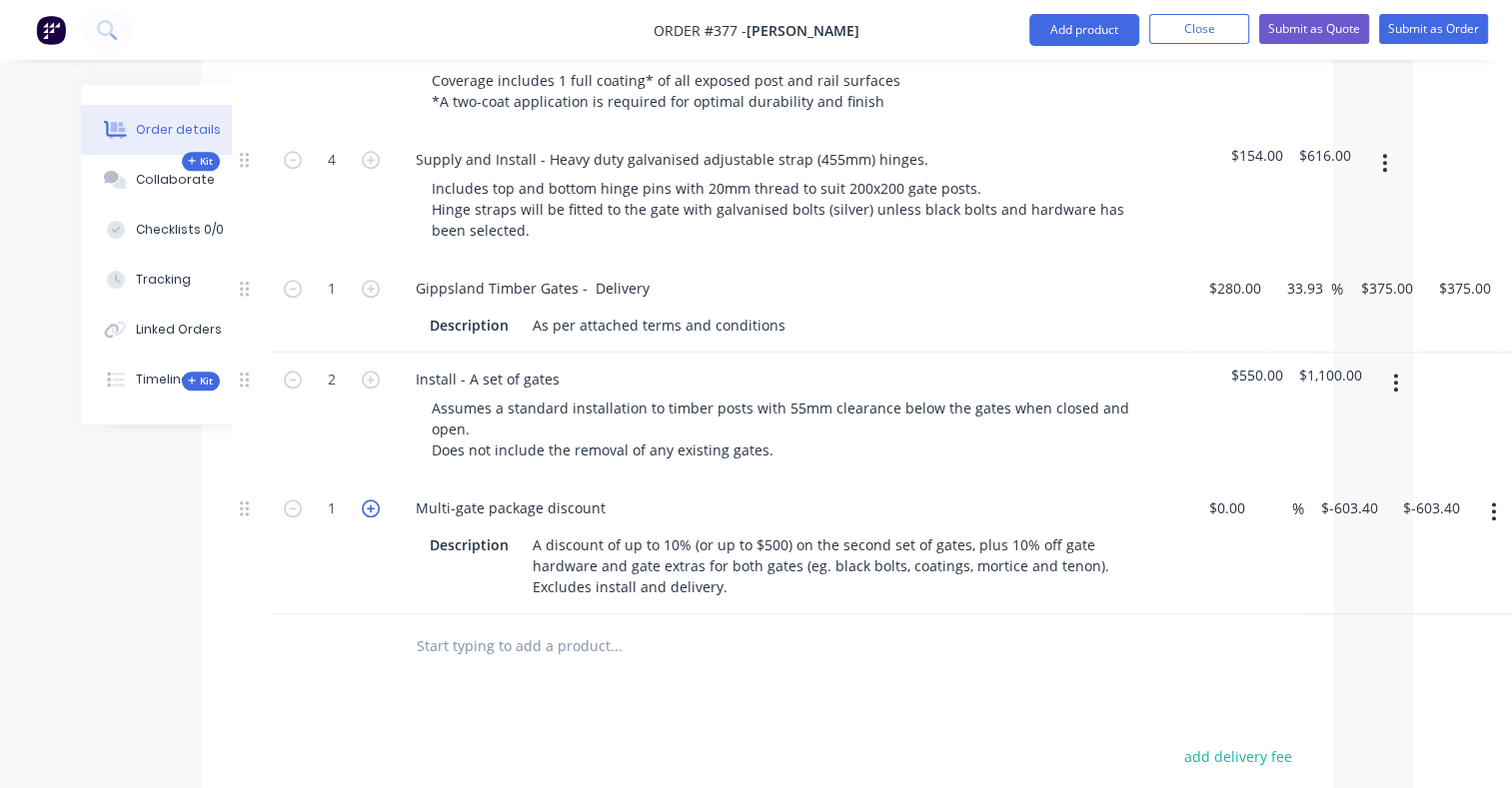 scroll, scrollTop: 1908, scrollLeft: 99, axis: both 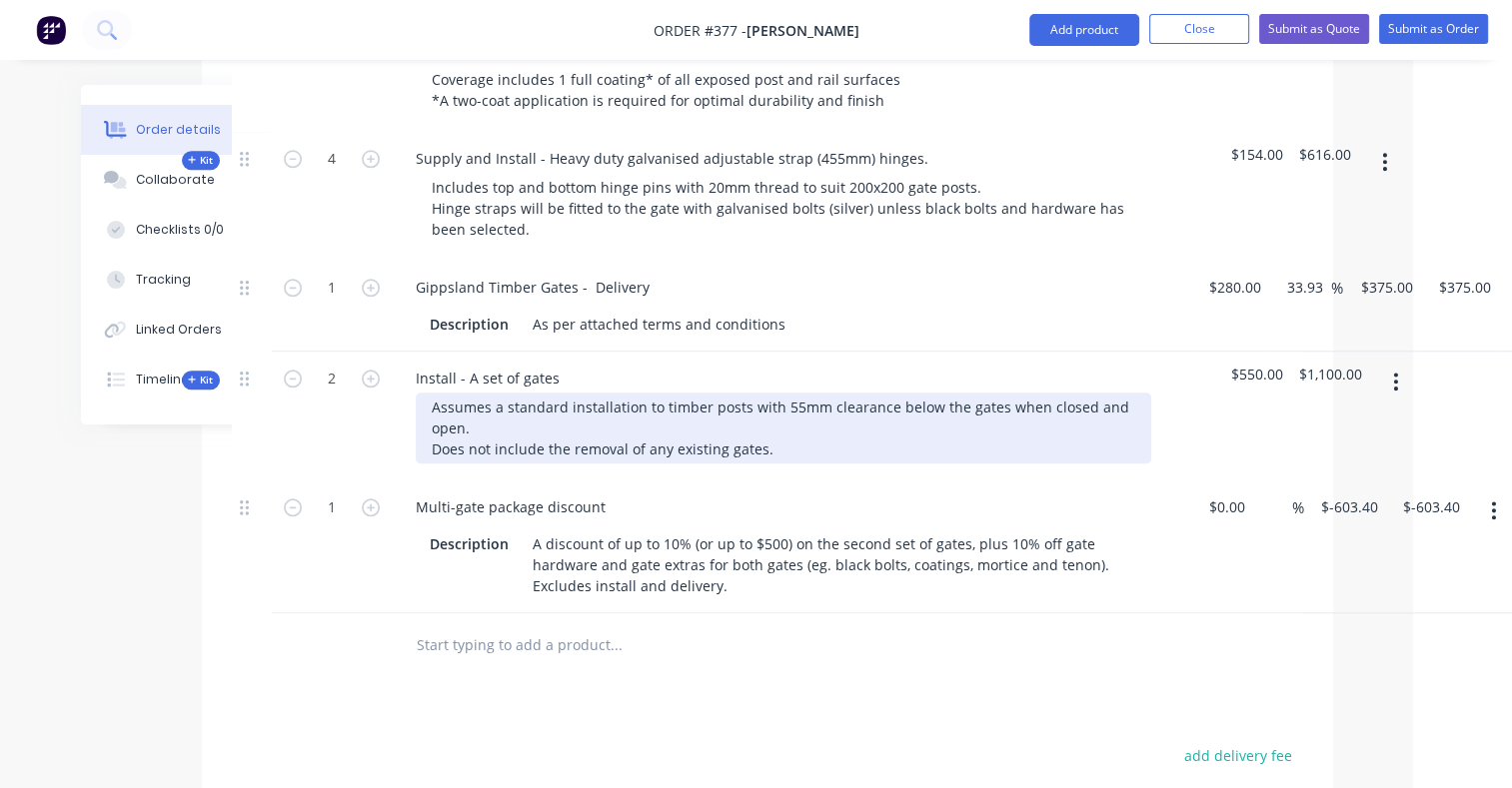 click on "Assumes a standard installation to timber posts with 55mm clearance below the gates when closed and open.
Does not include the removal of any existing gates." at bounding box center (783, 427) 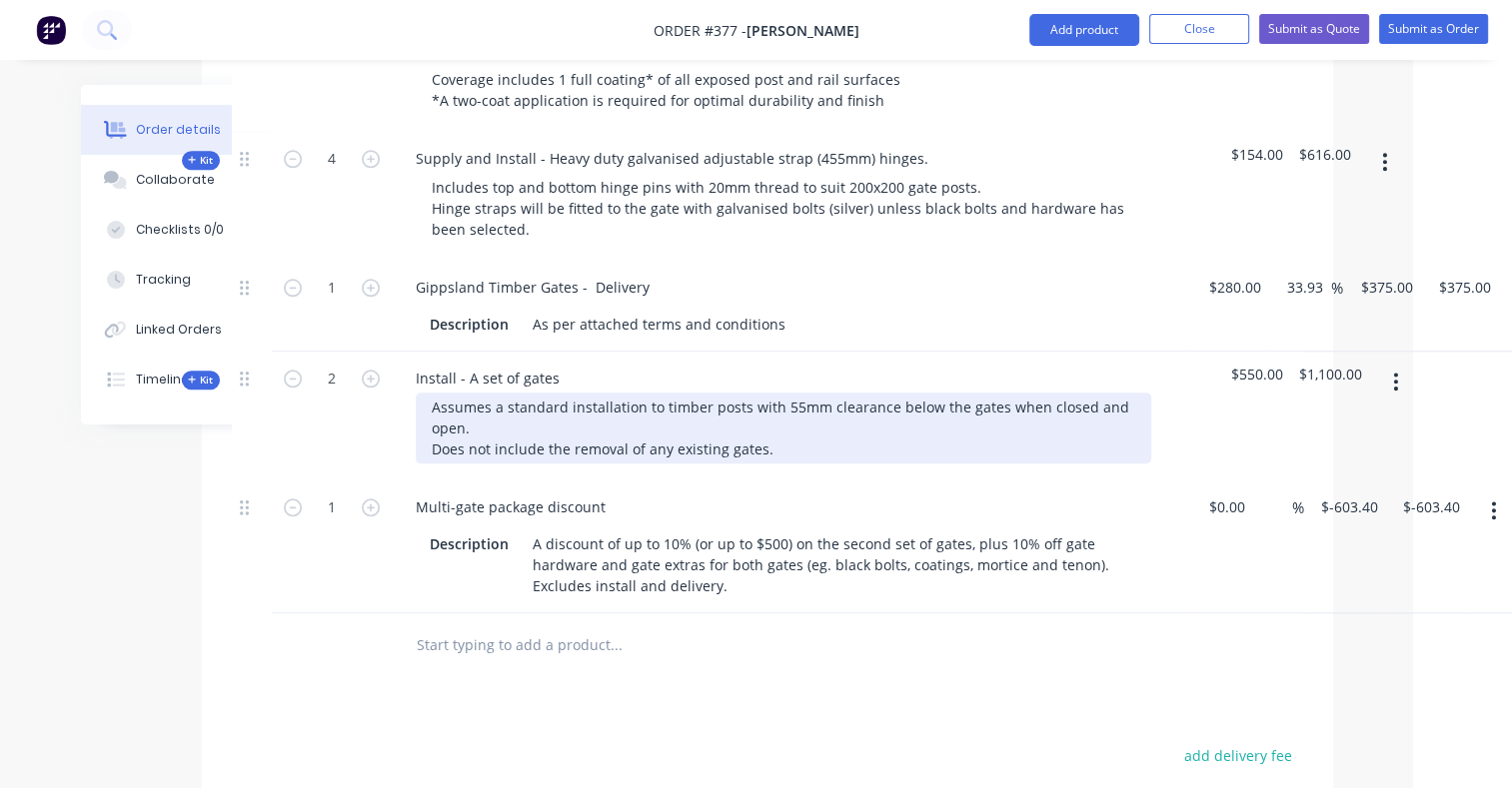 type 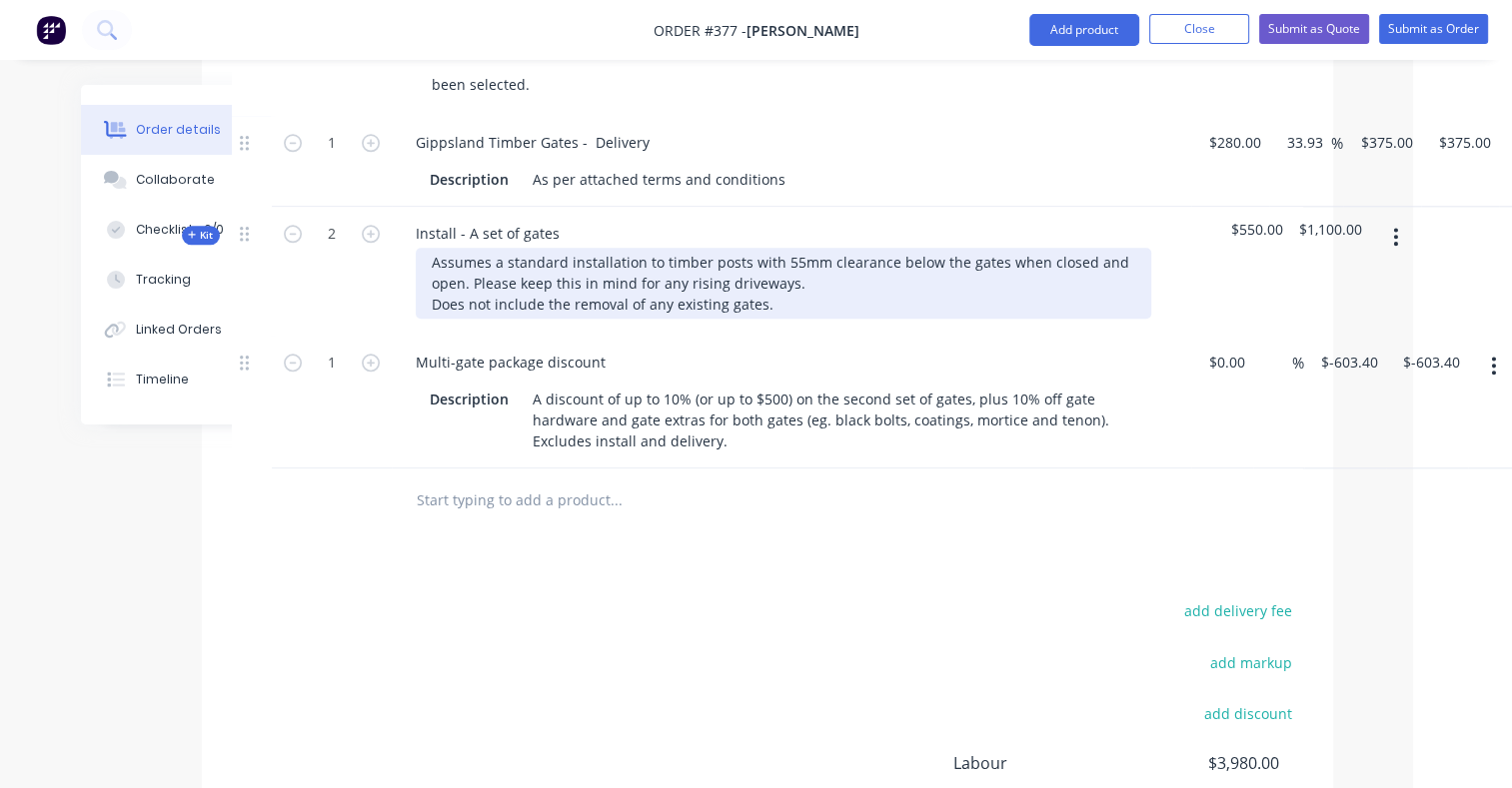 scroll, scrollTop: 2256, scrollLeft: 99, axis: both 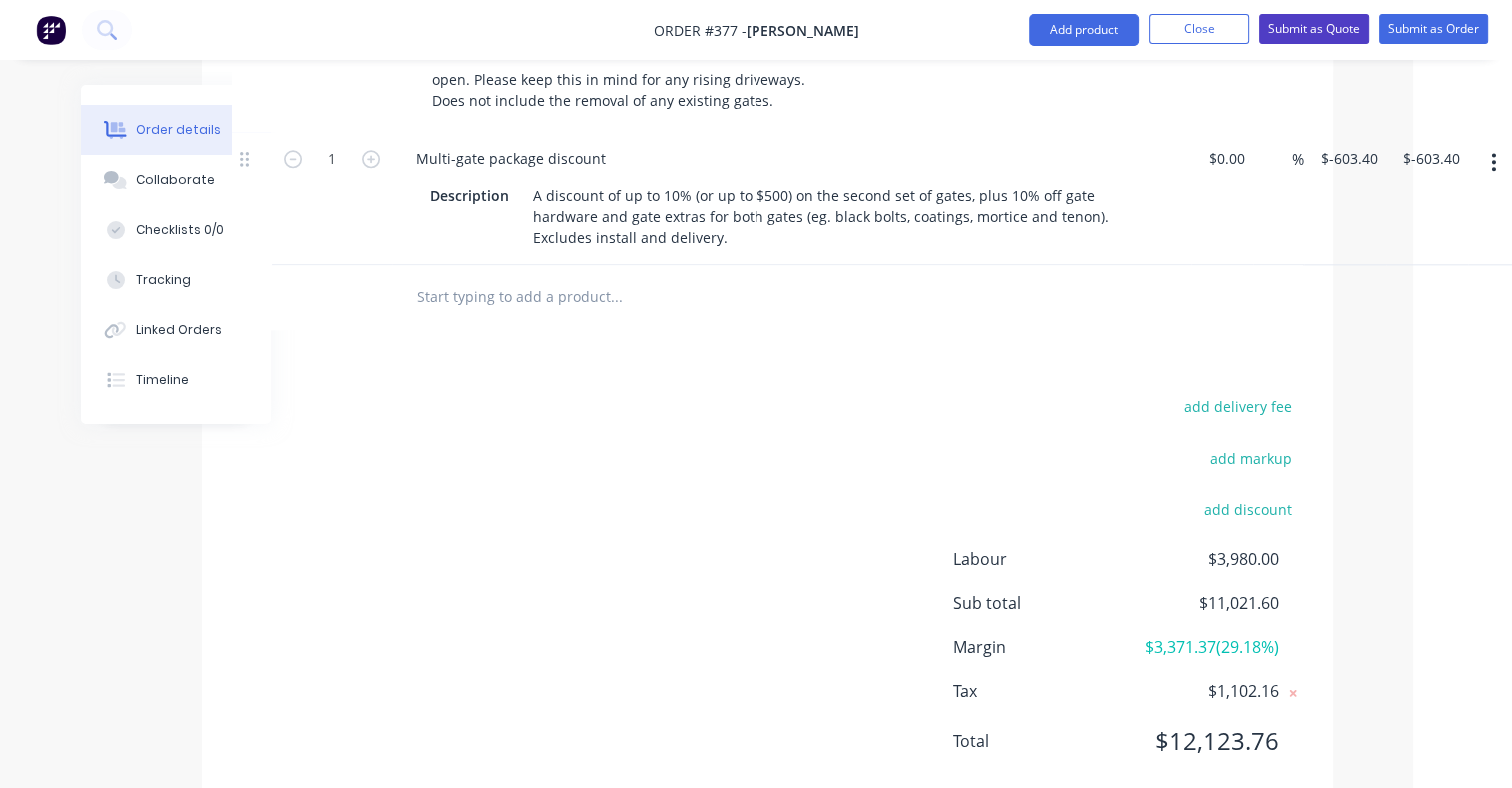 click on "Submit as Quote" at bounding box center (1314, 29) 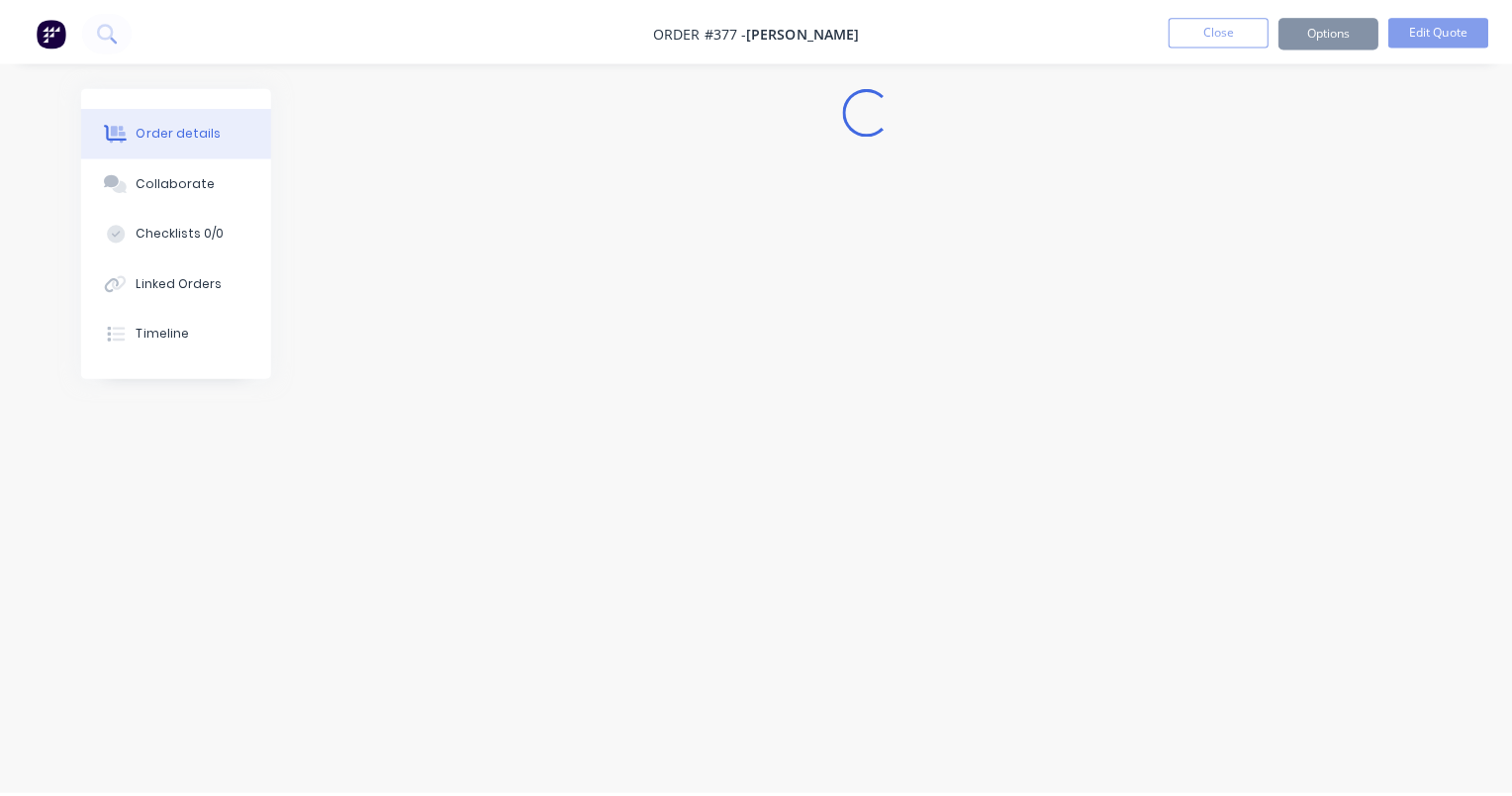 scroll, scrollTop: 0, scrollLeft: 0, axis: both 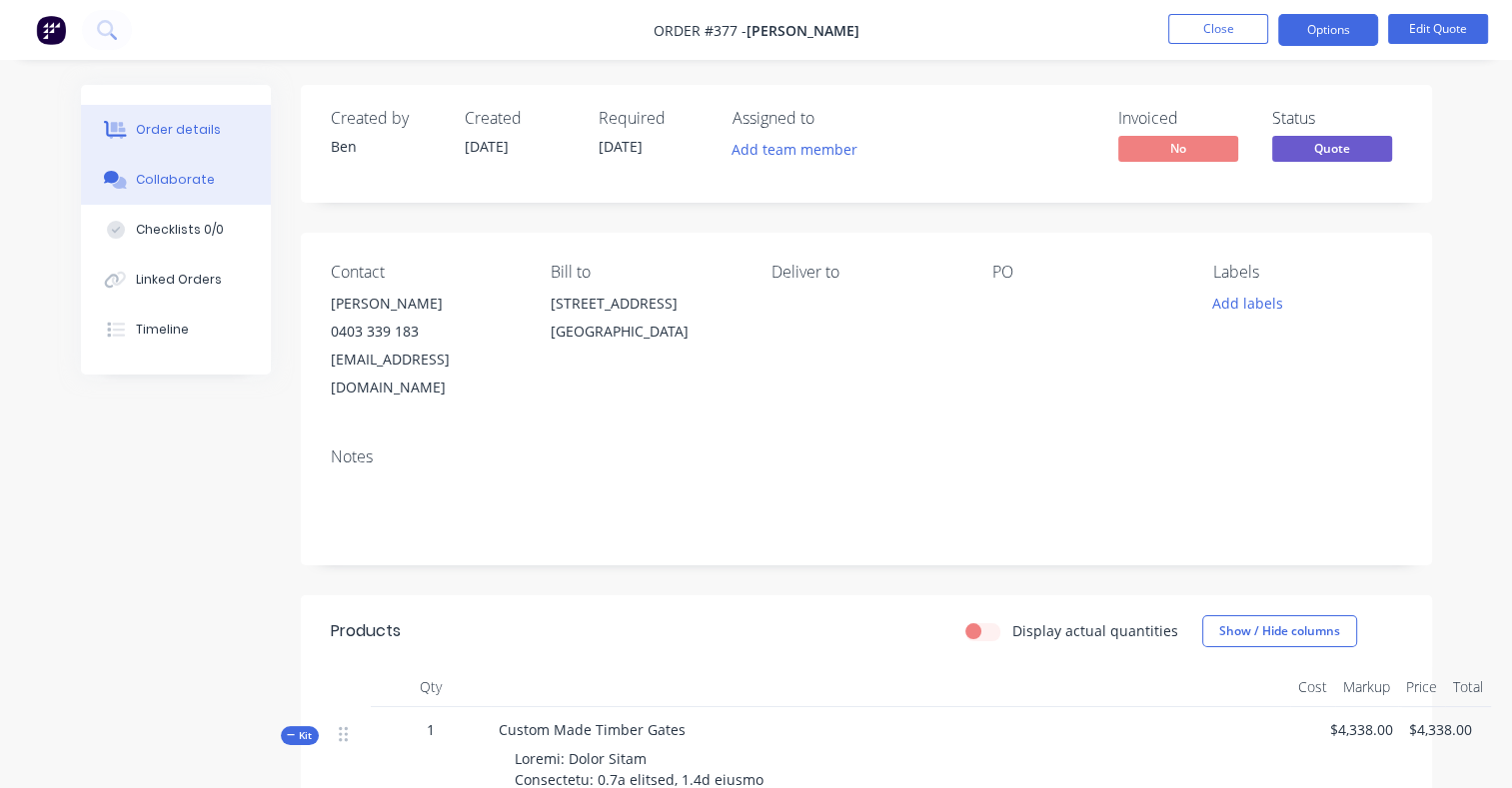 click on "Collaborate" at bounding box center (175, 180) 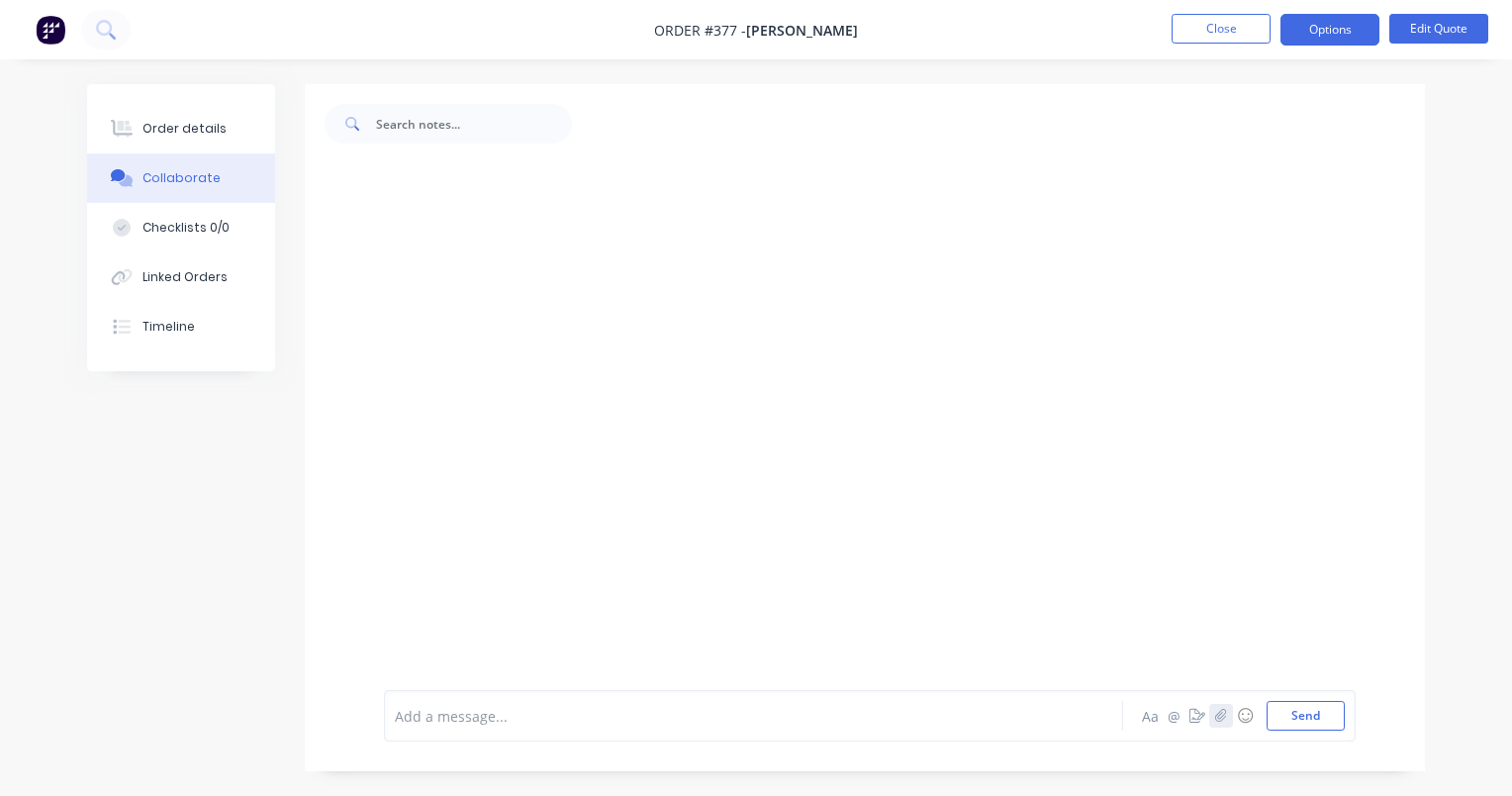 click 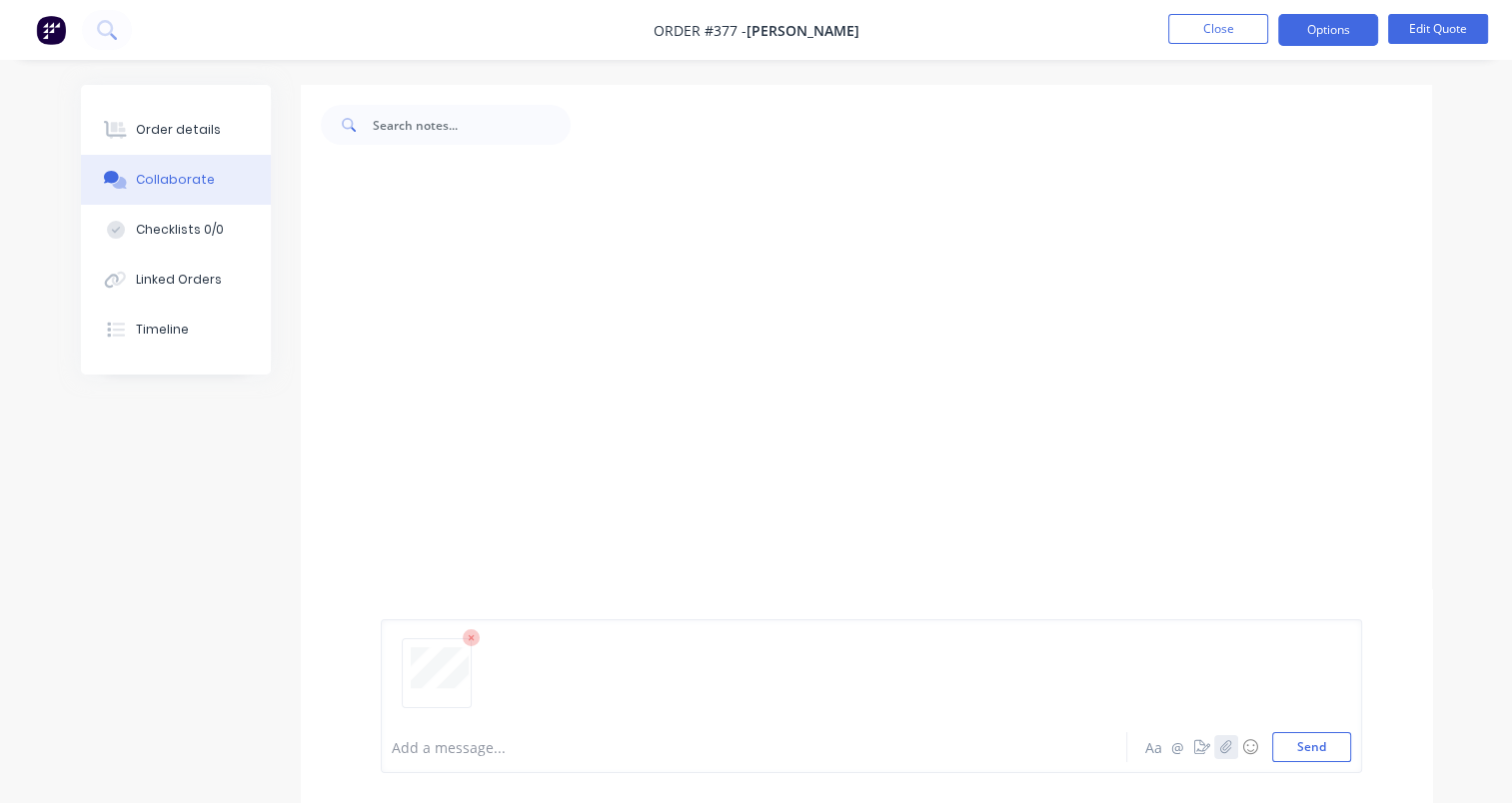 click 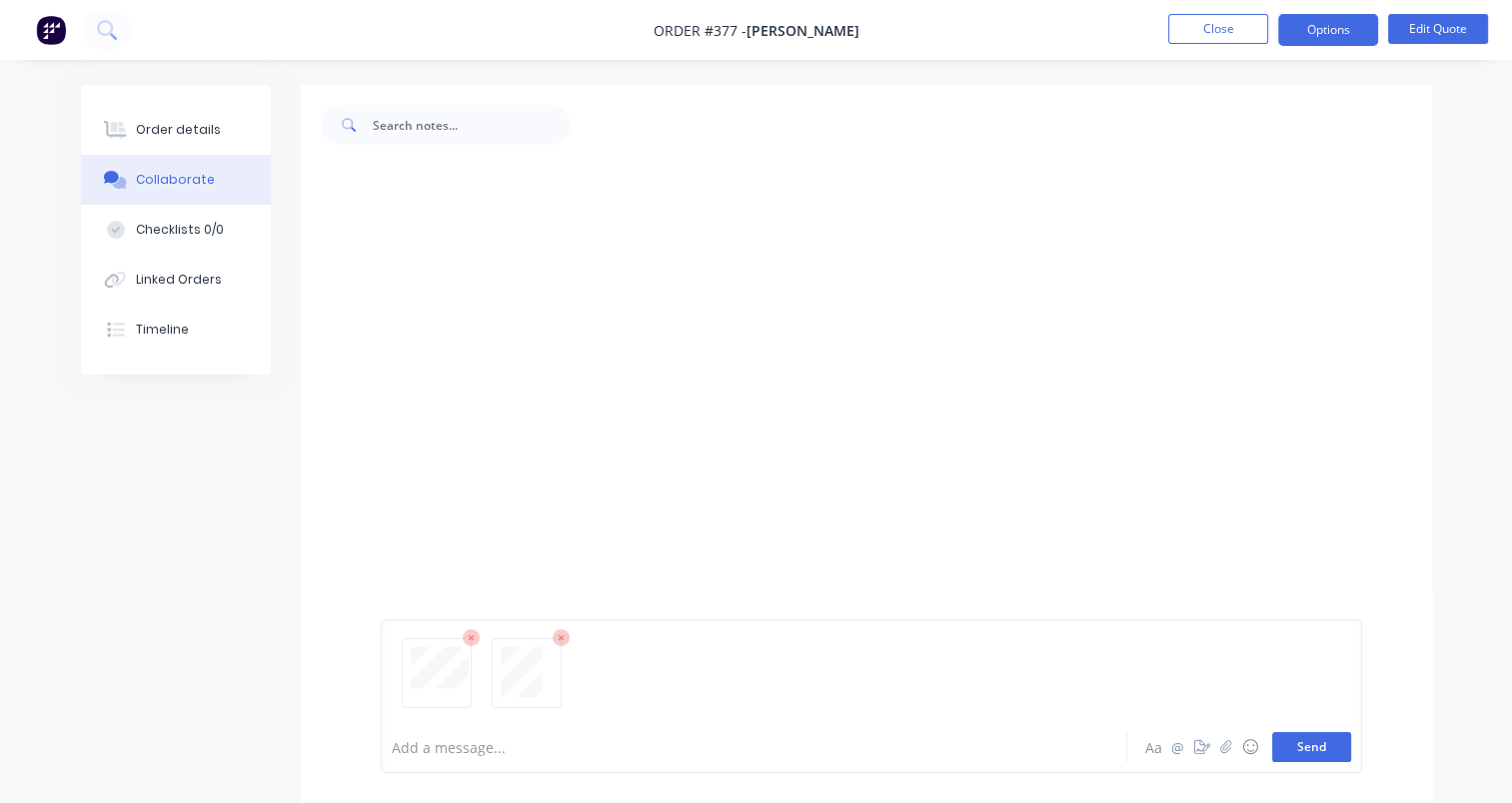 click on "Send" at bounding box center [1311, 747] 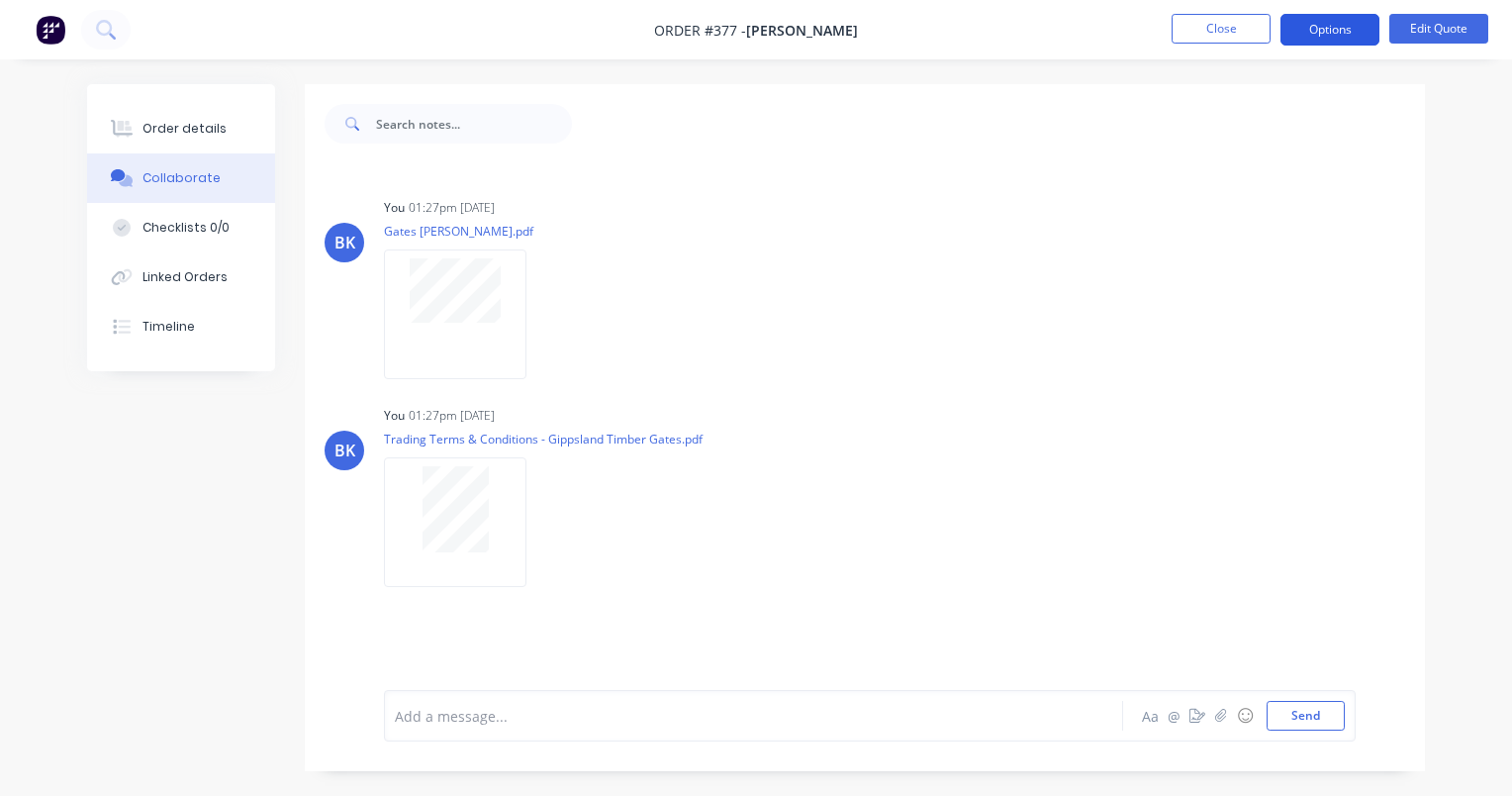 click on "Options" at bounding box center [1330, 30] 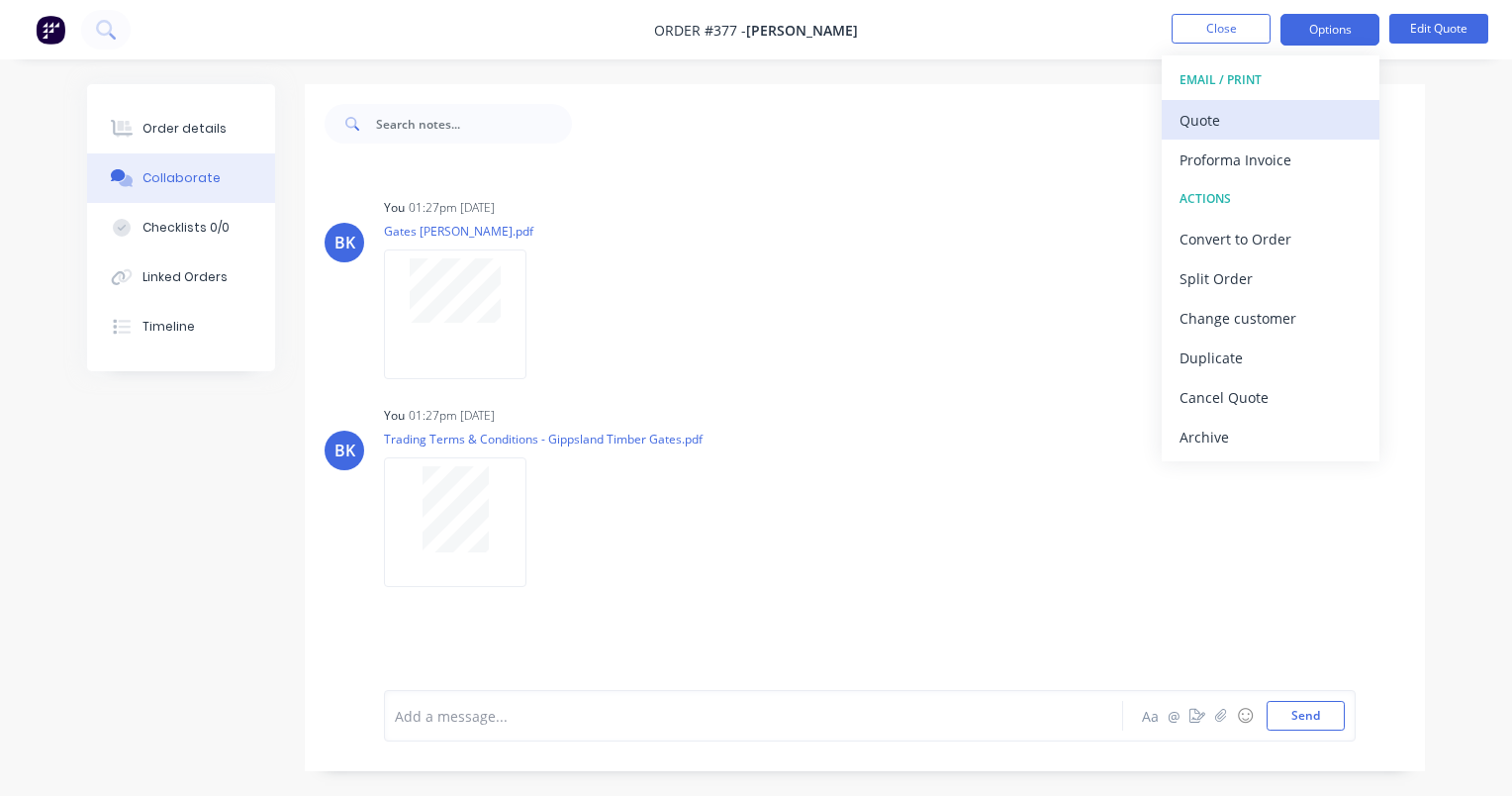 click on "Quote" at bounding box center [1271, 120] 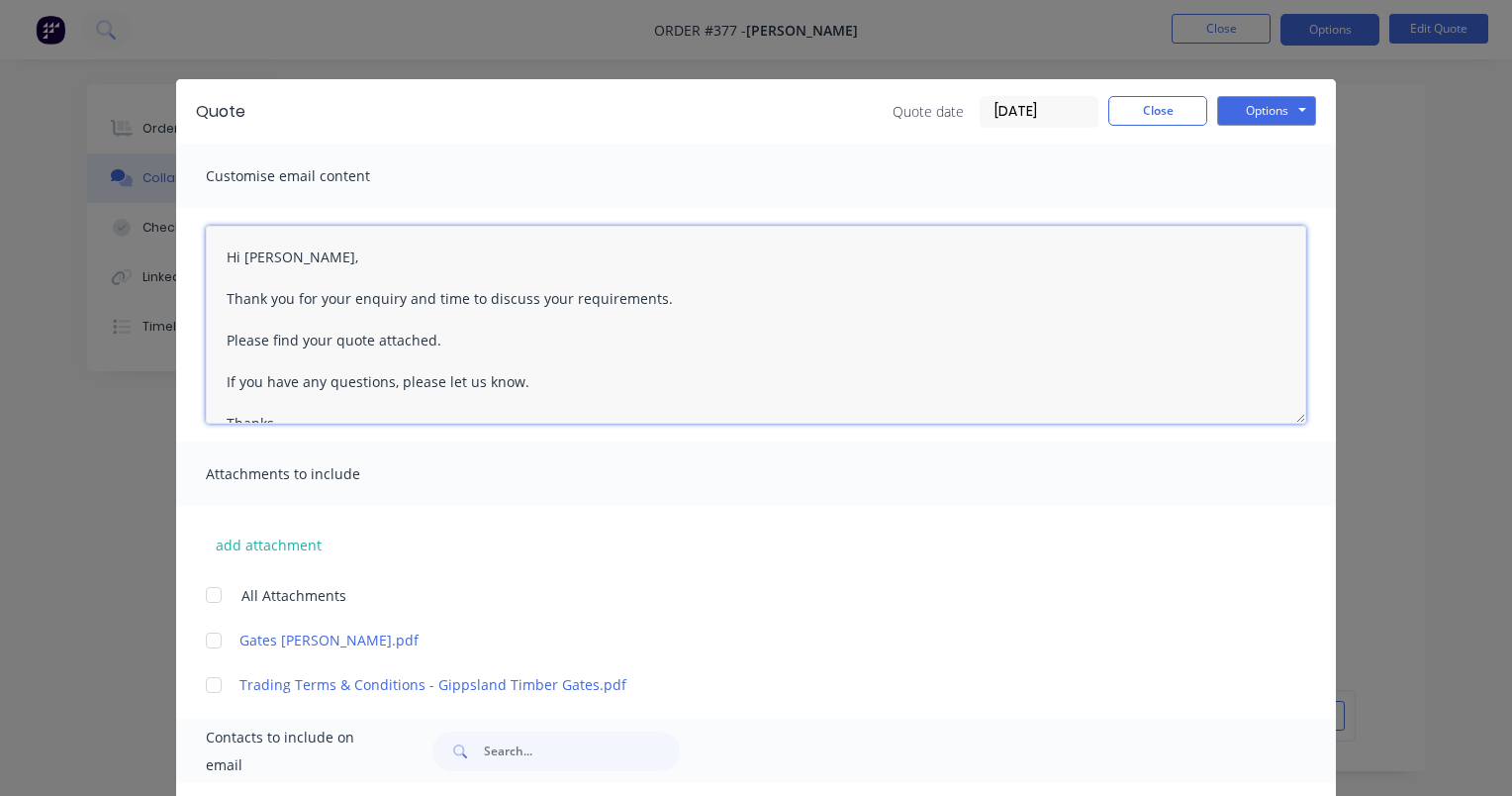 click at bounding box center [214, 595] 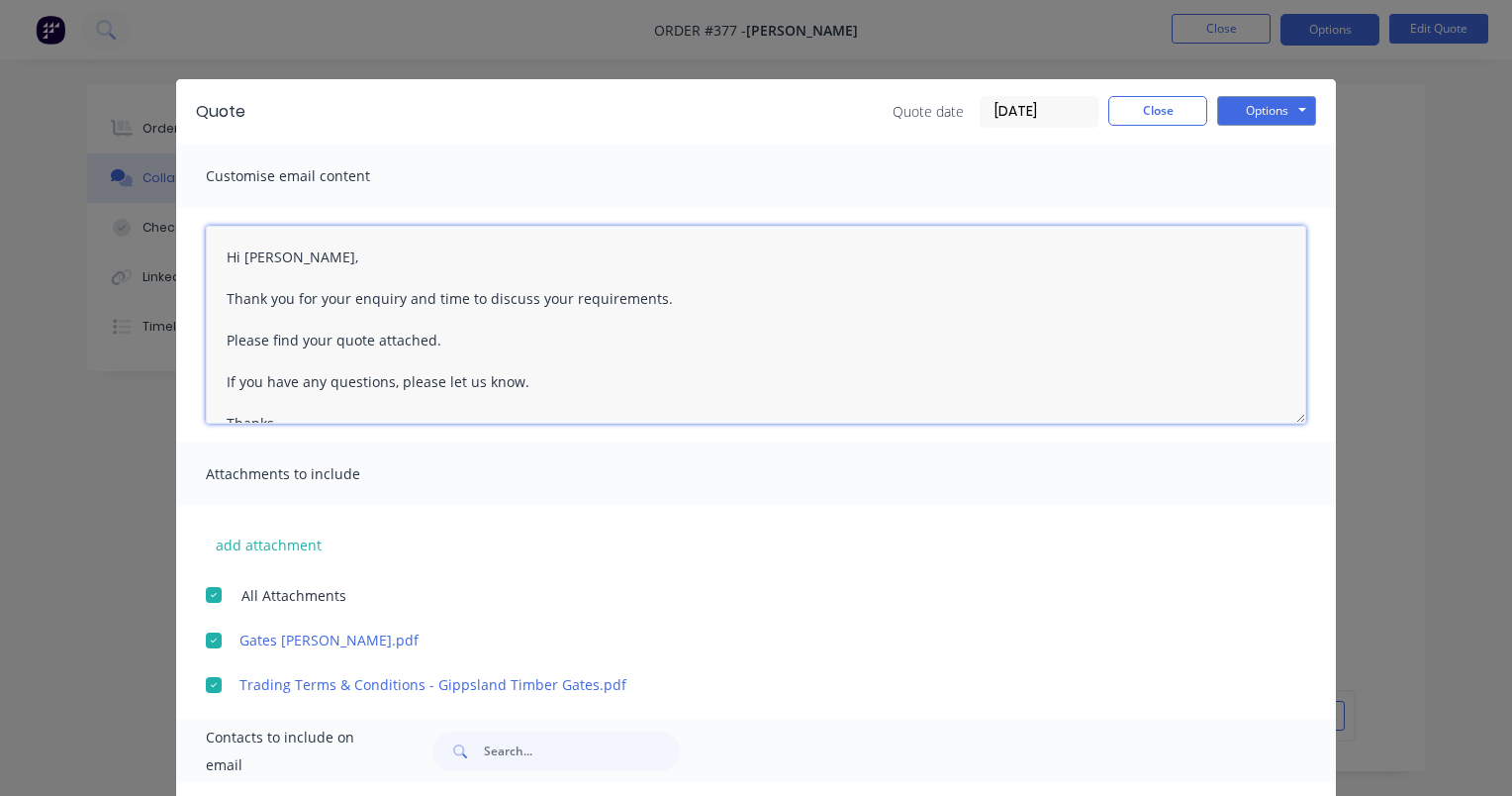 scroll, scrollTop: 131, scrollLeft: 0, axis: vertical 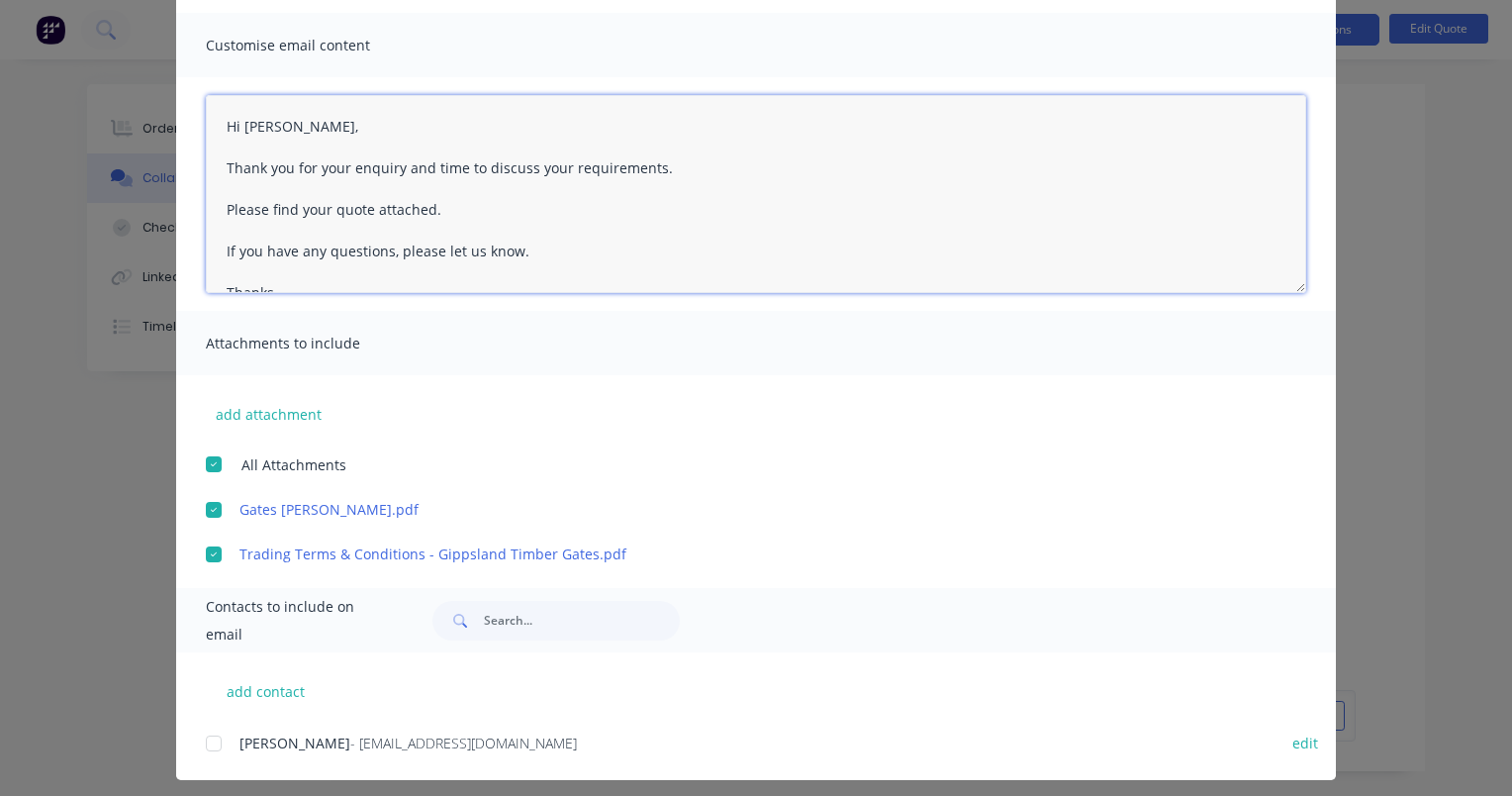 click at bounding box center [214, 744] 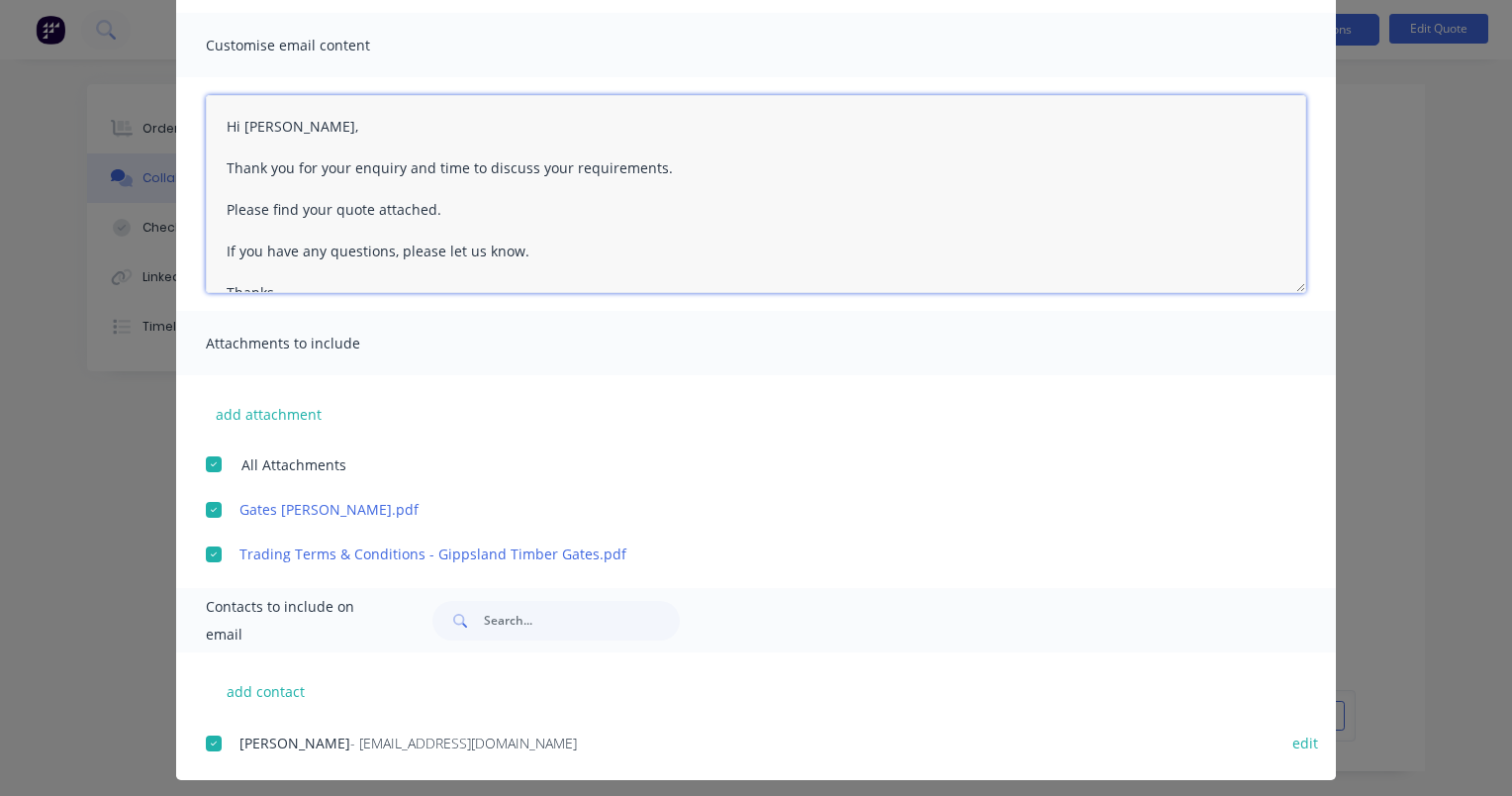 click on "Hi [PERSON_NAME],
Thank you for your enquiry and time to discuss your requirements.
Please find your quote attached.
If you have any questions, please let us know.
Thanks,
Gippsland Timber Gates
TERMS:
Quotes are valid for 30 days (Unless otherwise specified).
Payment terms are 50% deposit and the remaining [DATE] upon completion OR full payment prior to pickup or goods leaving our yard for delivery.
Progress payments for projects over $15,000
ACCEPTING THE QUOTE WITH PAYMENT
Bank Transfer
BSB: 063-532
Account: 1064 3227
Please reference the Quote Number
By making a 50% deposit, you agree to enter a binding contract to proceed with the Quotation.
All items remain the property of Gippsland Timber Gates until final payment has been made.
Final payment indicates the work has been completed to your satisfaction." at bounding box center (756, 194) 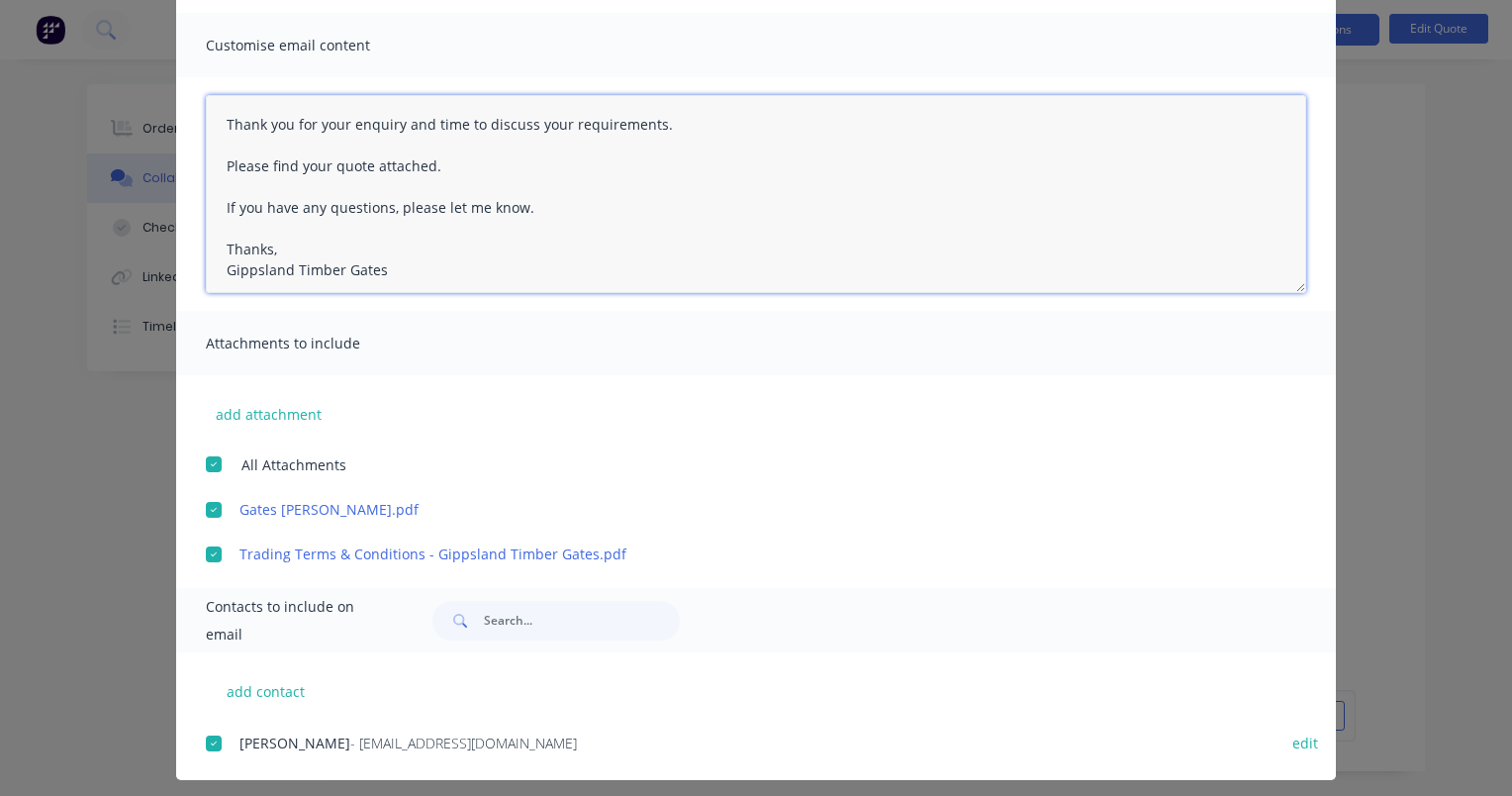 scroll, scrollTop: 48, scrollLeft: 0, axis: vertical 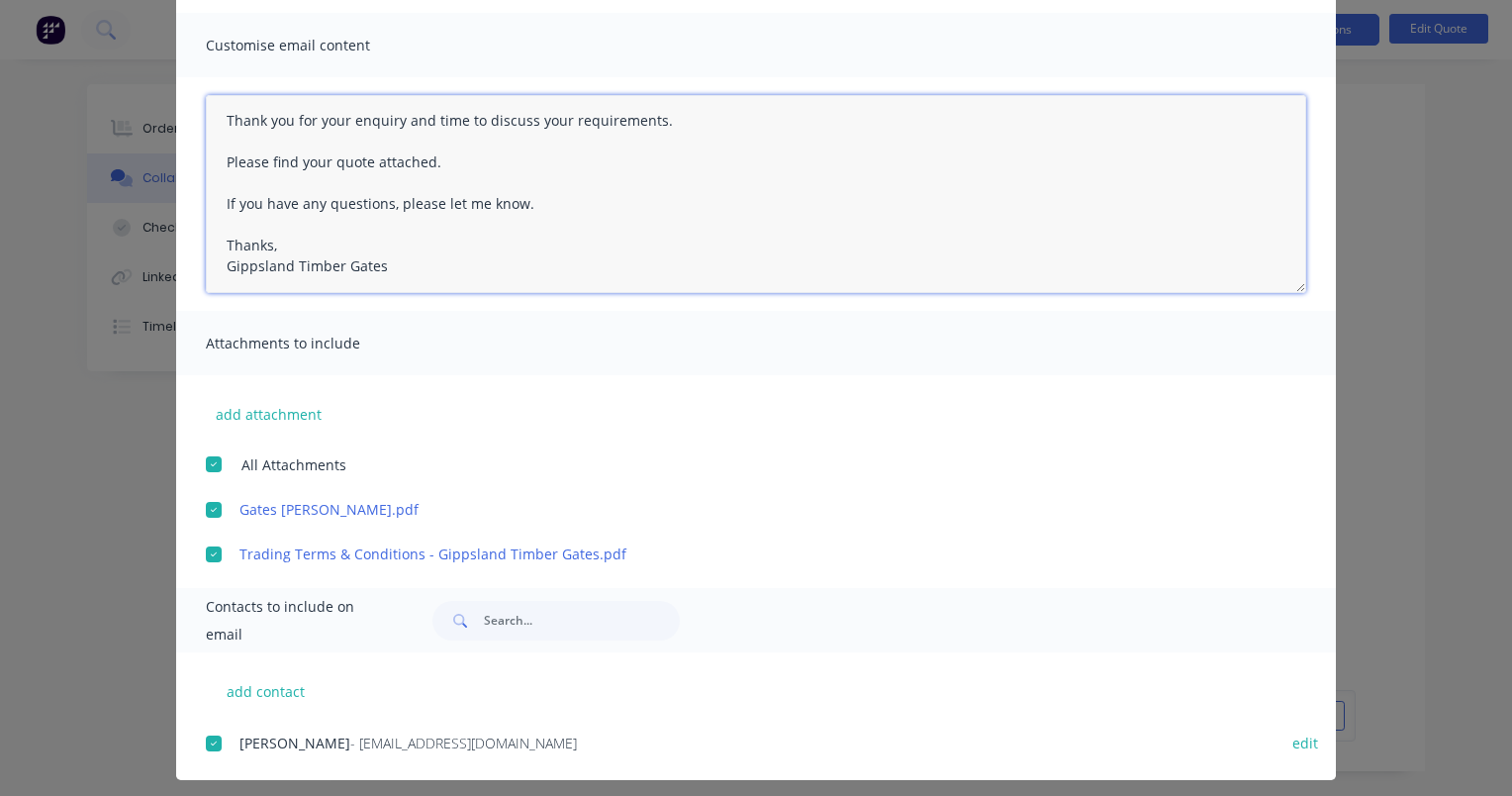 click on "Hi [PERSON_NAME],
Thank you for your enquiry and time to discuss your requirements.
Please find your quote attached.
If you have any questions, please let me know.
Thanks,
Gippsland Timber Gates
TERMS:
Quotes are valid for 30 days (Unless otherwise specified).
Payment terms are 50% deposit and the remaining [DATE] upon completion OR full payment prior to pickup or goods leaving our yard for delivery.
Progress payments for projects over $15,000
ACCEPTING THE QUOTE WITH PAYMENT
Bank Transfer
BSB: 063-532
Account: 1064 3227
Please reference the Quote Number
By making a 50% deposit, you agree to enter a binding contract to proceed with the Quotation.
All items remain the property of Gippsland Timber Gates until final payment has been made.
Final payment indicates the work has been completed to your satisfaction." at bounding box center [756, 194] 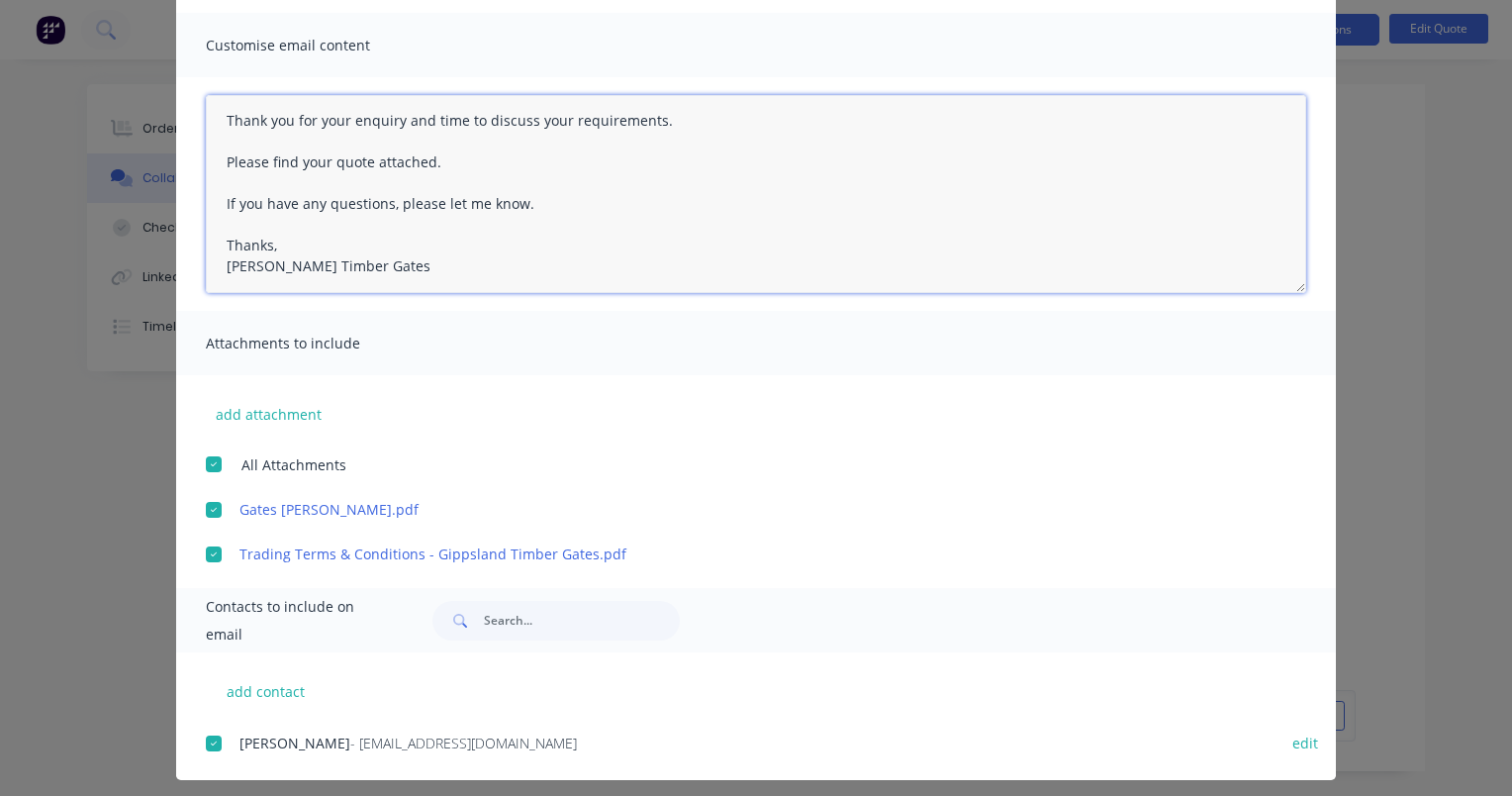 scroll, scrollTop: 0, scrollLeft: 0, axis: both 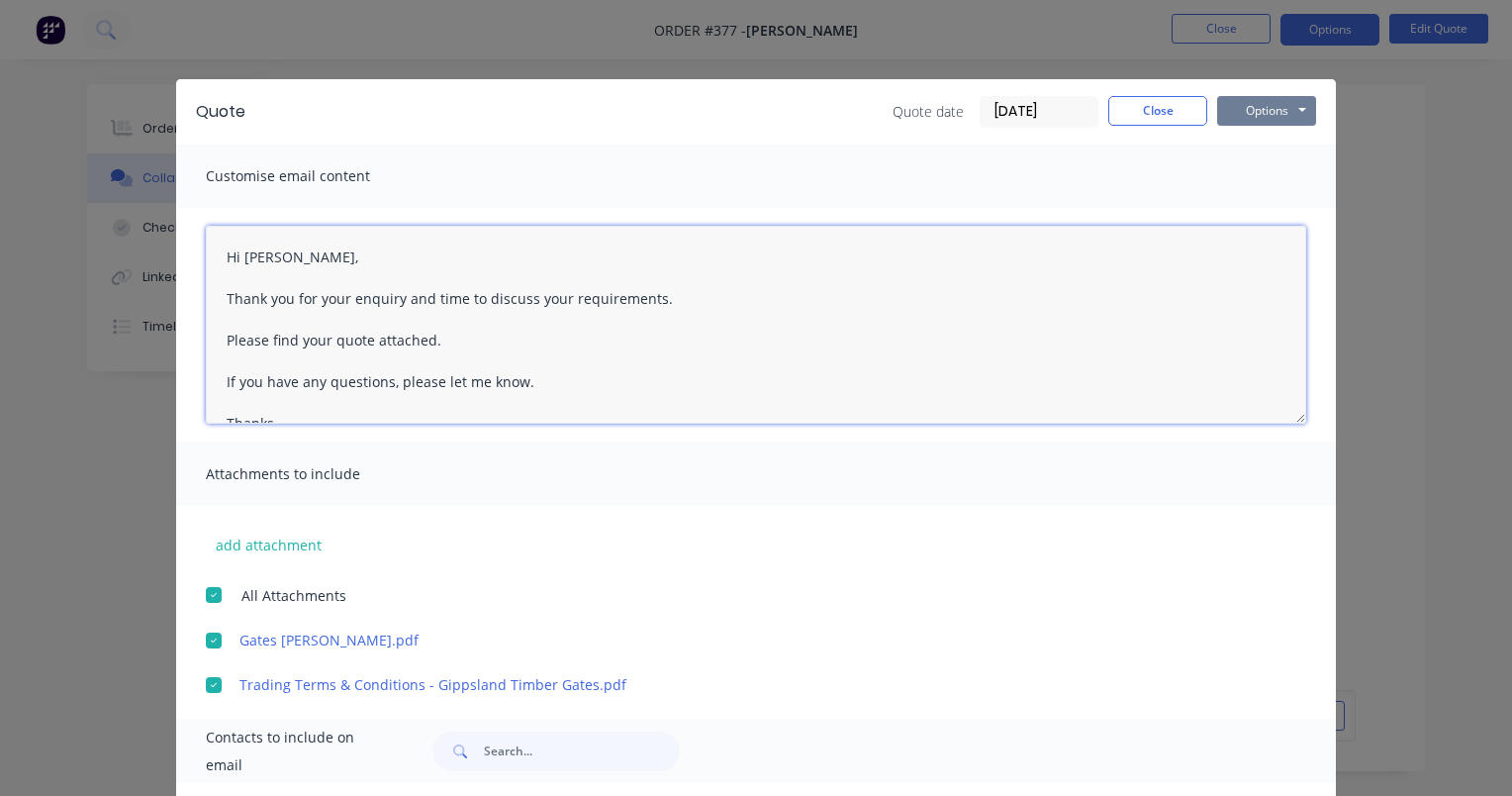 type on "Hi [PERSON_NAME],
Thank you for your enquiry and time to discuss your requirements.
Please find your quote attached.
If you have any questions, please let me know.
Thanks,
[PERSON_NAME] Timber Gates
TERMS:
Quotes are valid for 30 days (Unless otherwise specified).
Payment terms are 50% deposit and the remaining [DATE] upon completion OR full payment prior to pickup or goods leaving our yard for delivery.
Progress payments for projects over $15,000
ACCEPTING THE QUOTE WITH PAYMENT
Bank Transfer
BSB: 063-532
Account: 1064 3227
Please reference the Quote Number
By making a 50% deposit, you agree to enter a binding contract to proceed with the Quotation.
All items remain the property of Gippsland Timber Gates until final payment has been made.
Final payment indicates the work has been completed to your satisfaction." 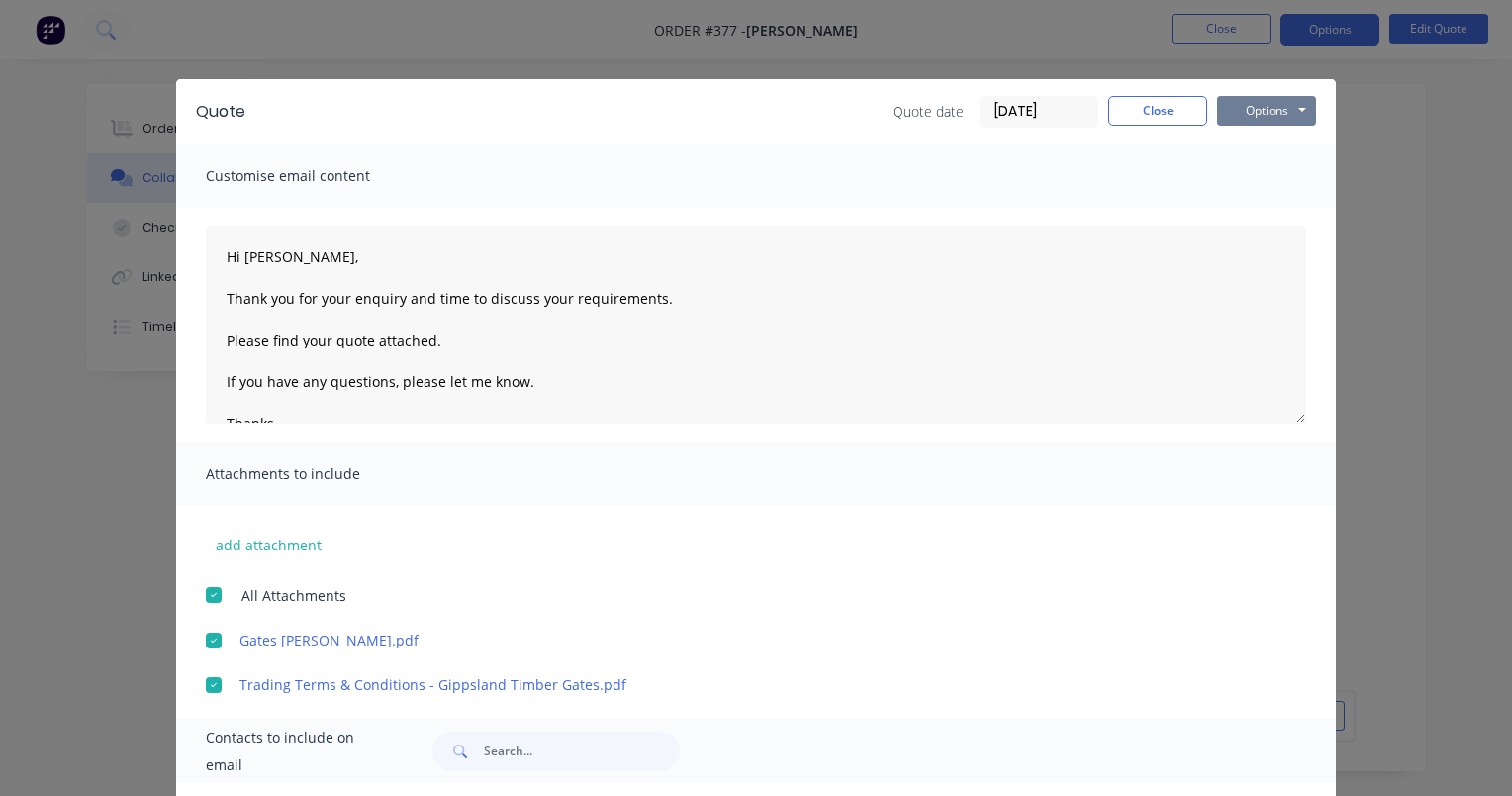 click on "Options" at bounding box center (1267, 111) 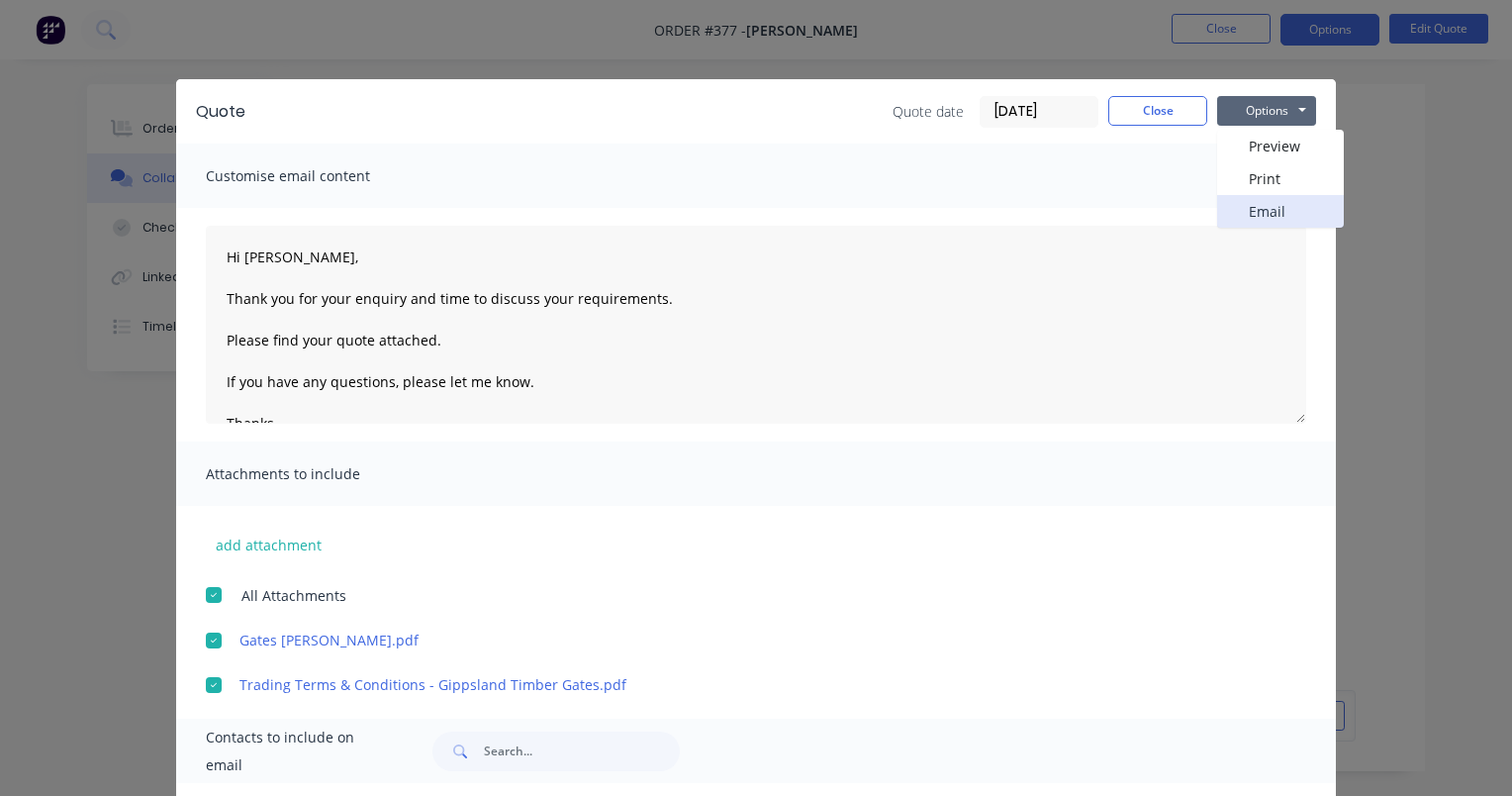 click on "Email" at bounding box center [1280, 211] 